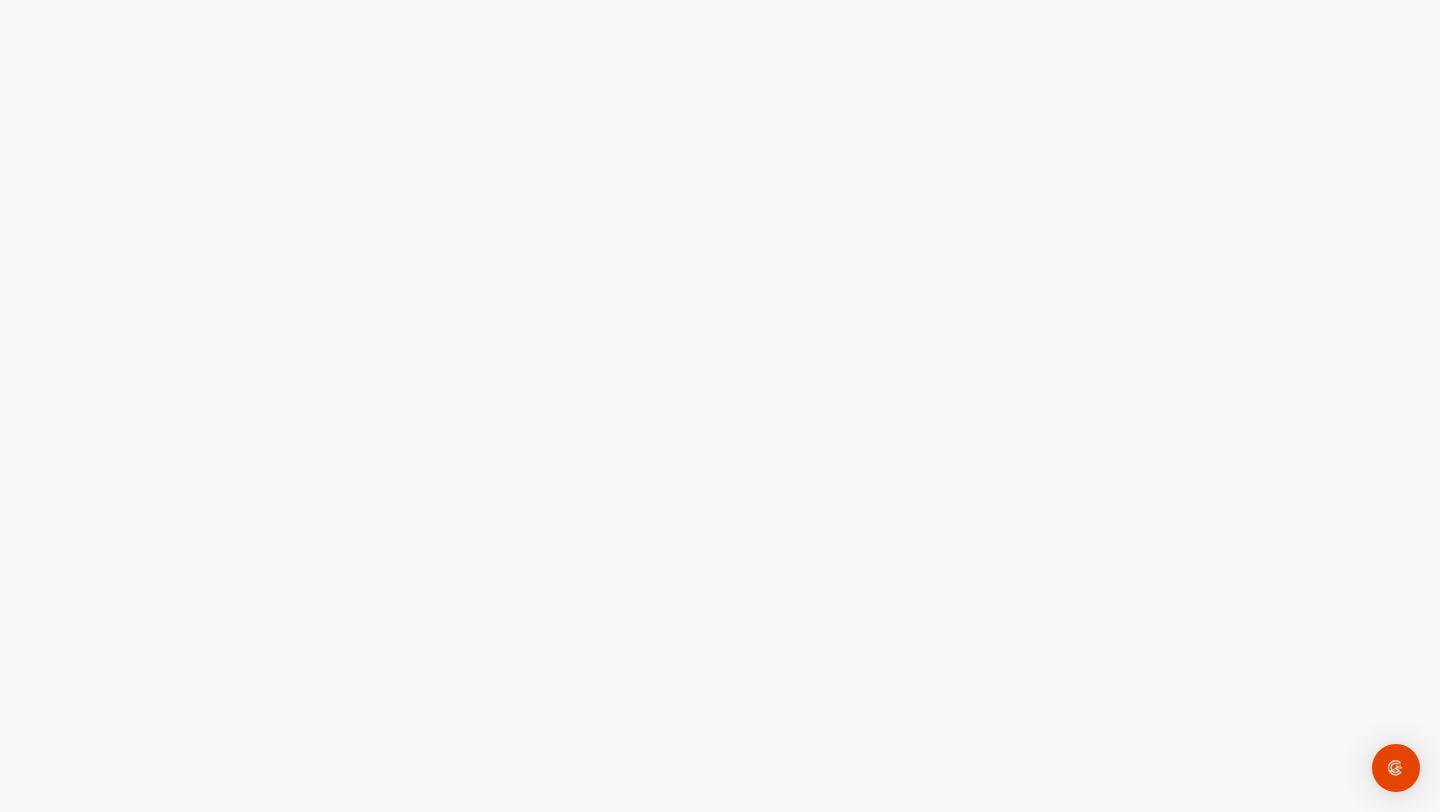 scroll, scrollTop: 0, scrollLeft: 0, axis: both 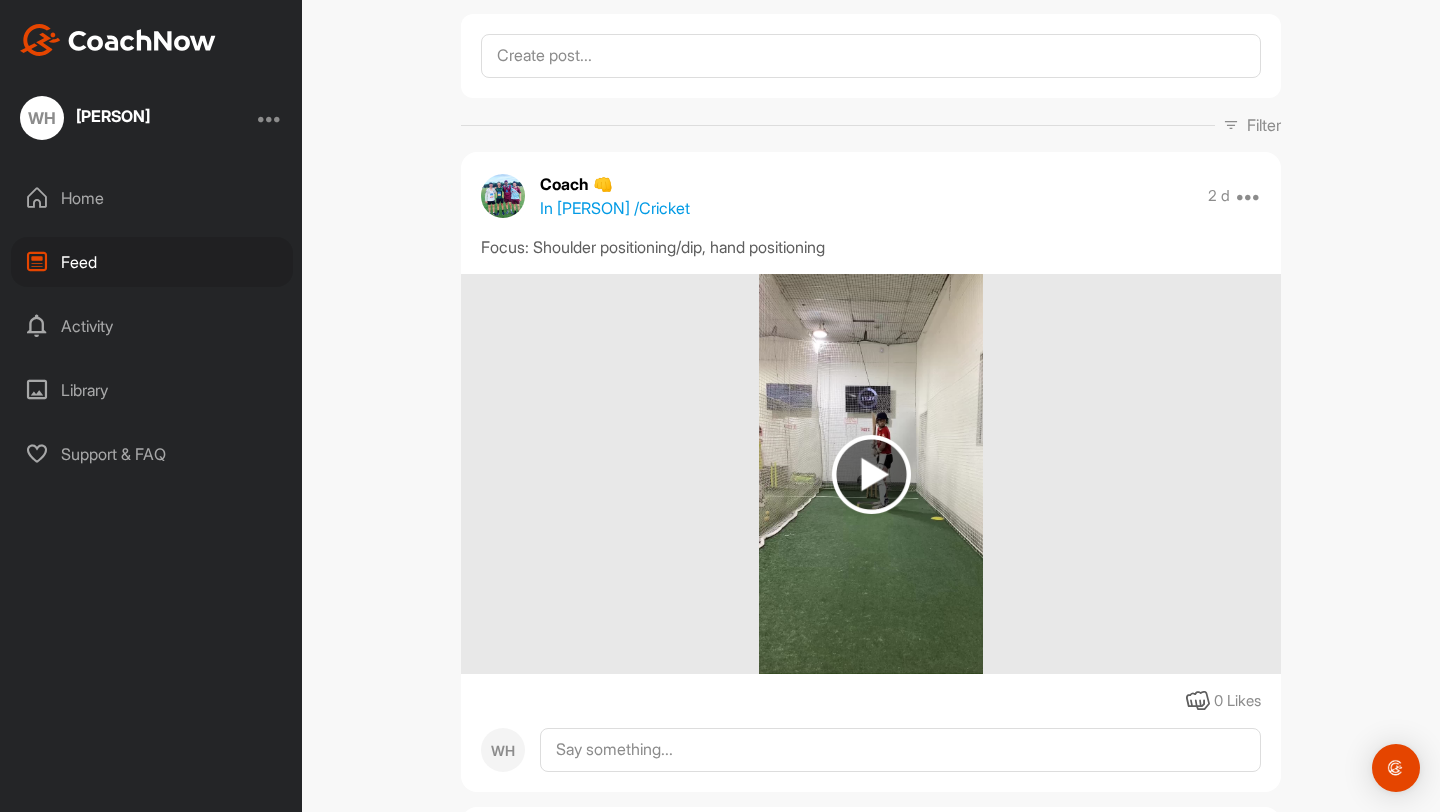click at bounding box center [871, 474] 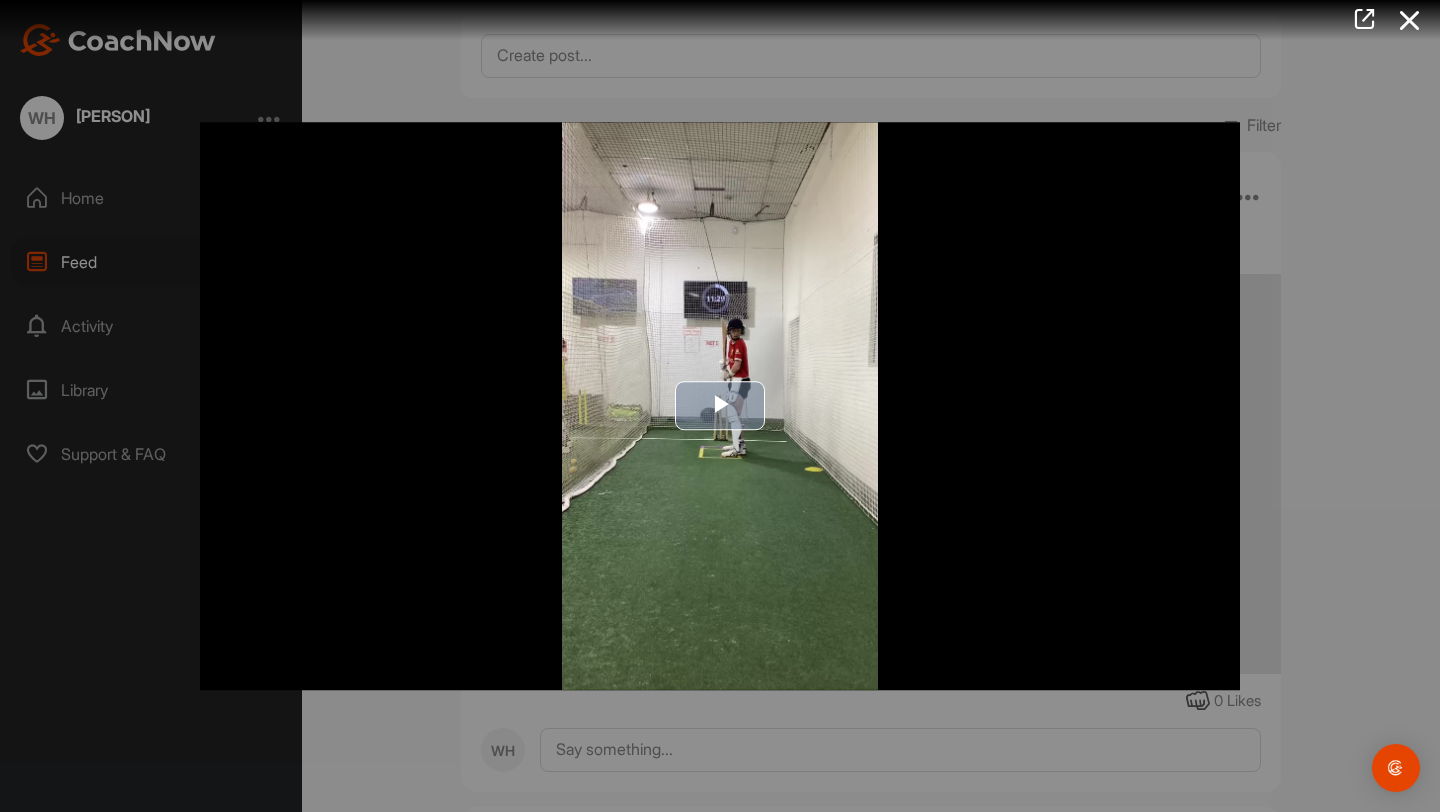 click at bounding box center [720, 406] 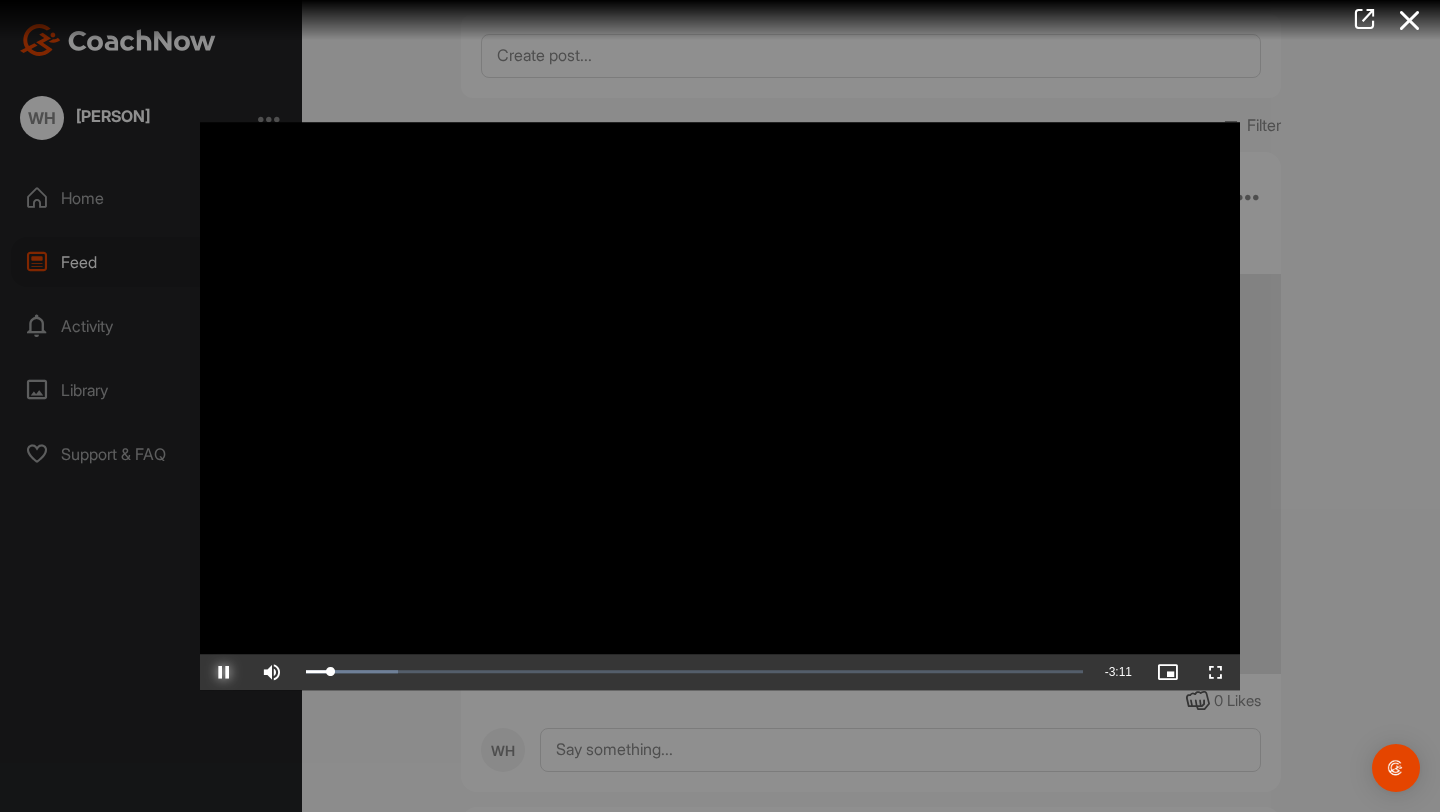 click at bounding box center [224, 672] 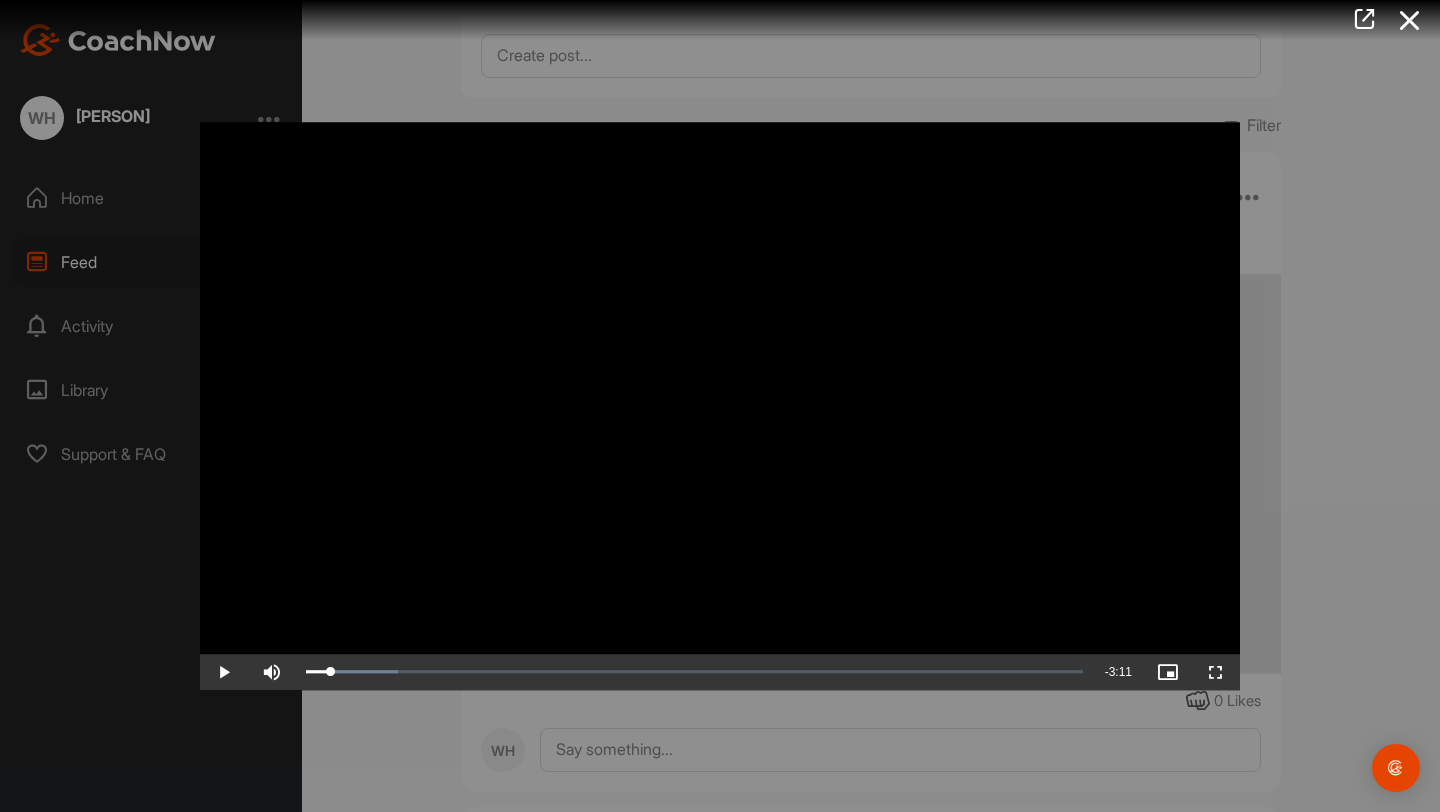 click at bounding box center [720, 406] 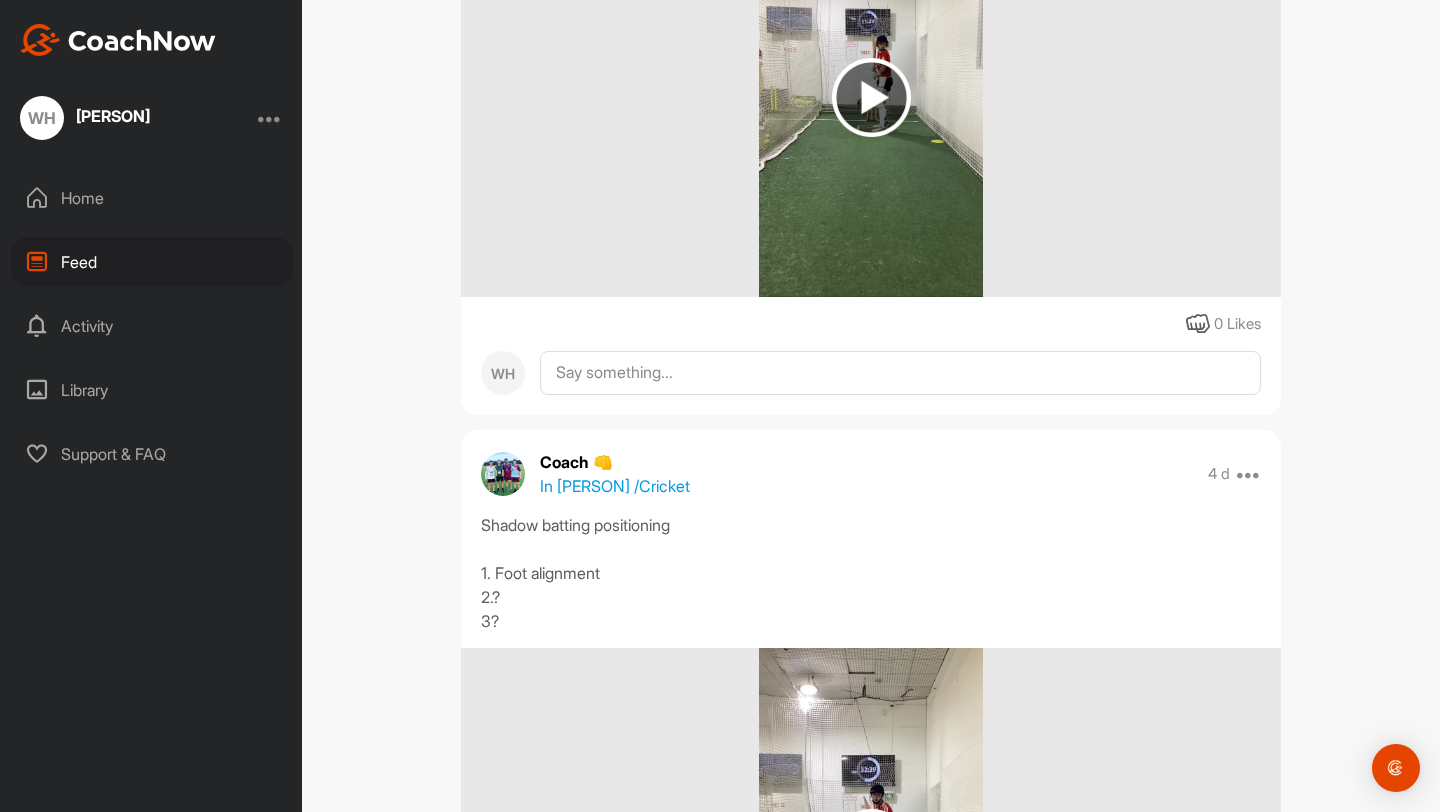 scroll, scrollTop: 402, scrollLeft: 0, axis: vertical 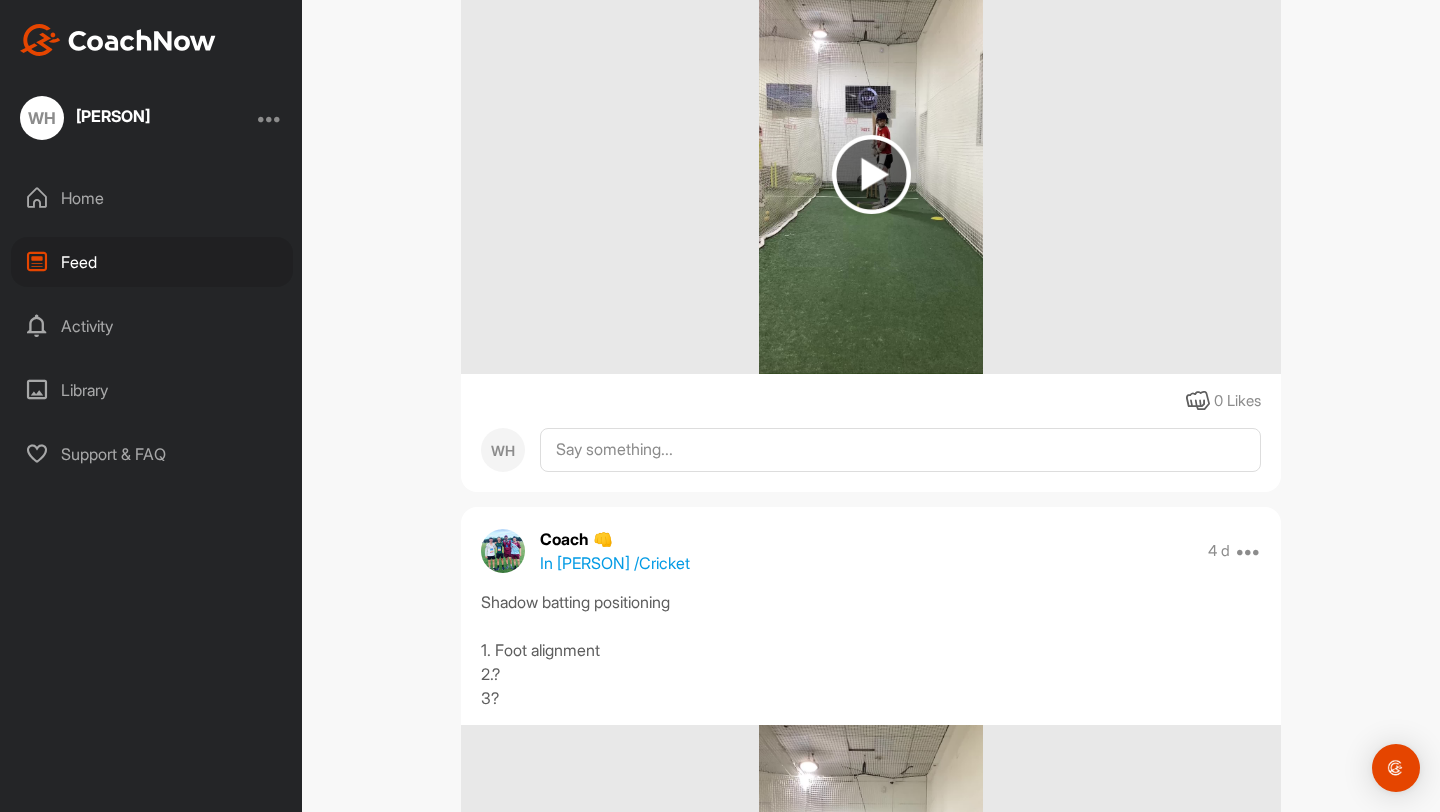 click at bounding box center [870, 174] 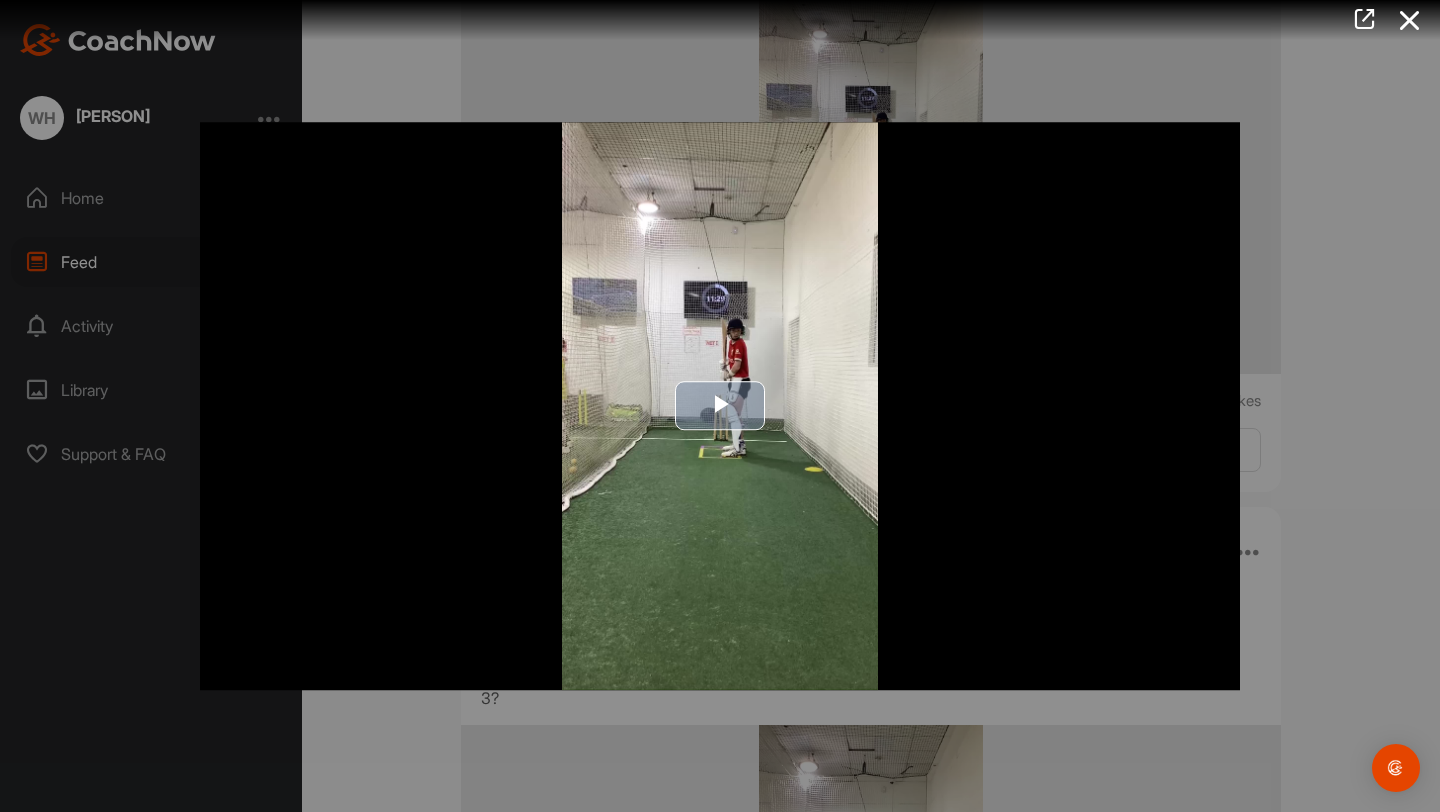 click at bounding box center [720, 406] 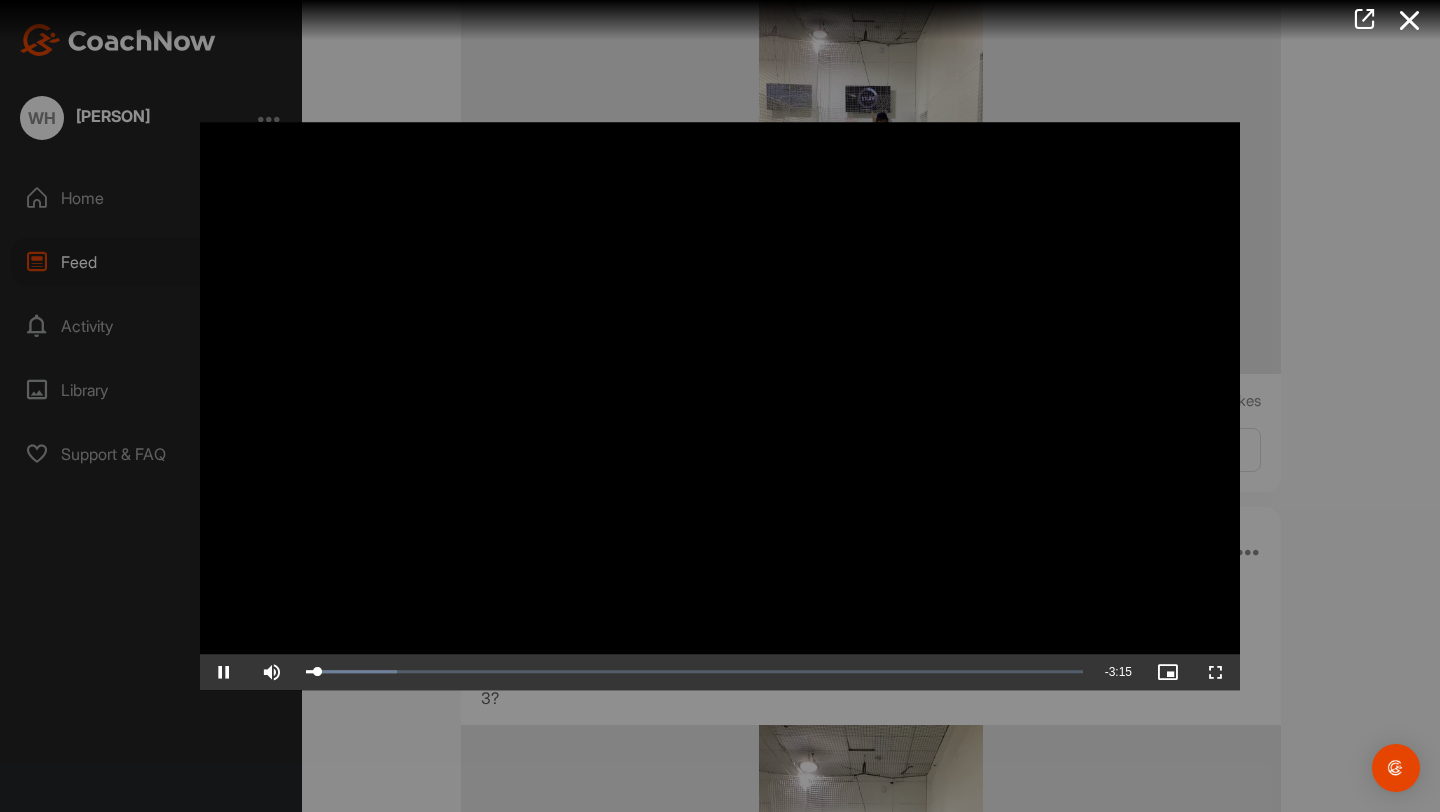 click at bounding box center (720, 406) 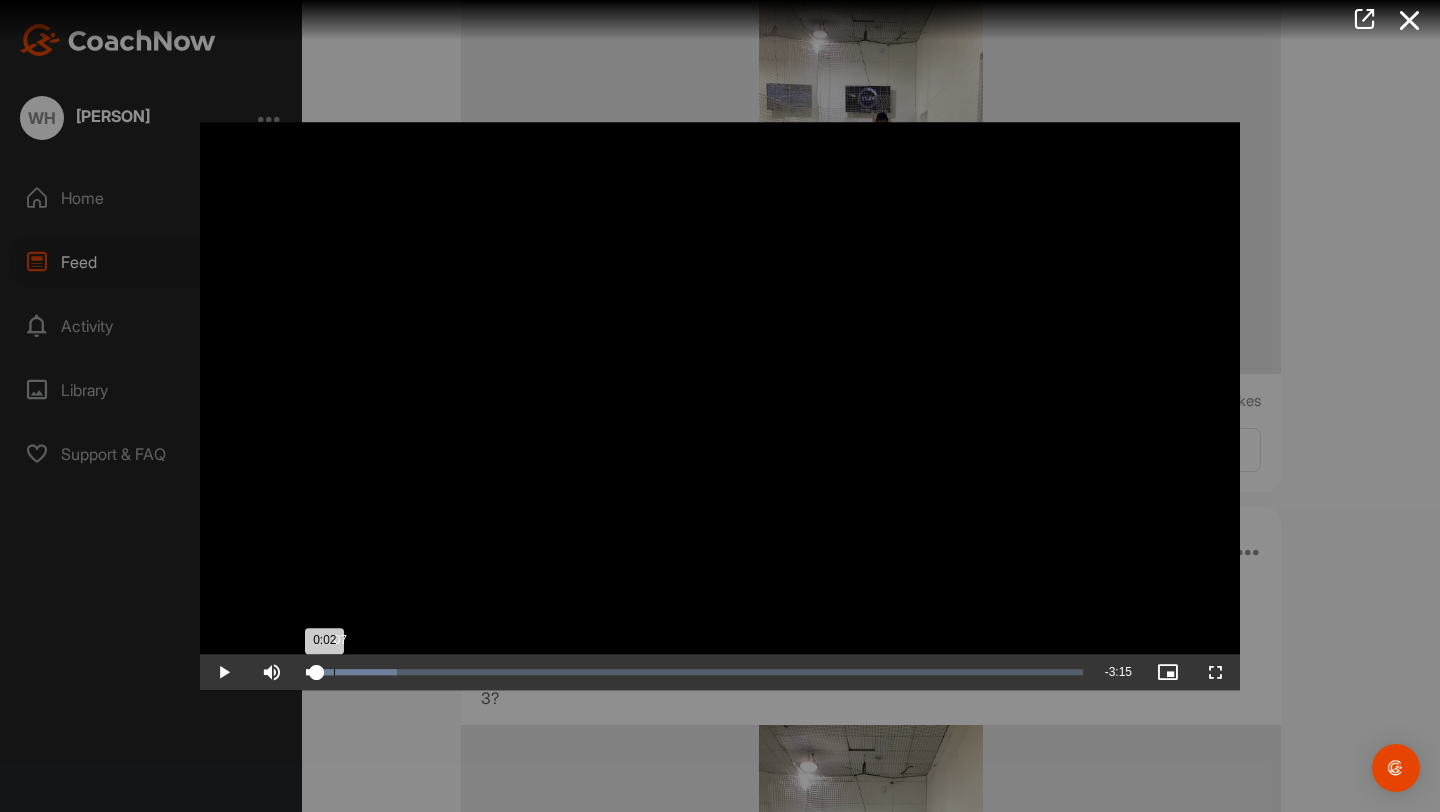click on "Loaded :  11.77% 0:07 0:02" at bounding box center (694, 672) 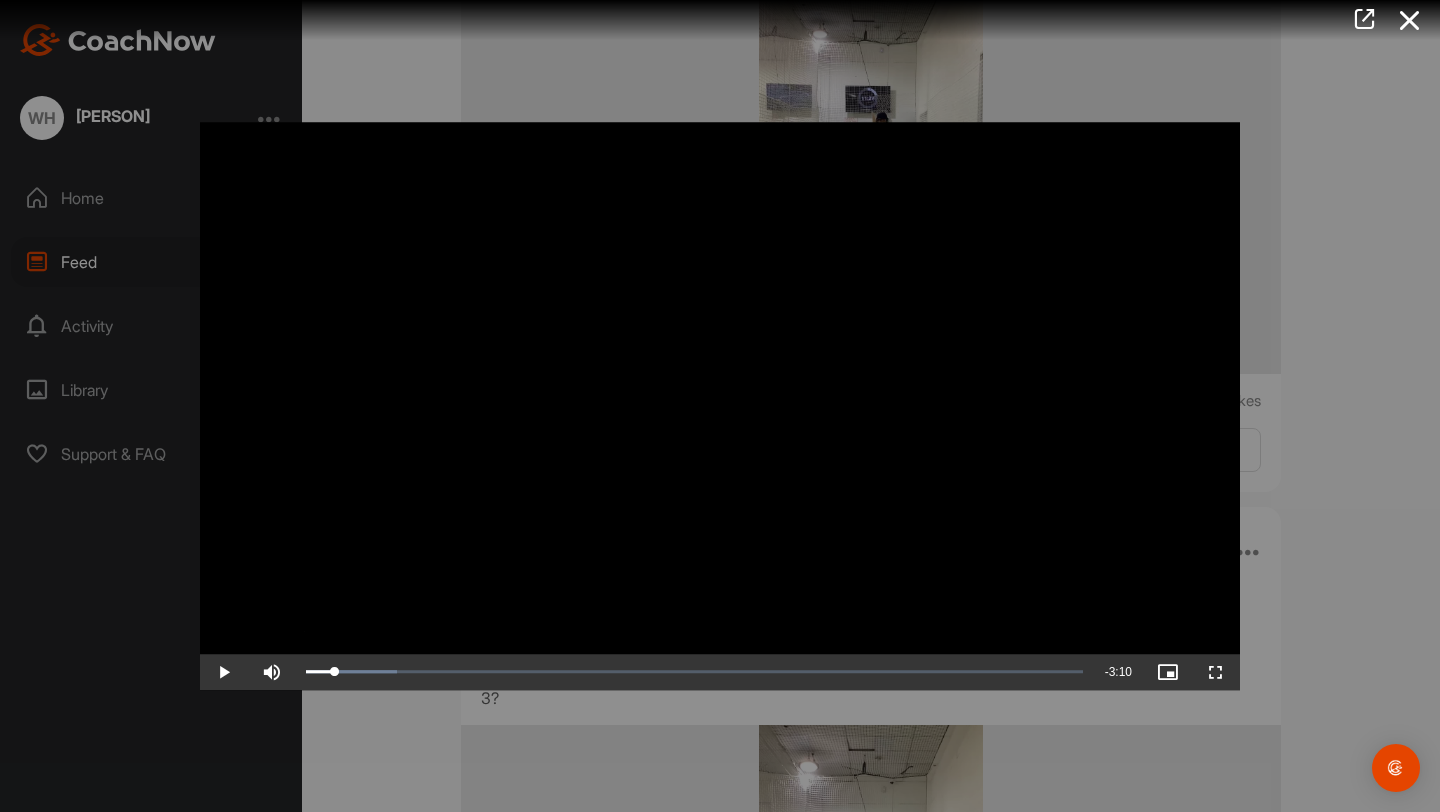 click at bounding box center [720, 406] 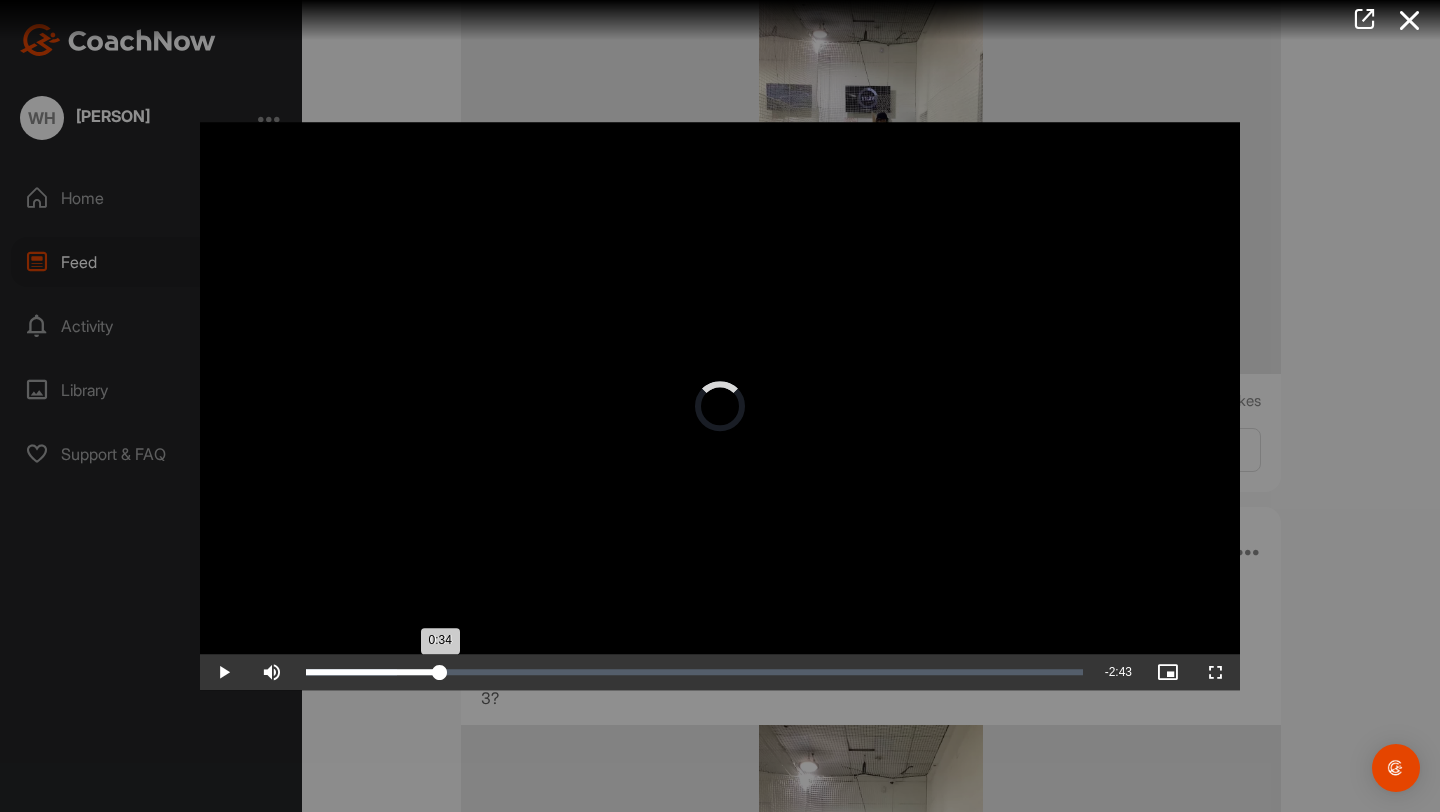 click on "Loaded :  11.77% 0:34 0:34" at bounding box center [694, 672] 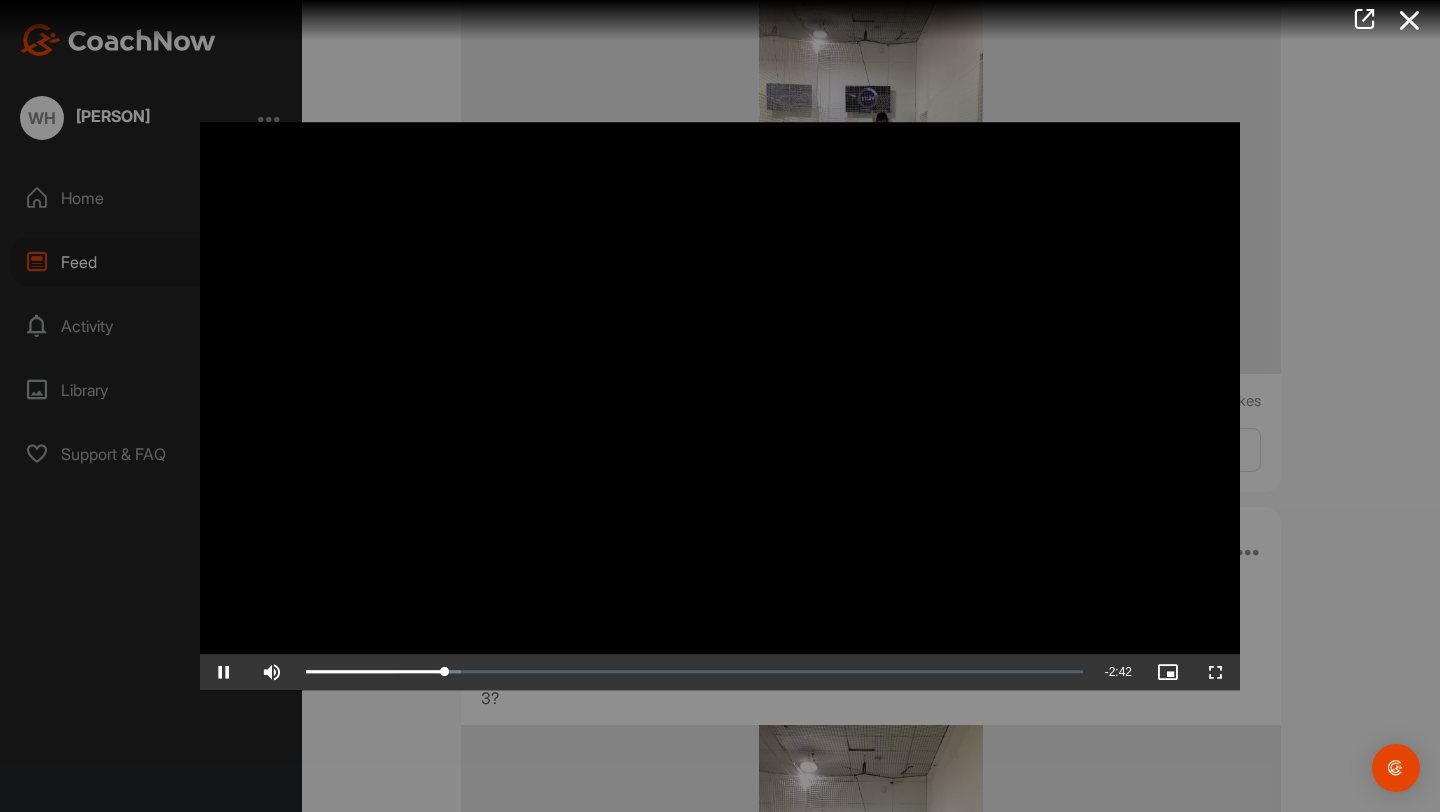 click at bounding box center [720, 406] 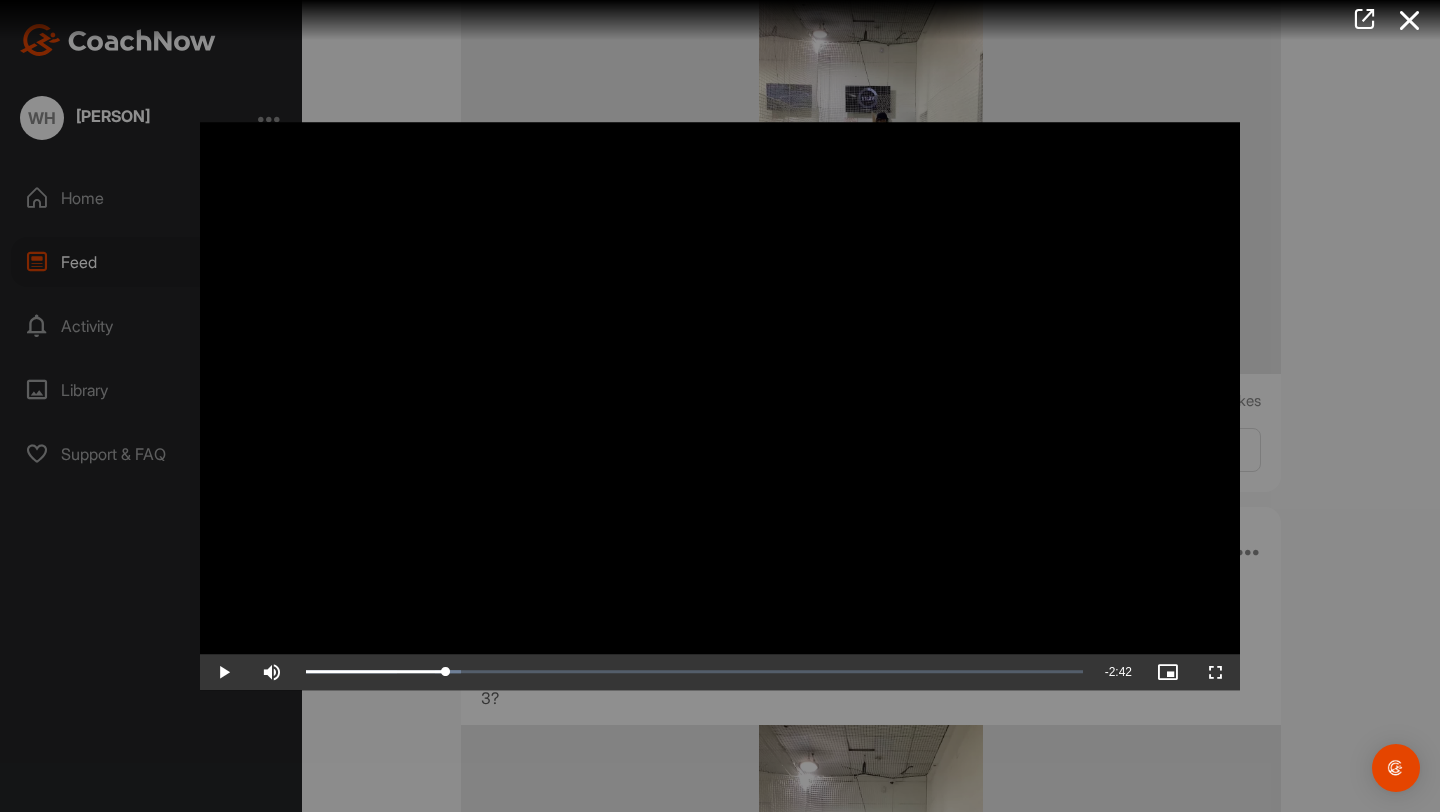 click at bounding box center [720, 406] 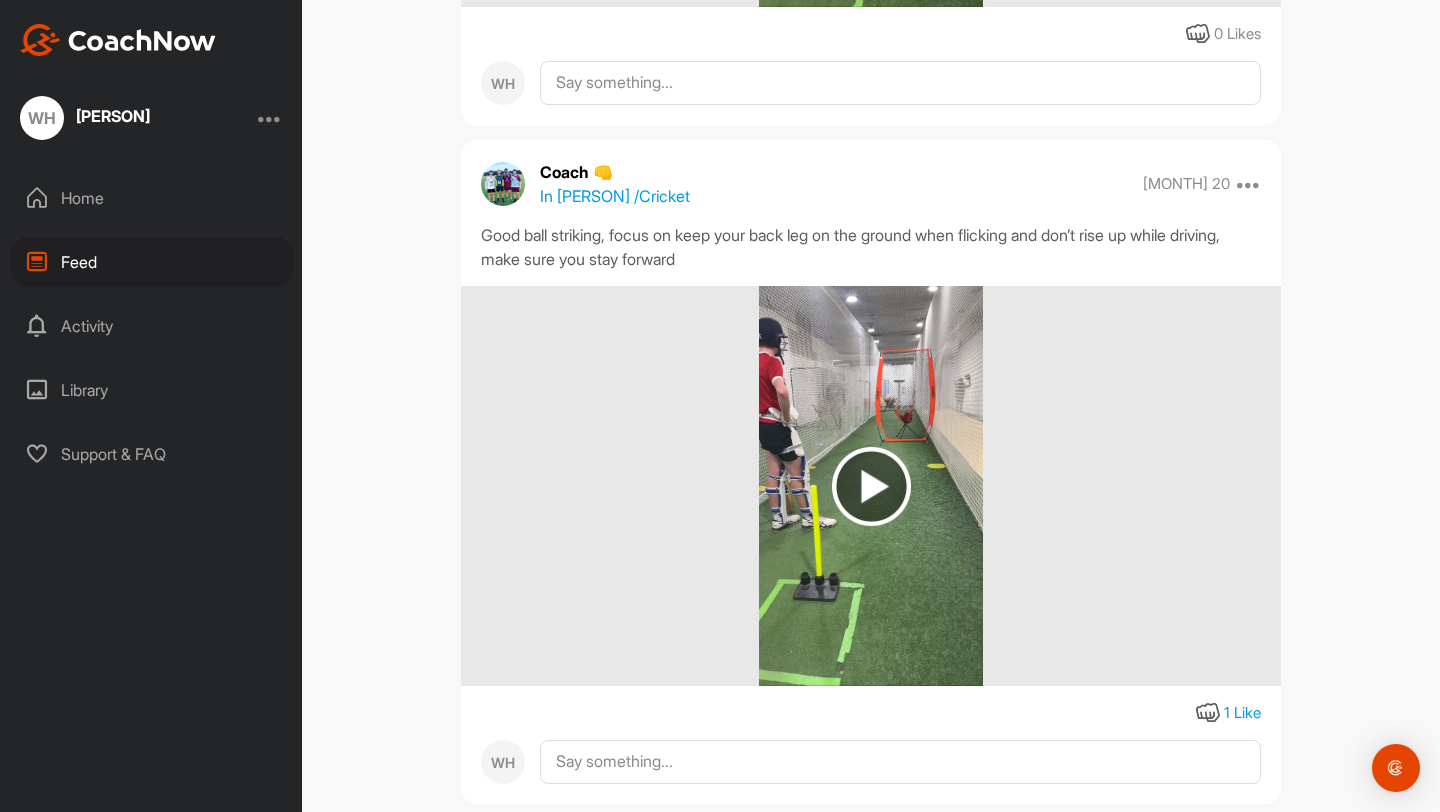 scroll, scrollTop: 2355, scrollLeft: 0, axis: vertical 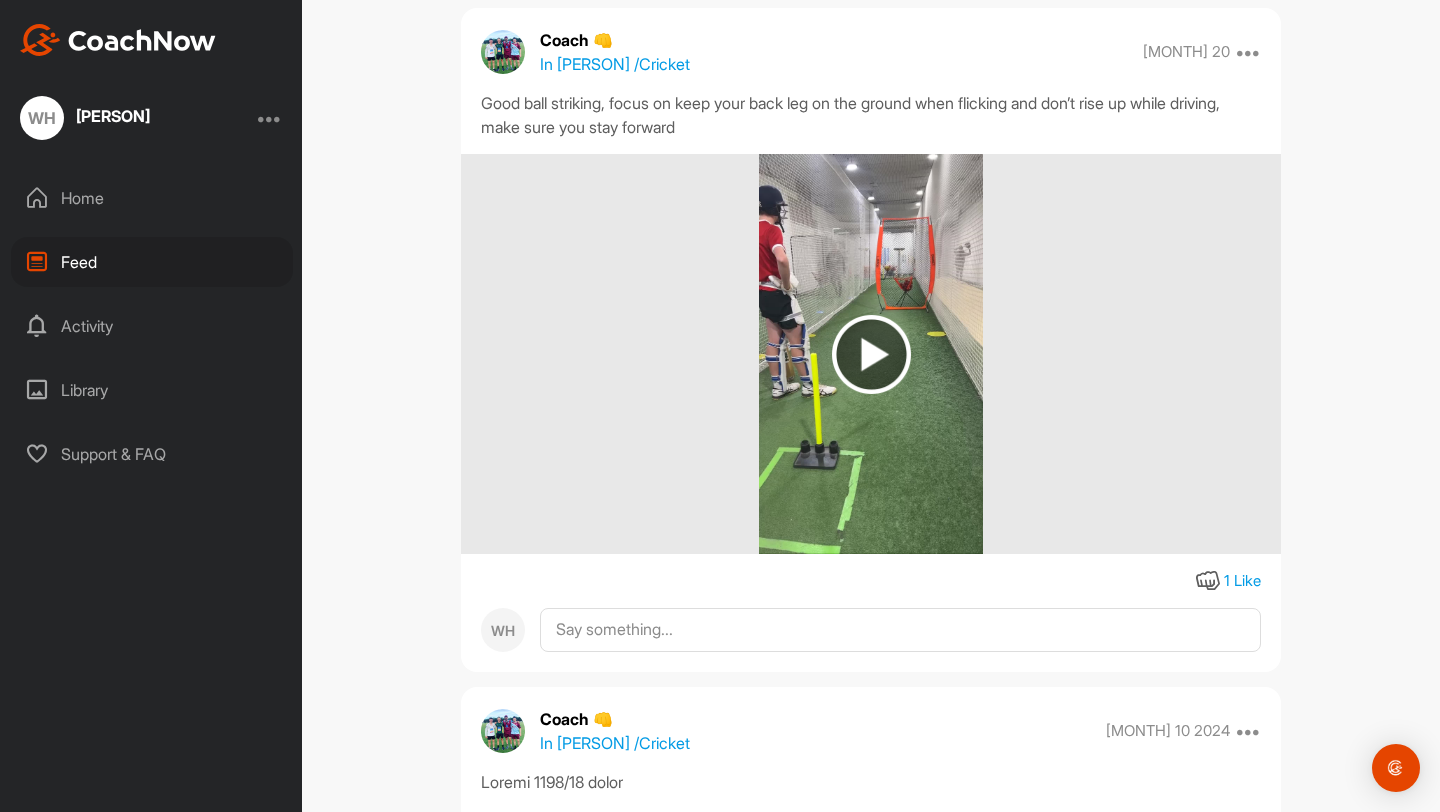 click at bounding box center [871, 354] 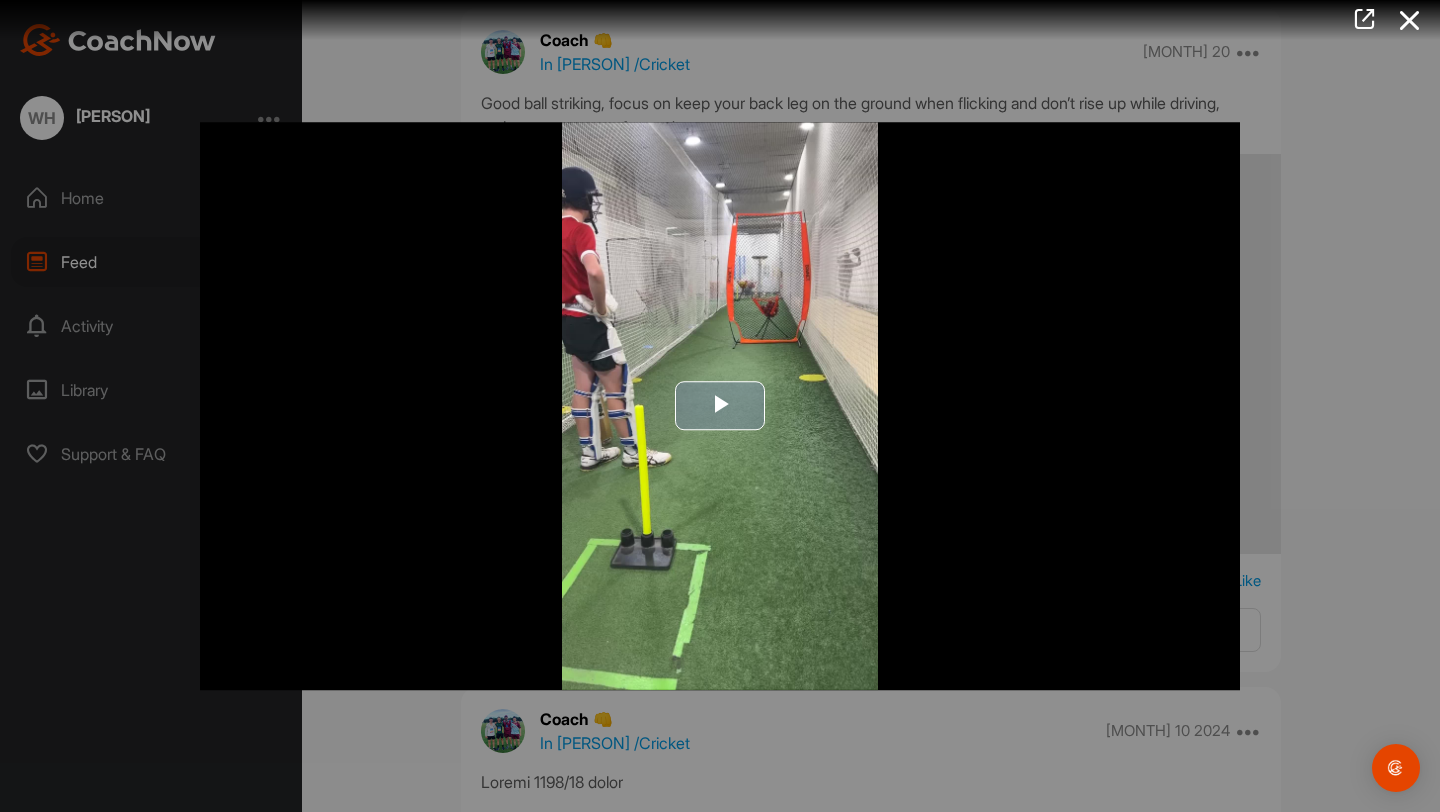 click at bounding box center [720, 406] 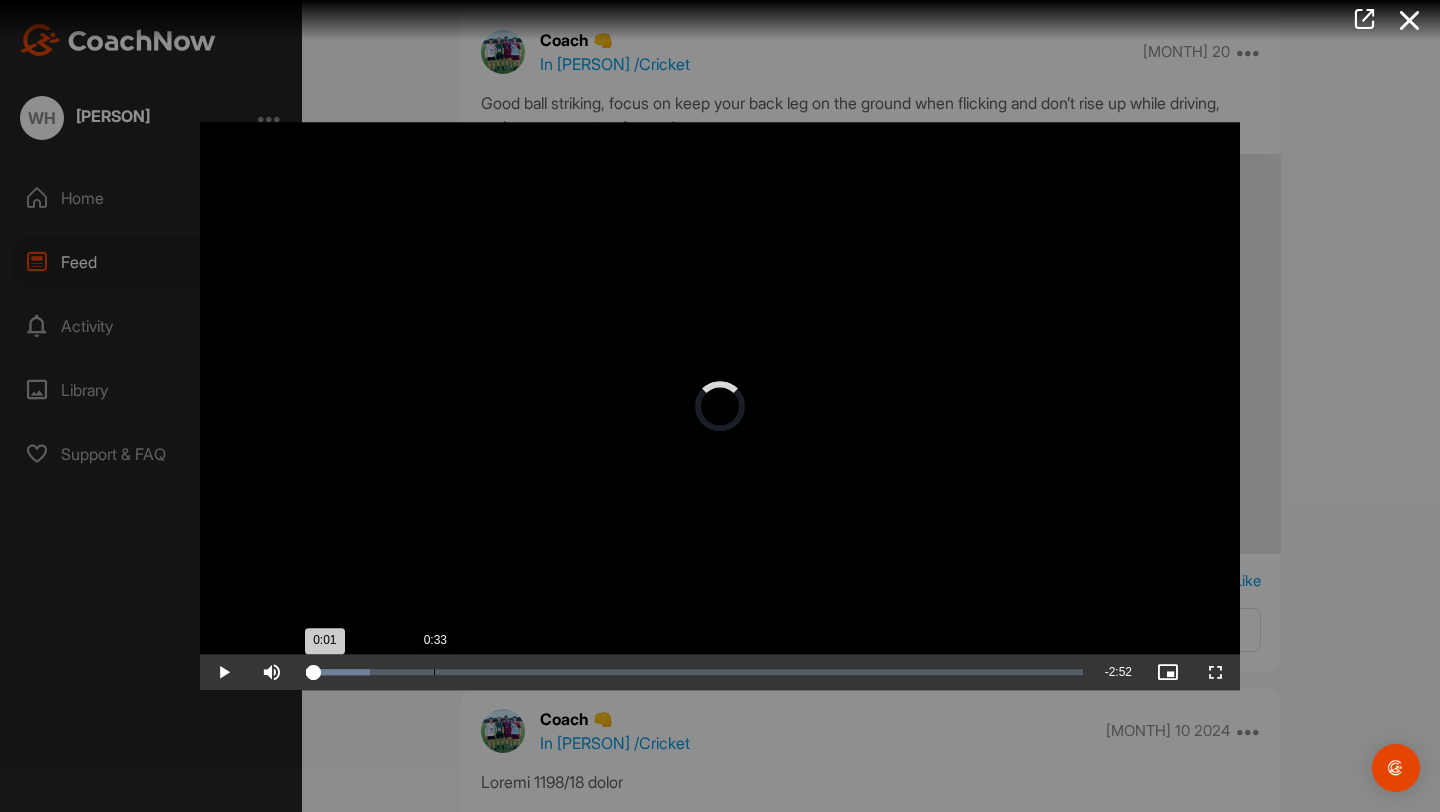 click on "Loaded :  8.25% 0:33 0:01" at bounding box center (694, 672) 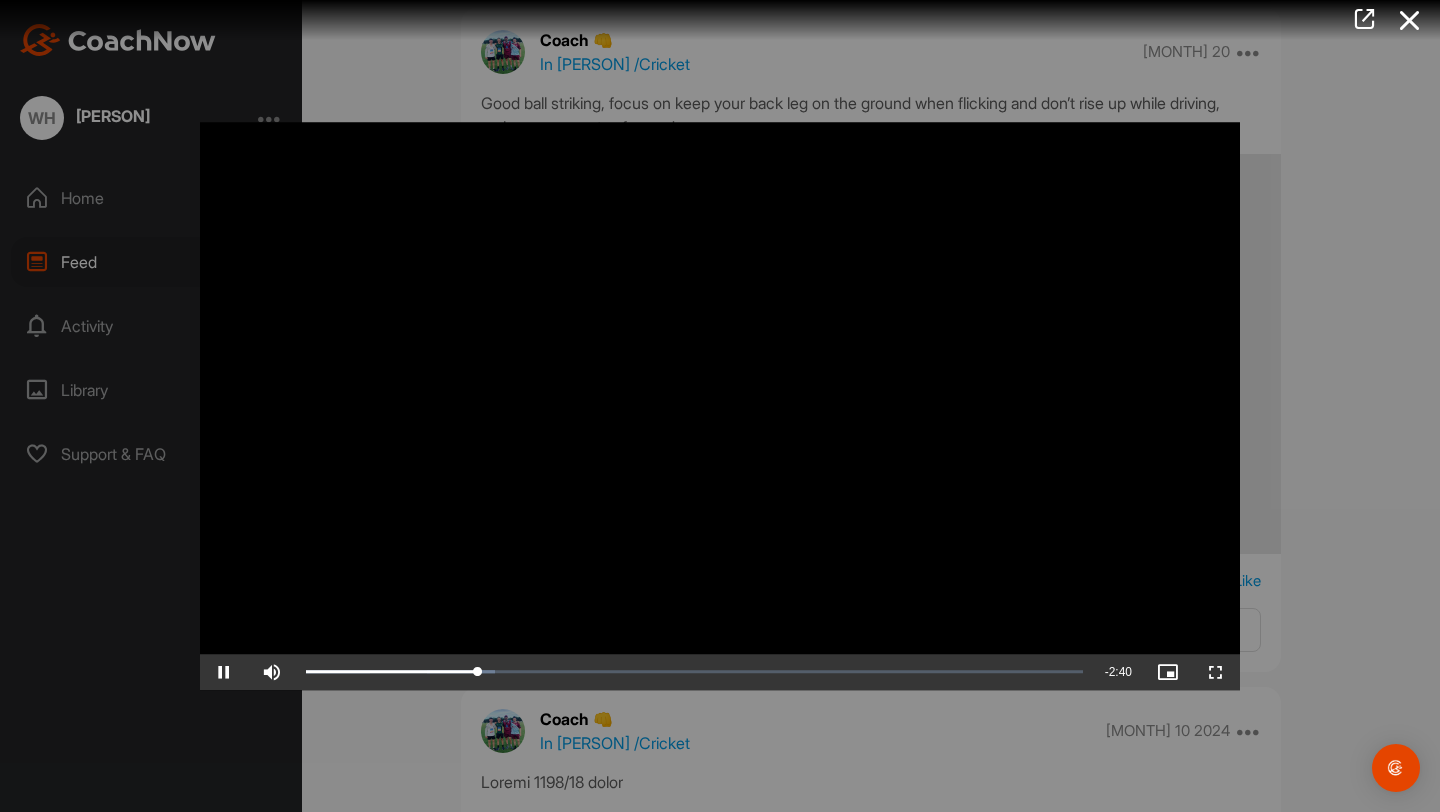 click at bounding box center [720, 406] 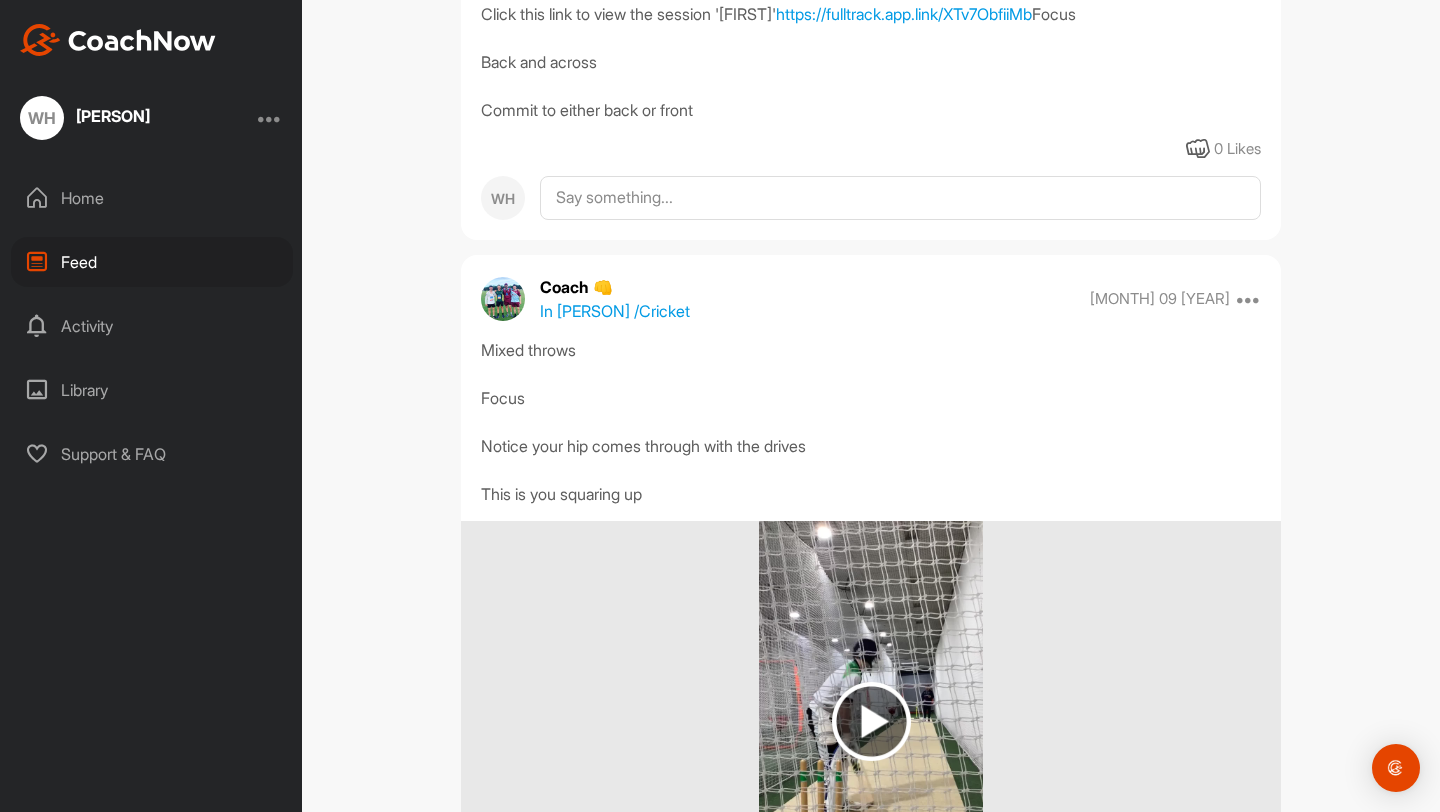 scroll, scrollTop: 4396, scrollLeft: 0, axis: vertical 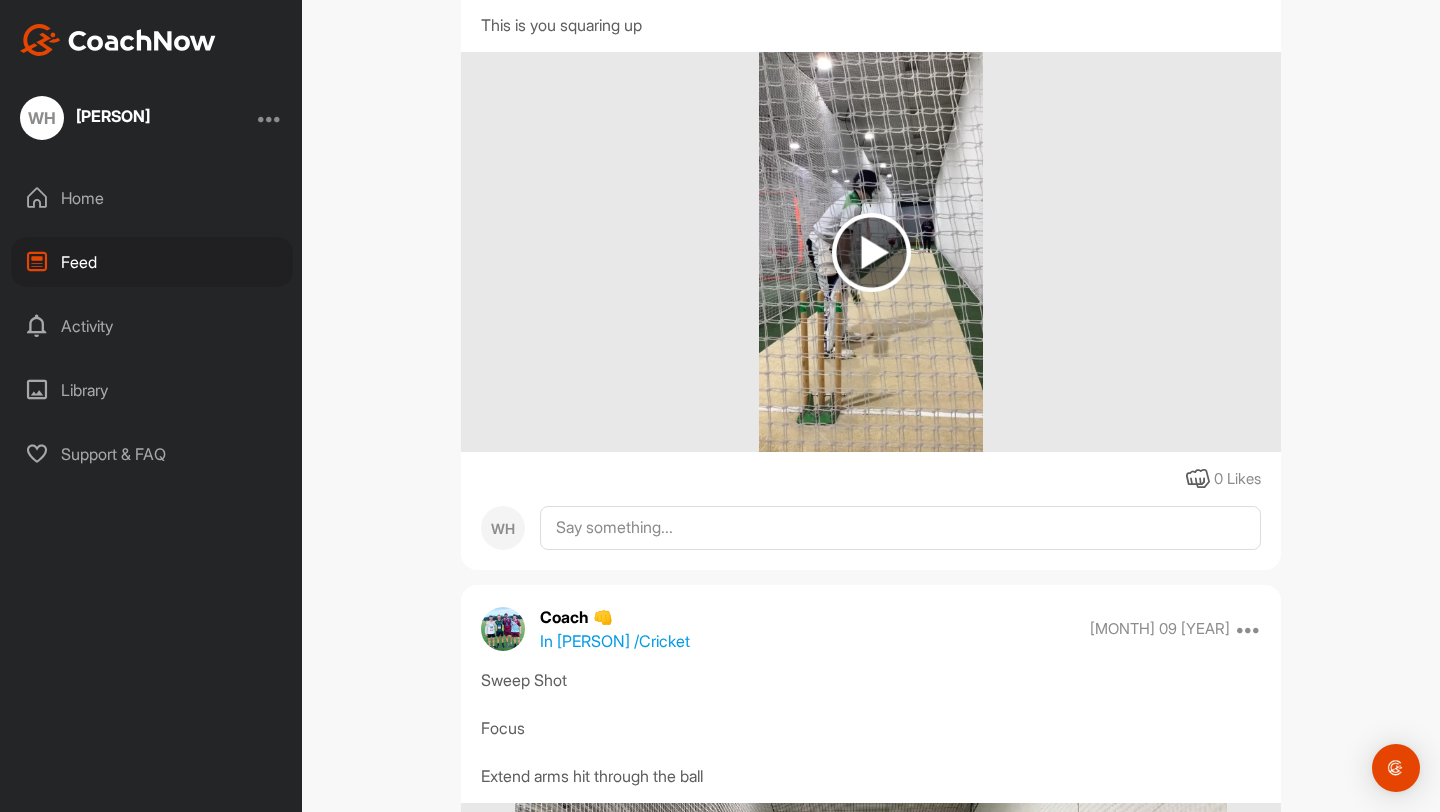 click at bounding box center (871, 252) 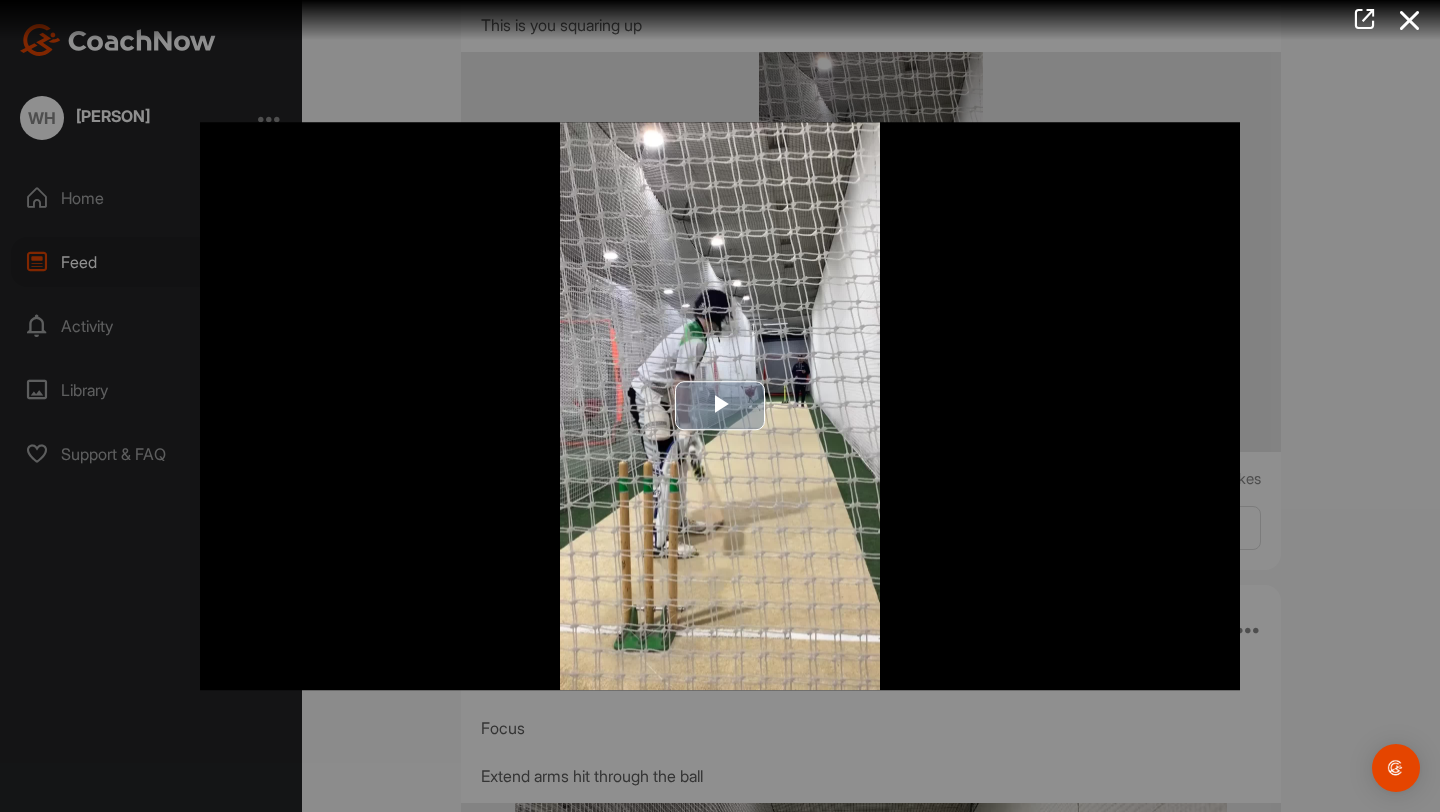 click at bounding box center [720, 406] 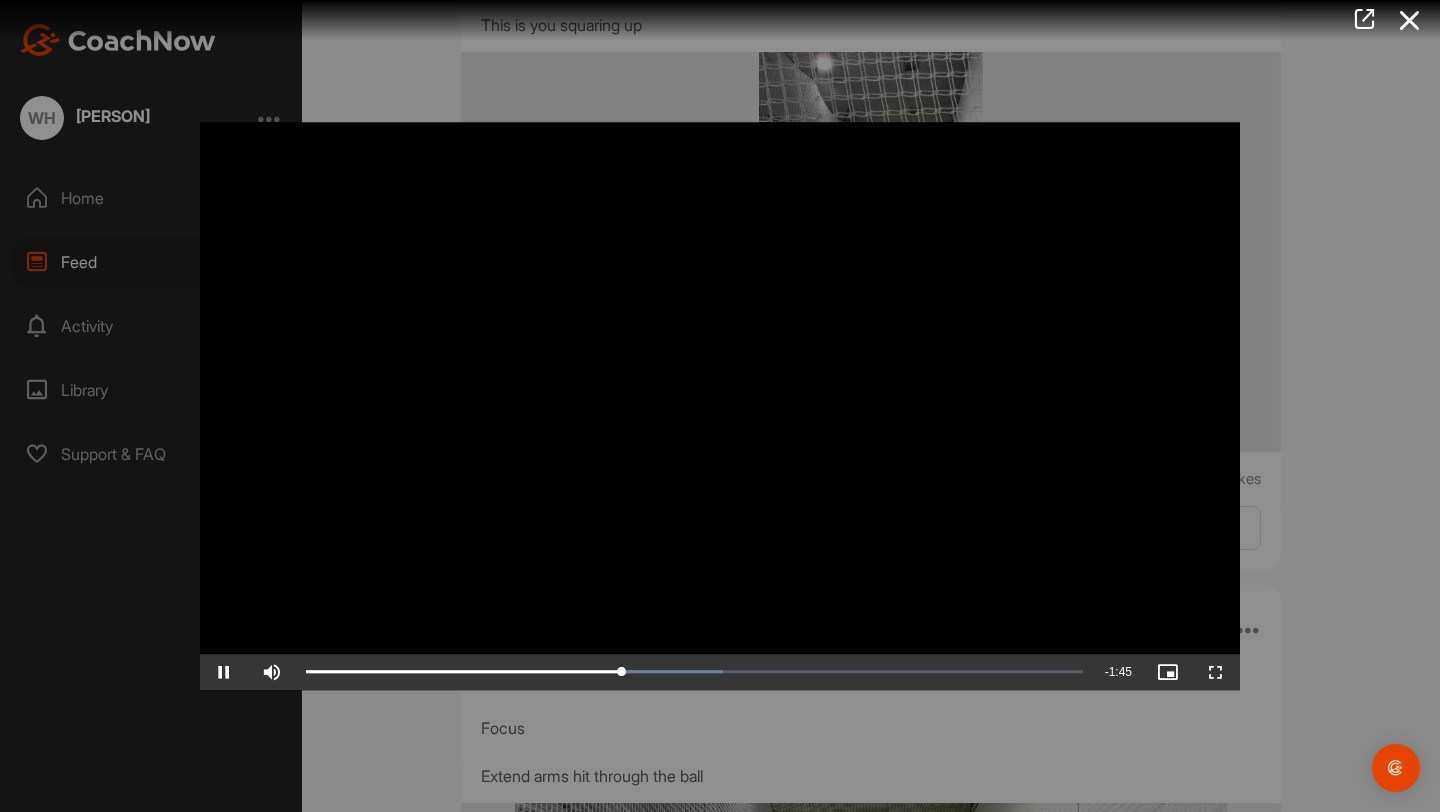 click at bounding box center [720, 406] 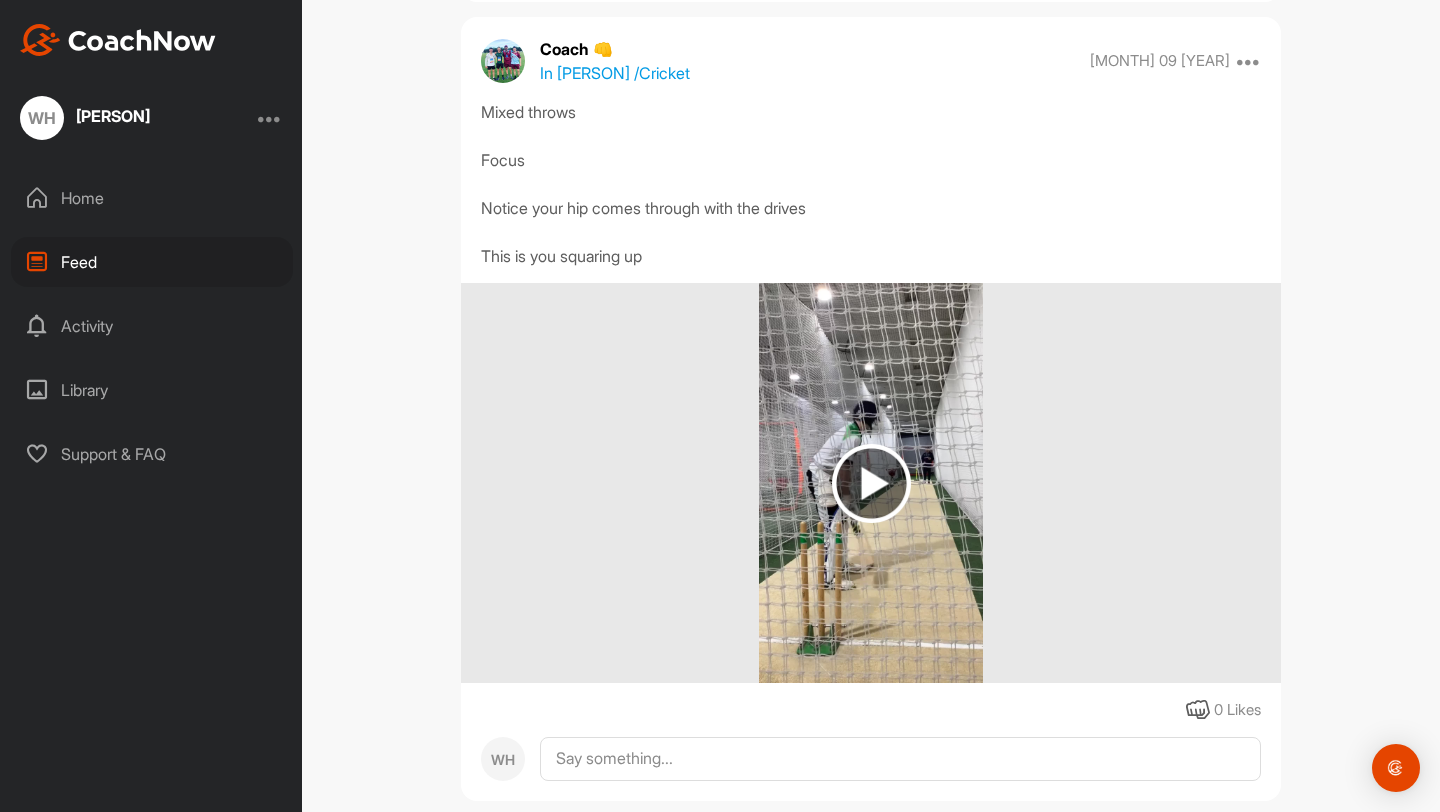 scroll, scrollTop: 4165, scrollLeft: 0, axis: vertical 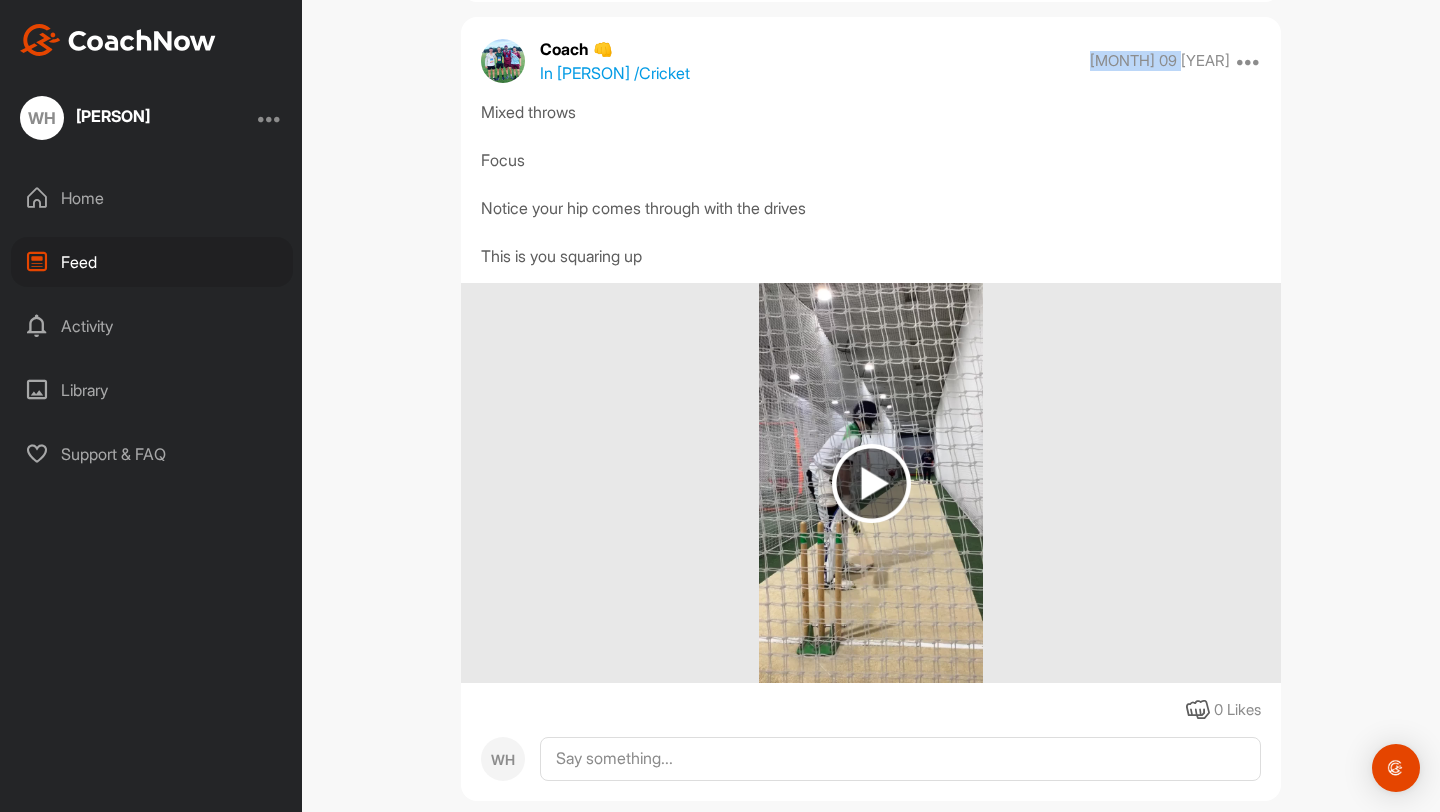 drag, startPoint x: 1130, startPoint y: 113, endPoint x: 1234, endPoint y: 117, distance: 104.0769 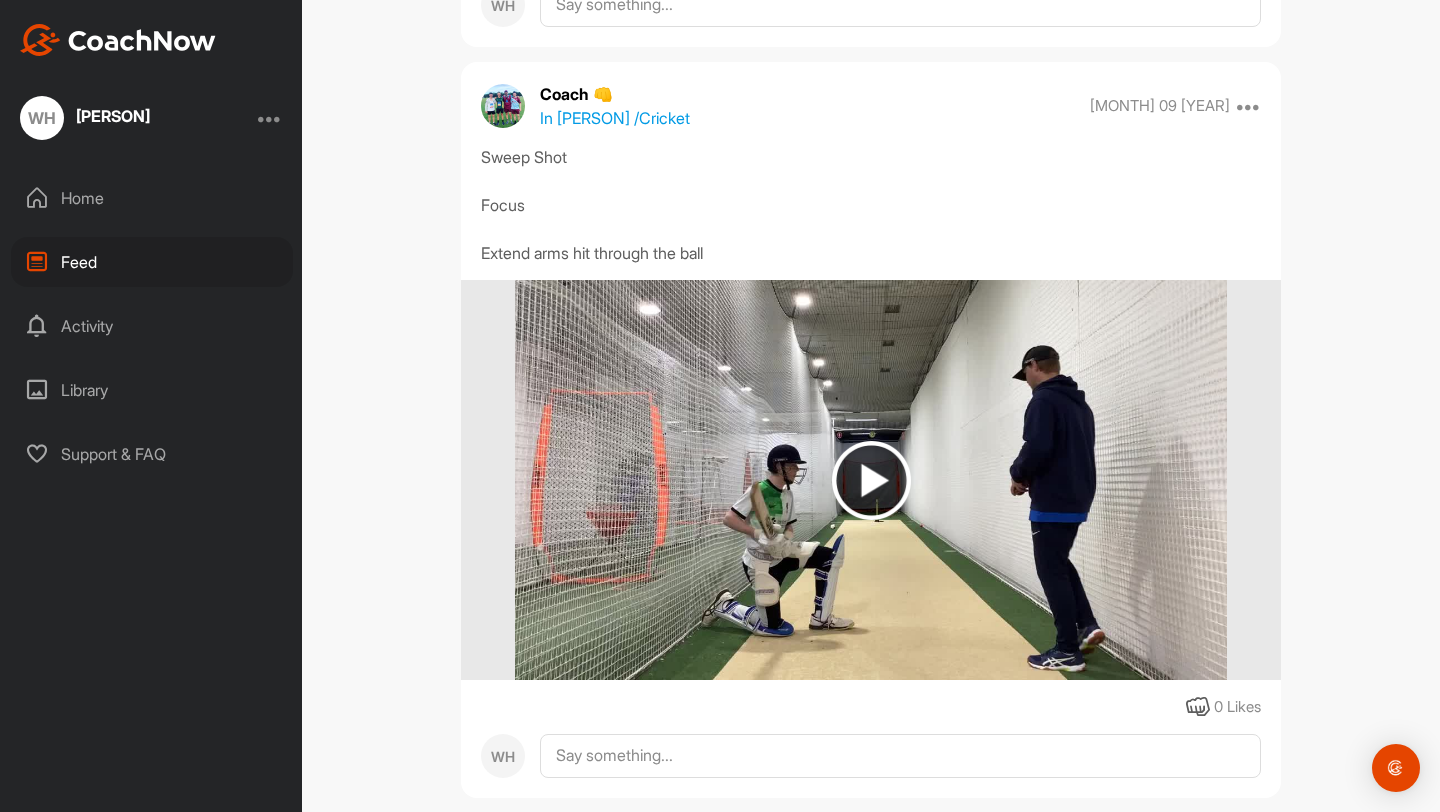 scroll, scrollTop: 4918, scrollLeft: 0, axis: vertical 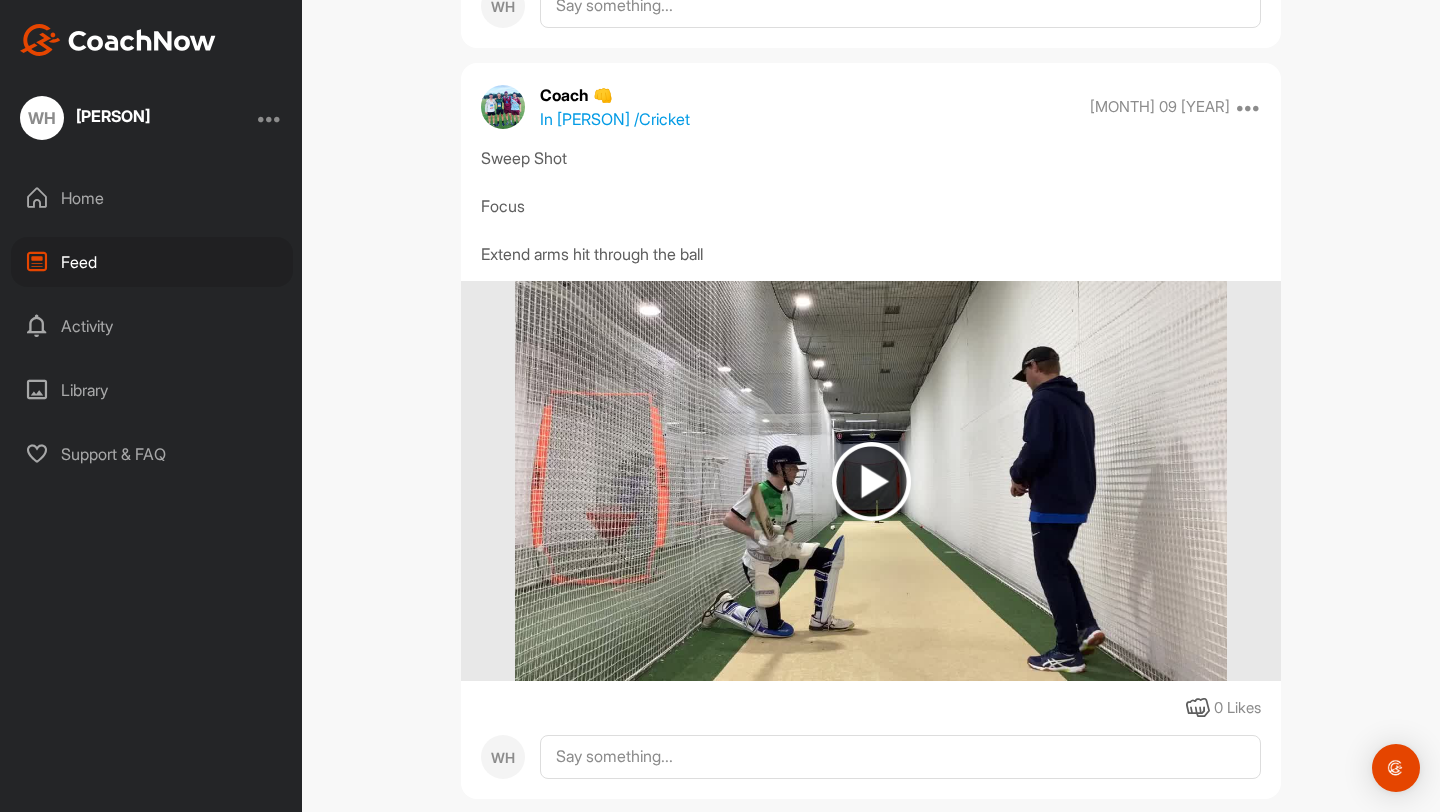click at bounding box center [871, 481] 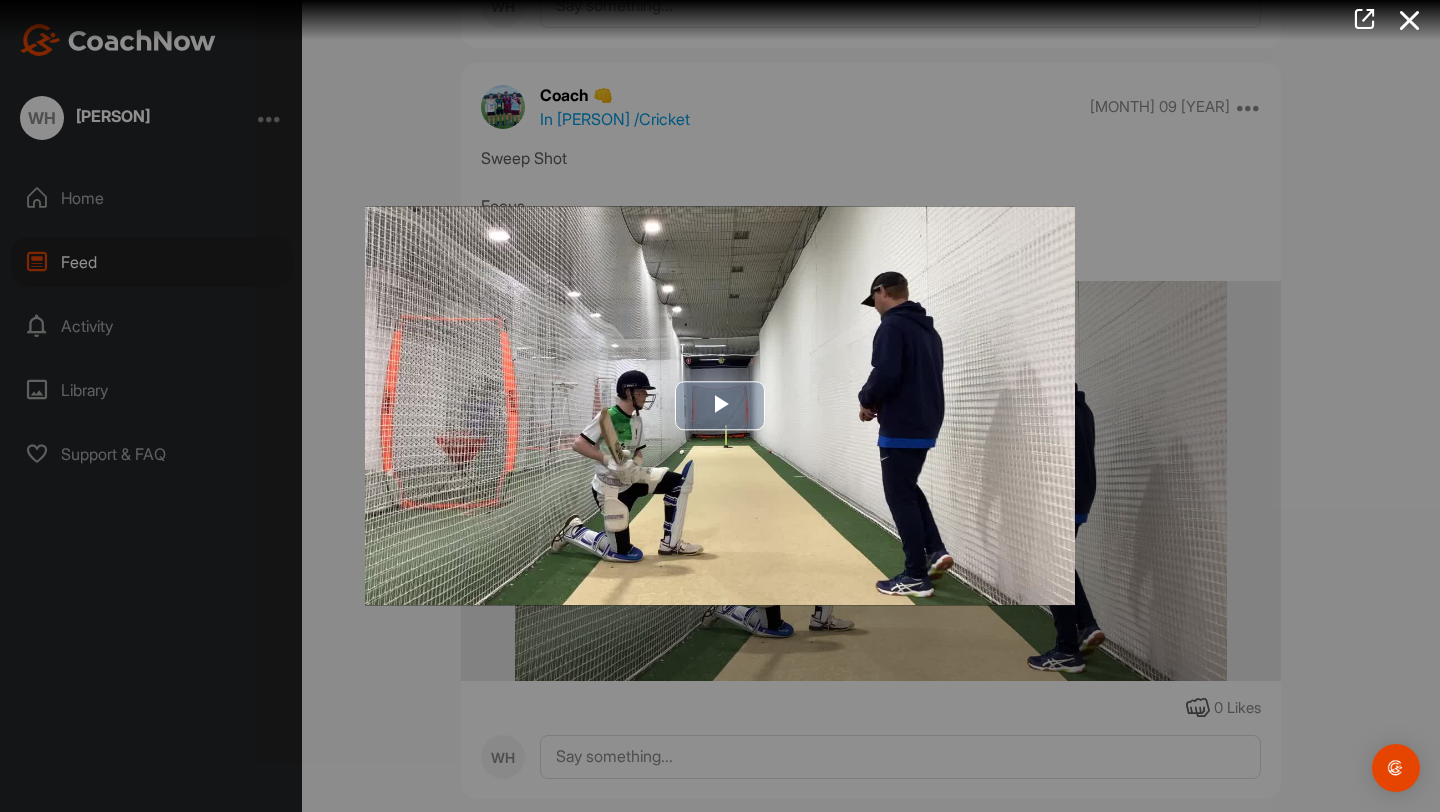 click at bounding box center (720, 405) 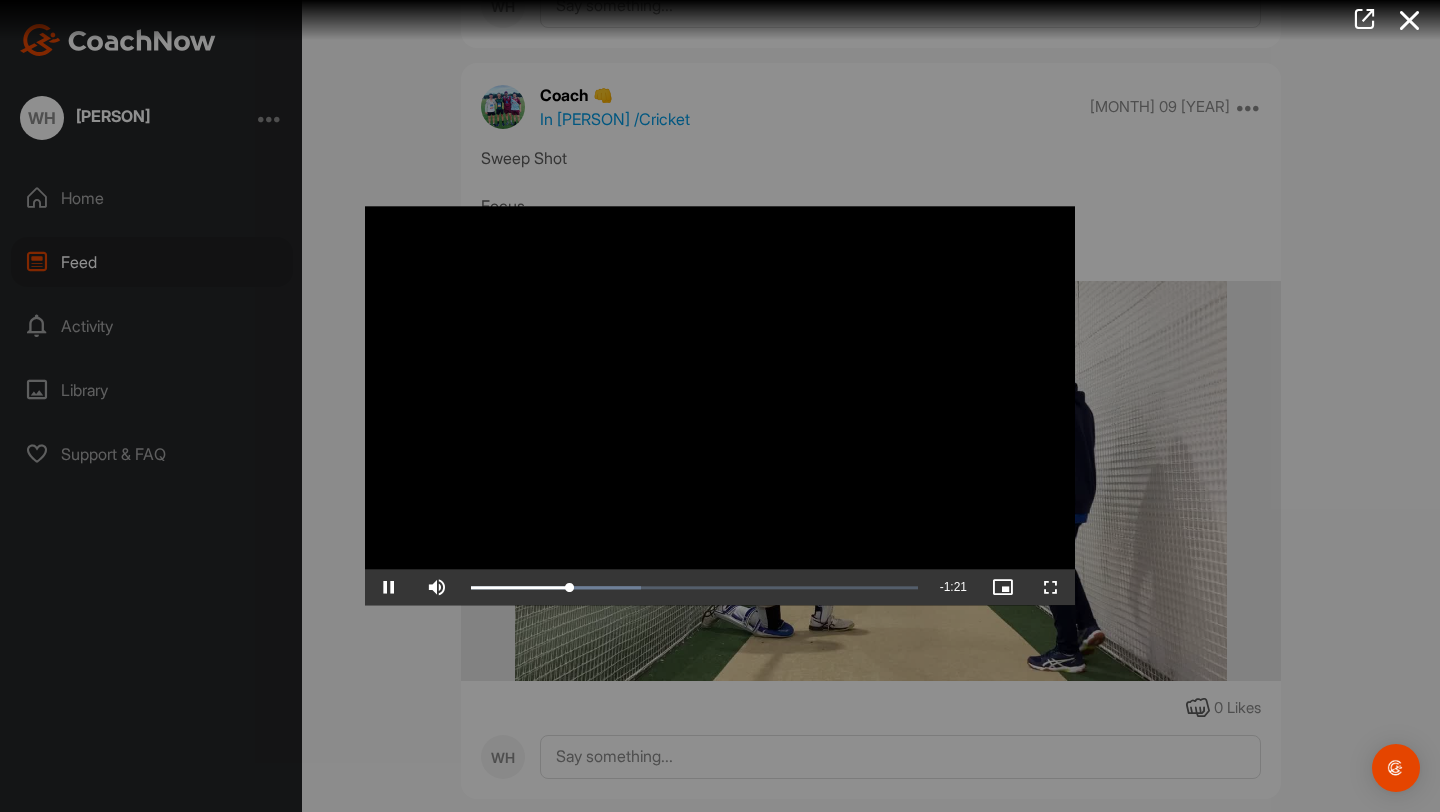 click at bounding box center (720, 405) 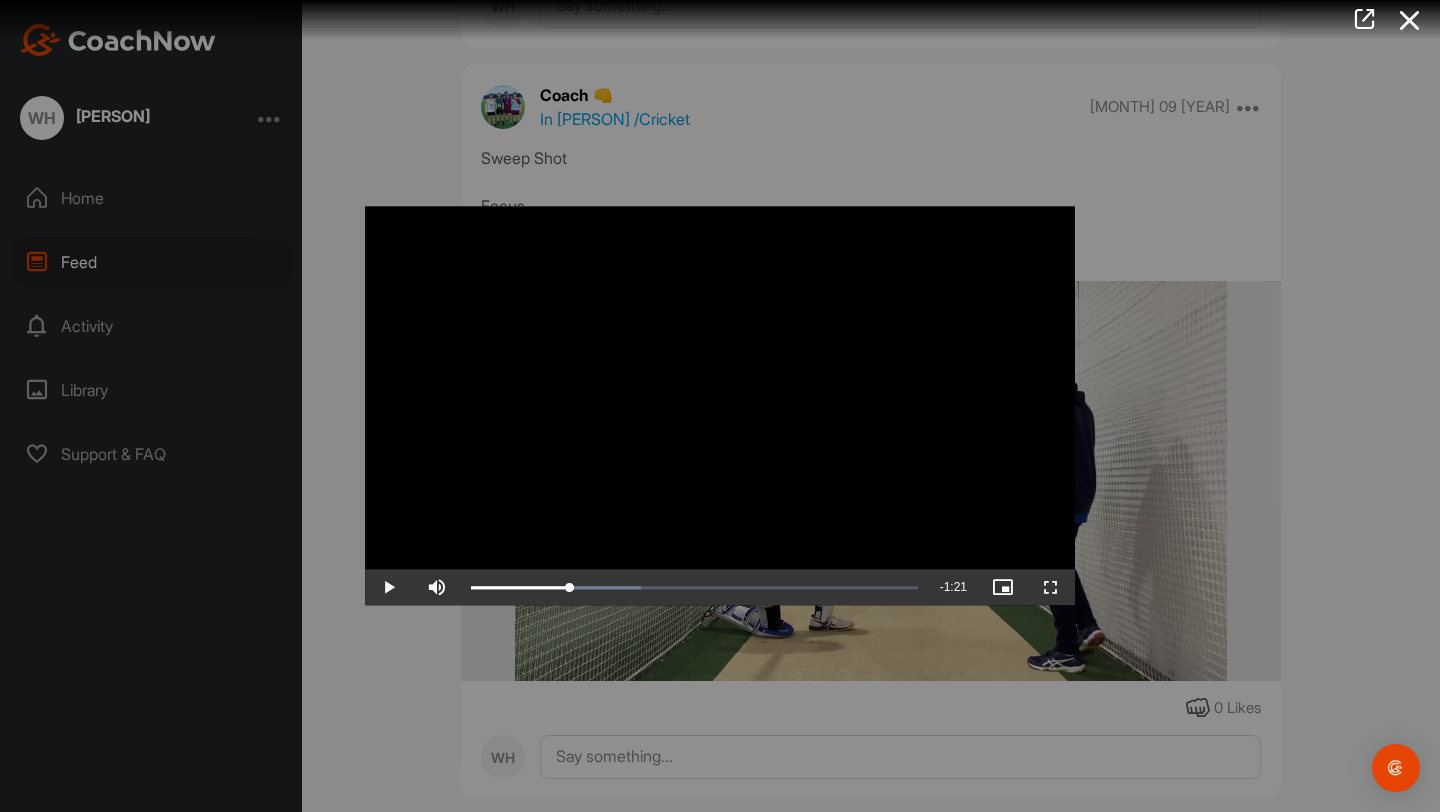 click at bounding box center (720, 405) 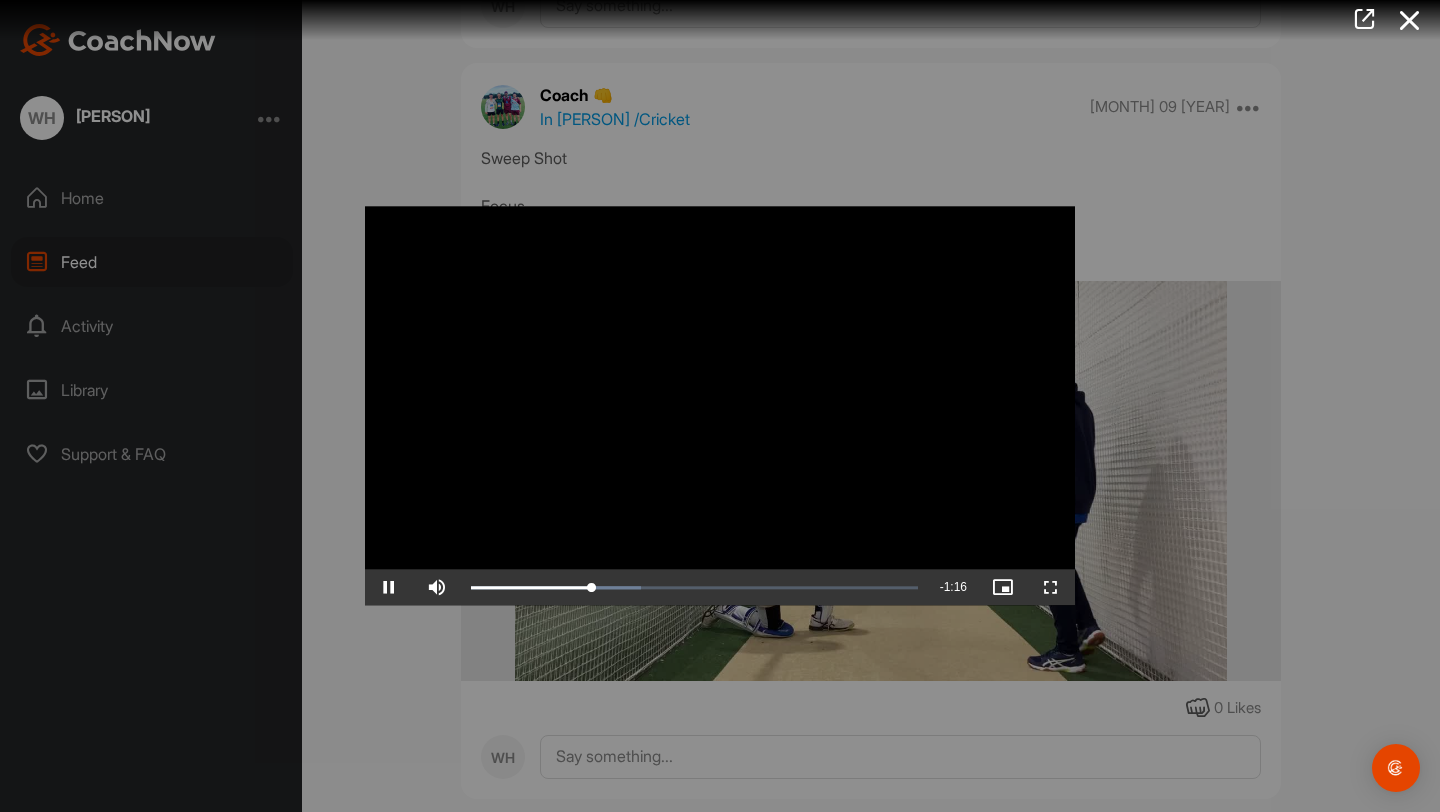 click at bounding box center (720, 405) 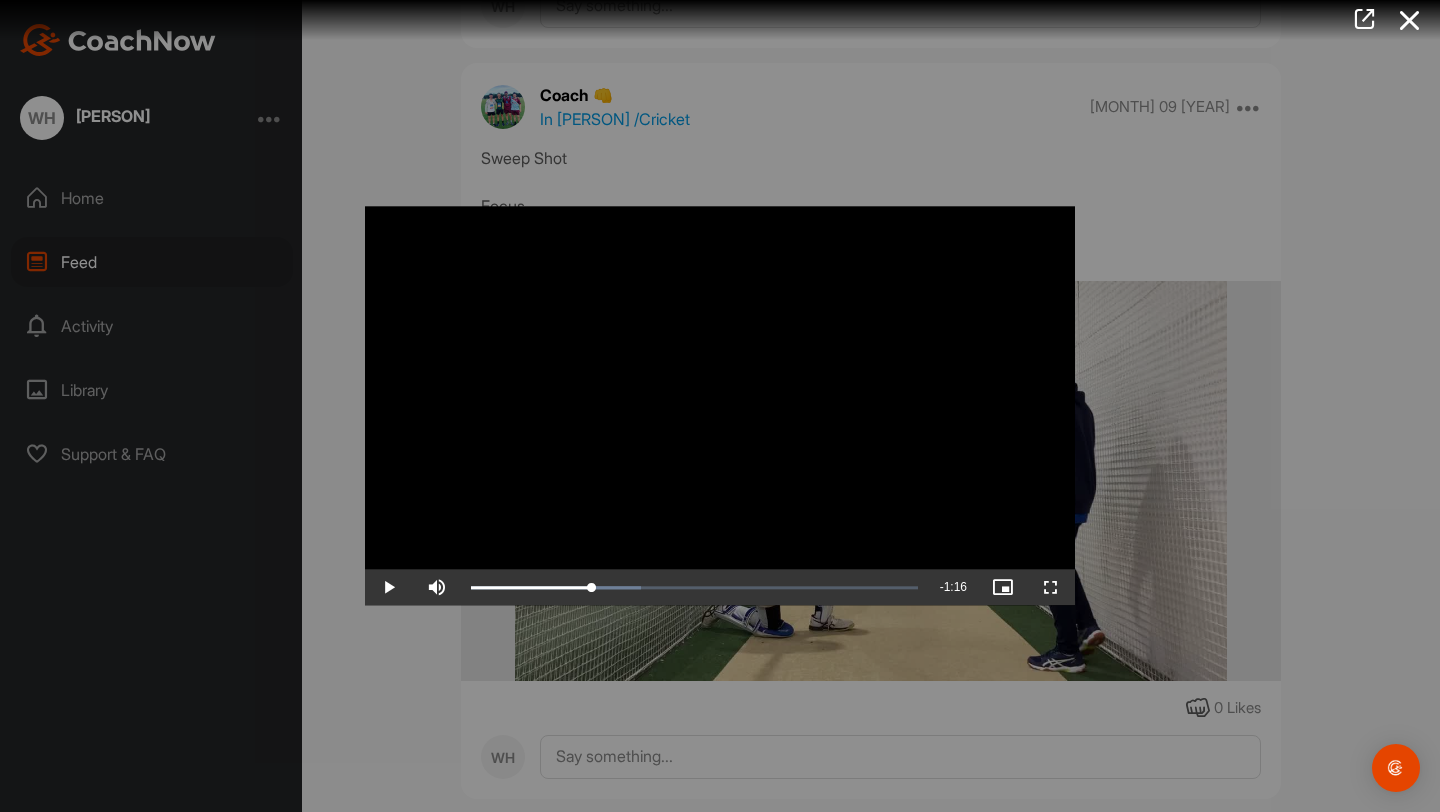 click at bounding box center [720, 405] 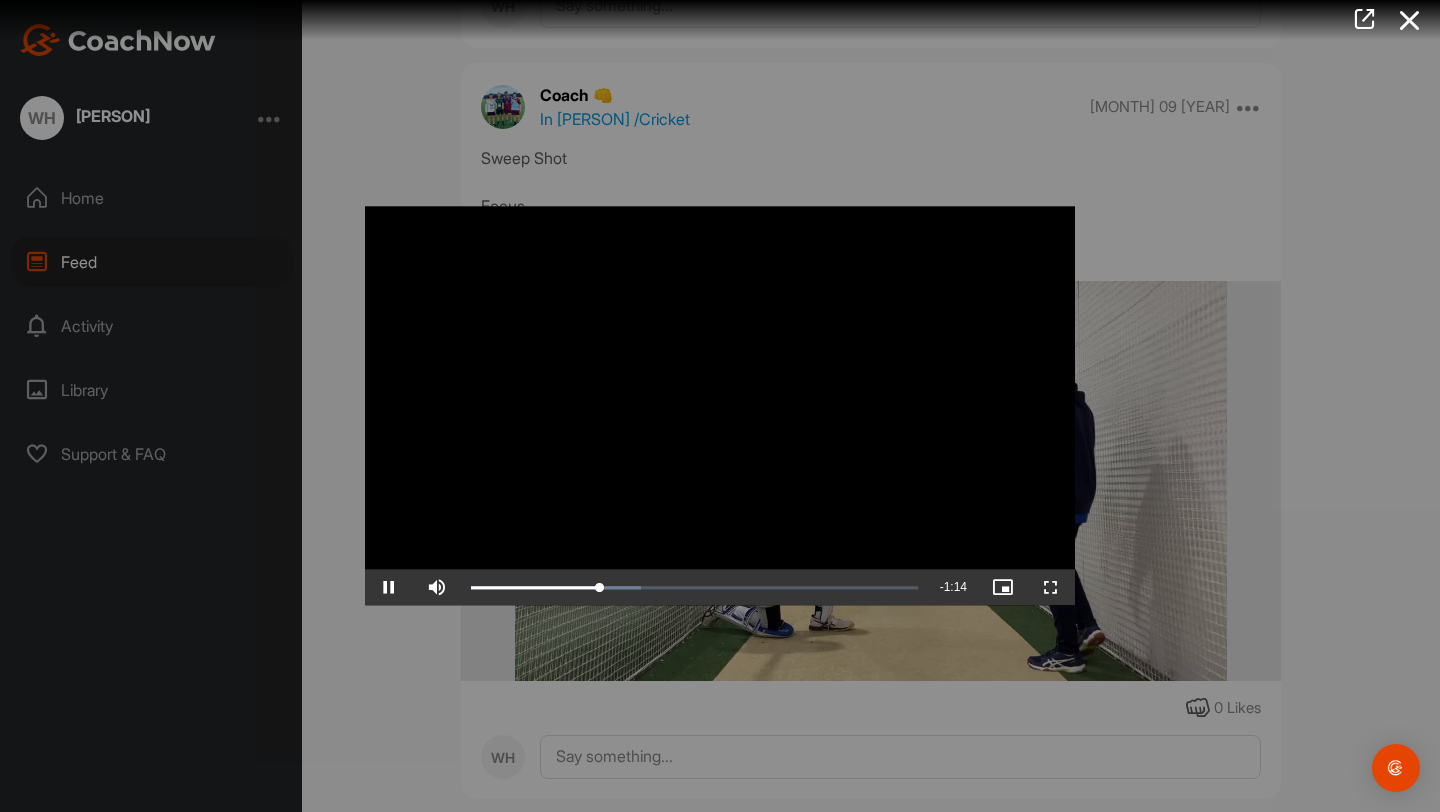 click at bounding box center (720, 405) 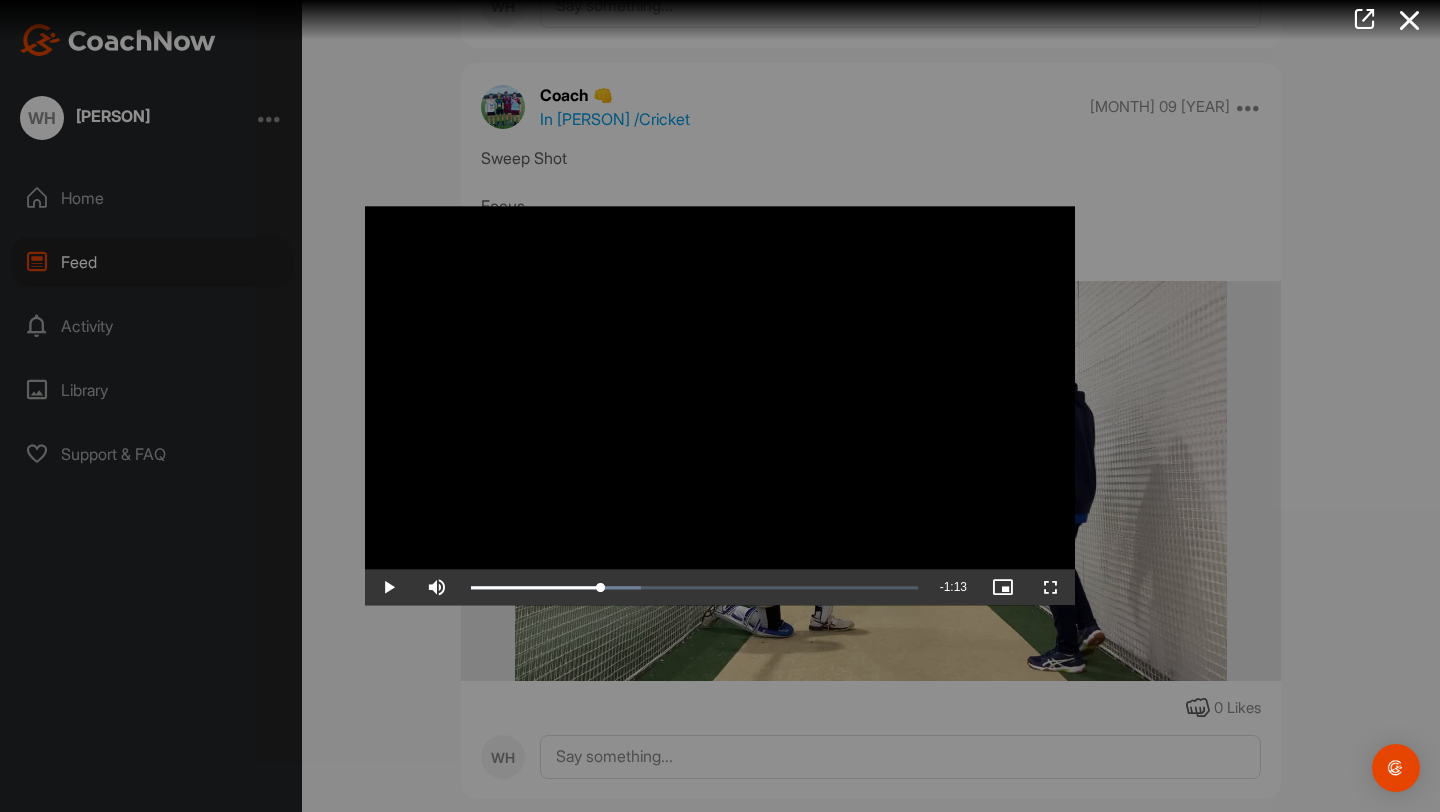click at bounding box center (720, 405) 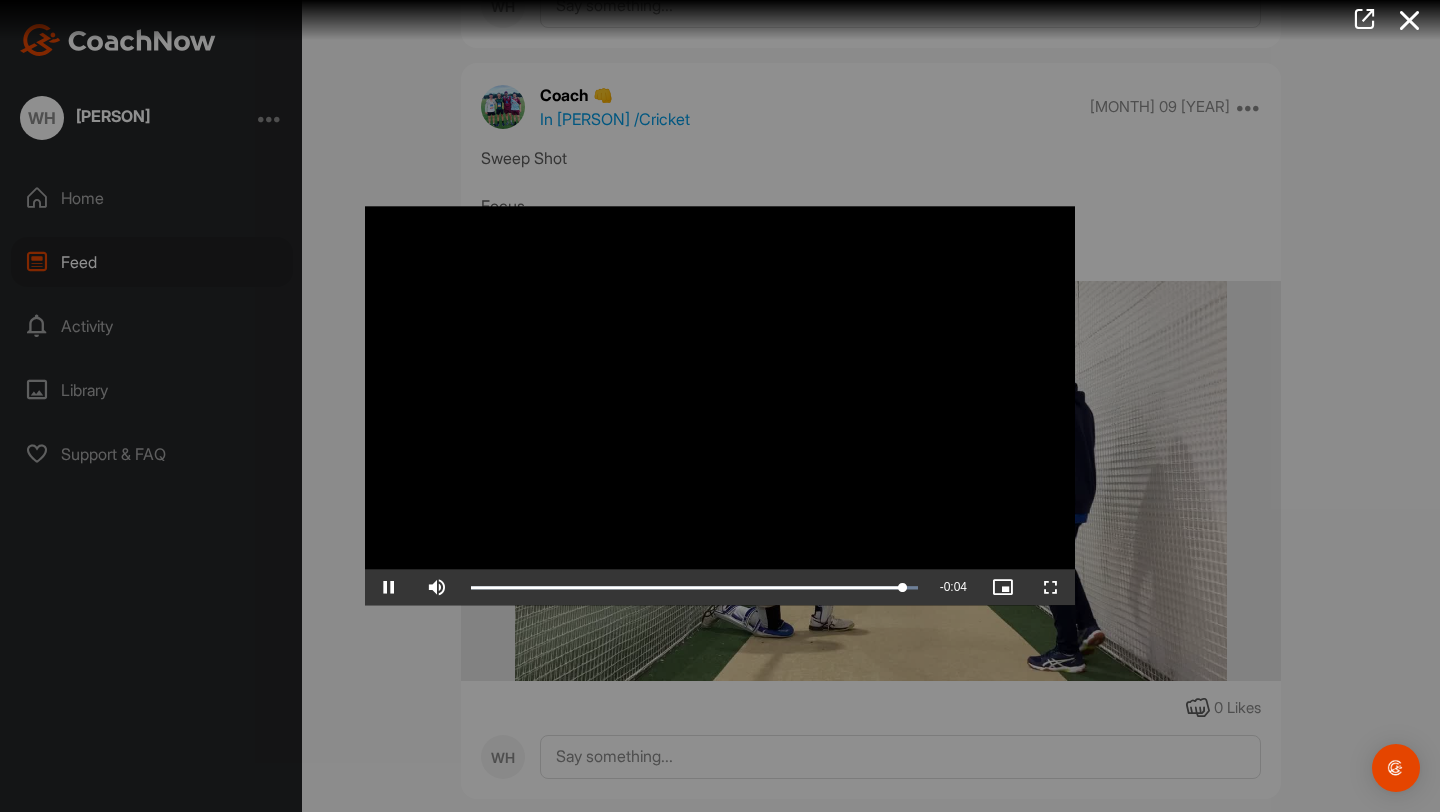 click at bounding box center (720, 406) 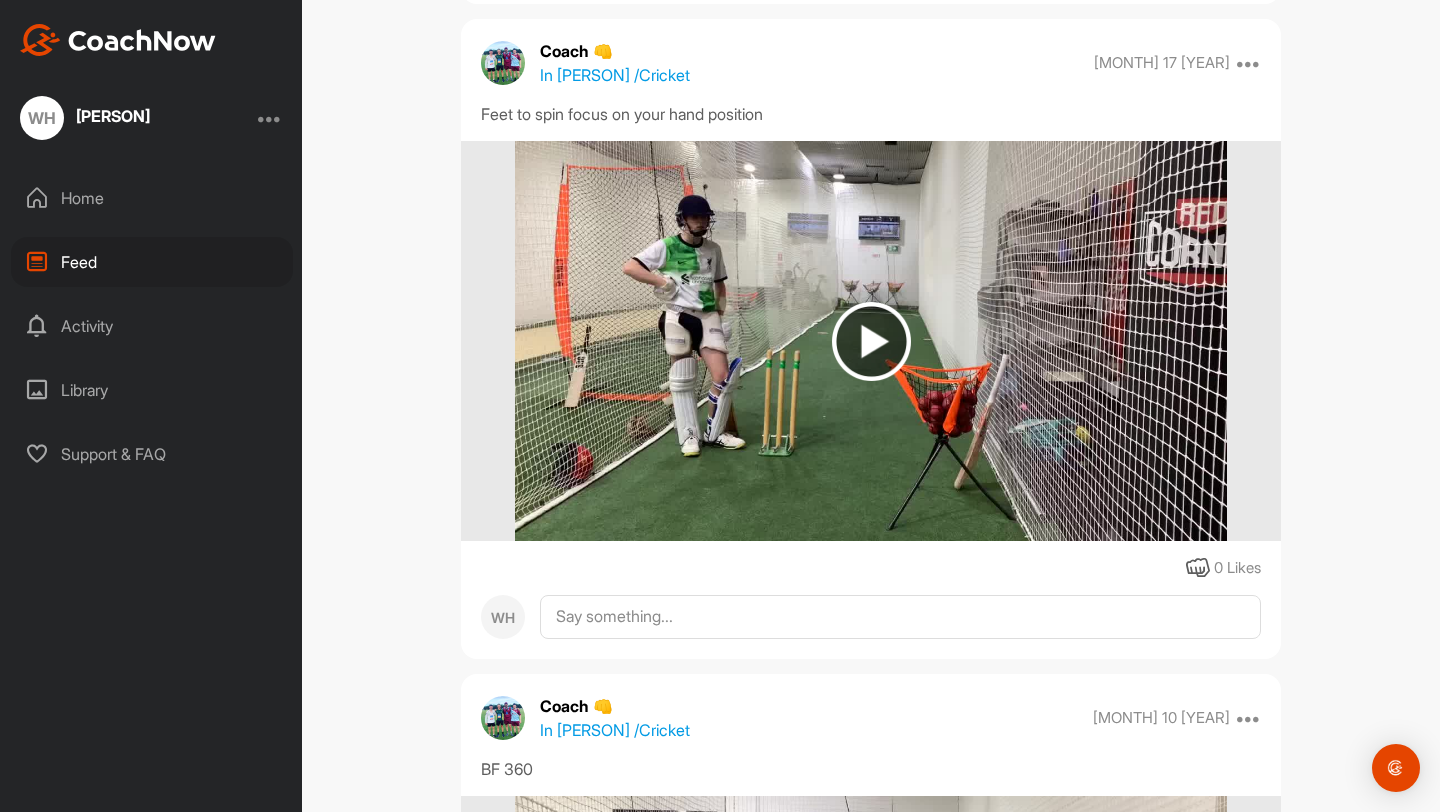 scroll, scrollTop: 7457, scrollLeft: 0, axis: vertical 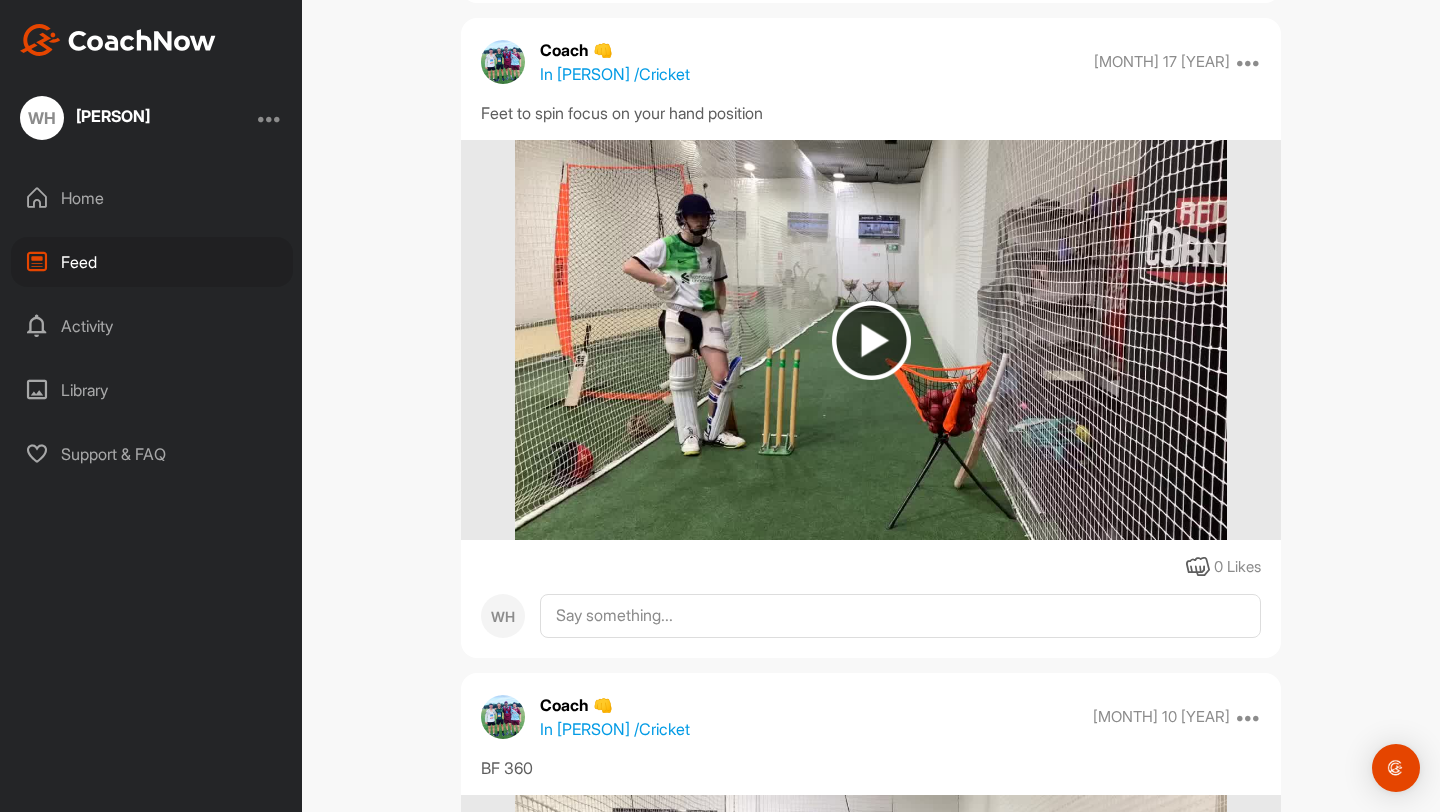 click at bounding box center [871, 340] 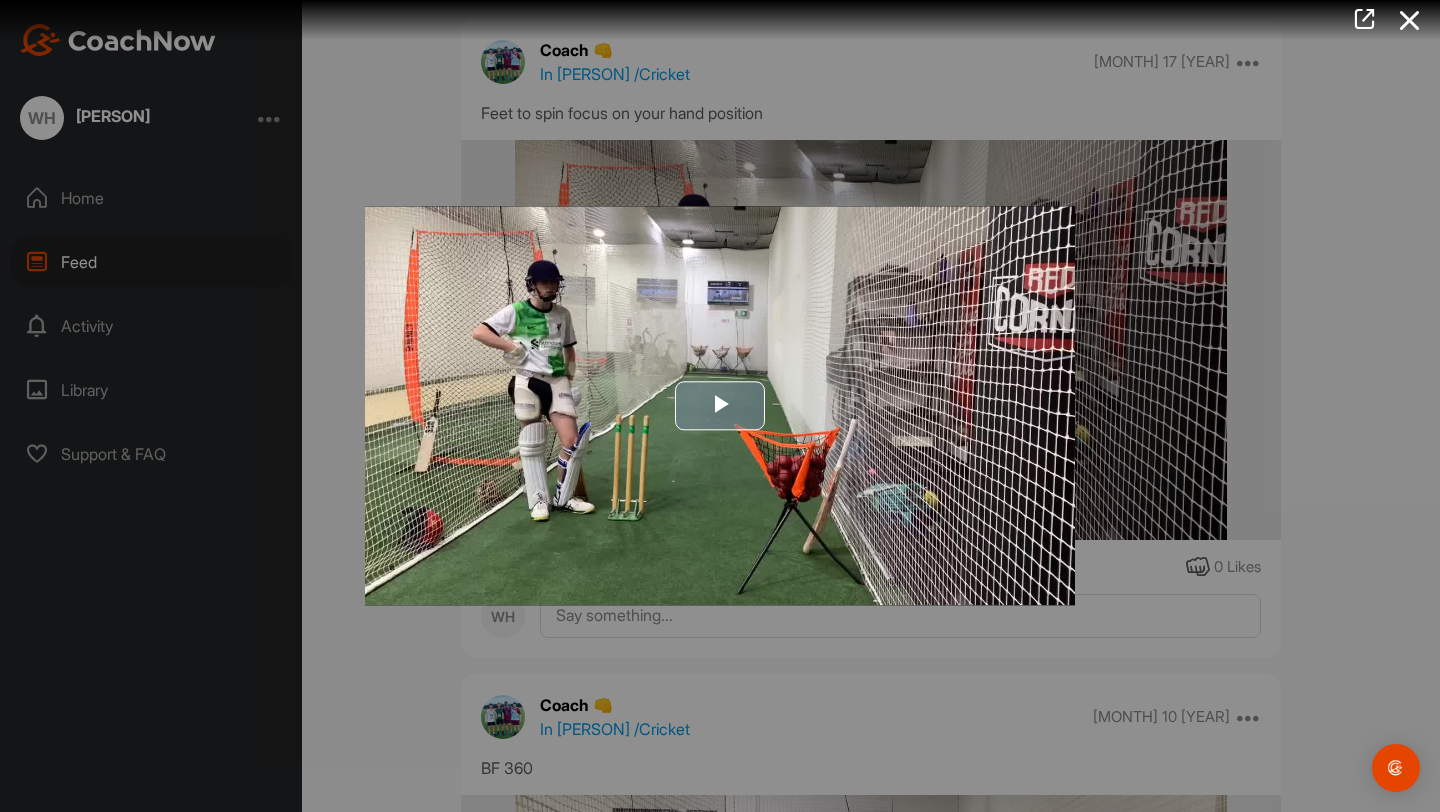 click at bounding box center [720, 405] 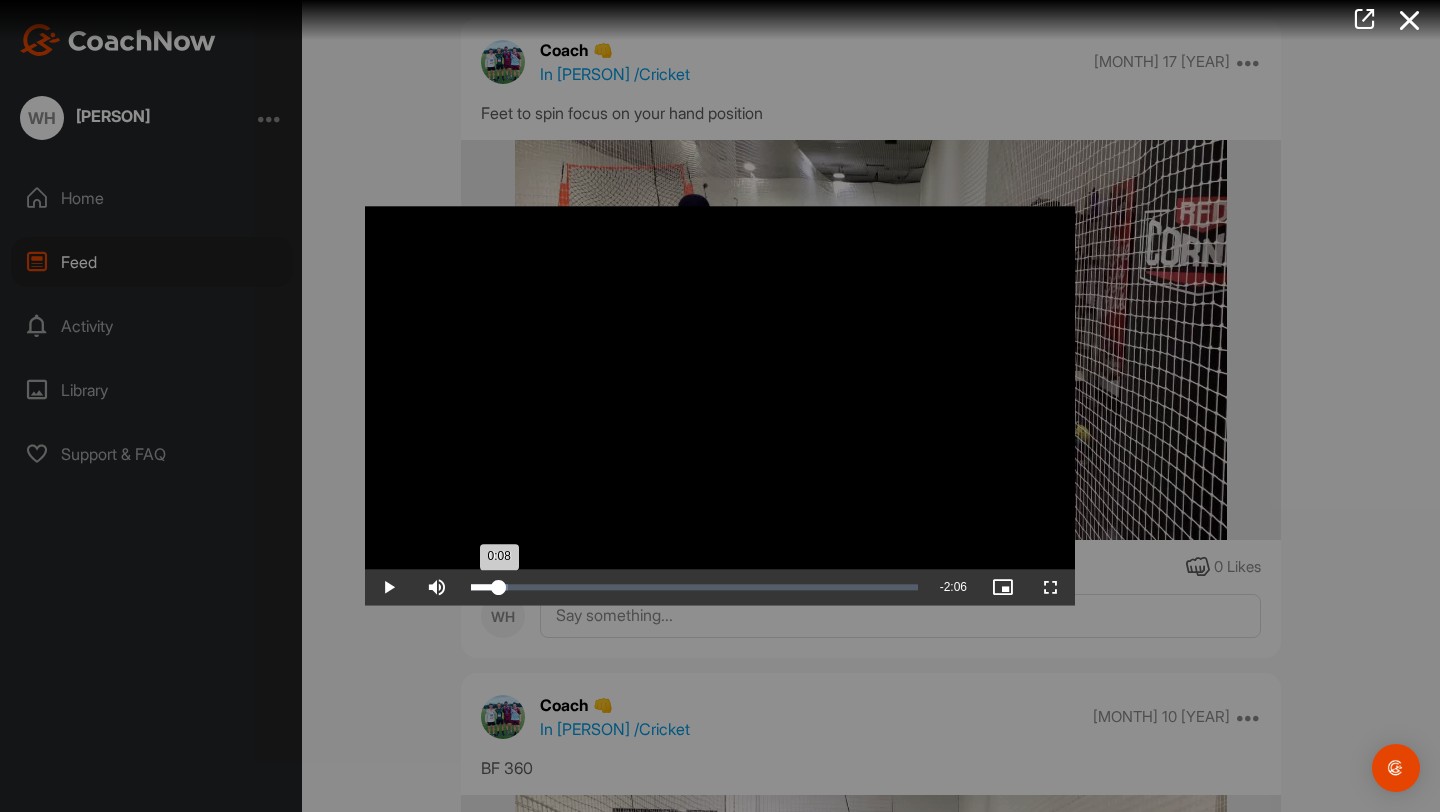 click on "Loaded :  8.20% 0:08 0:08" at bounding box center [694, 588] 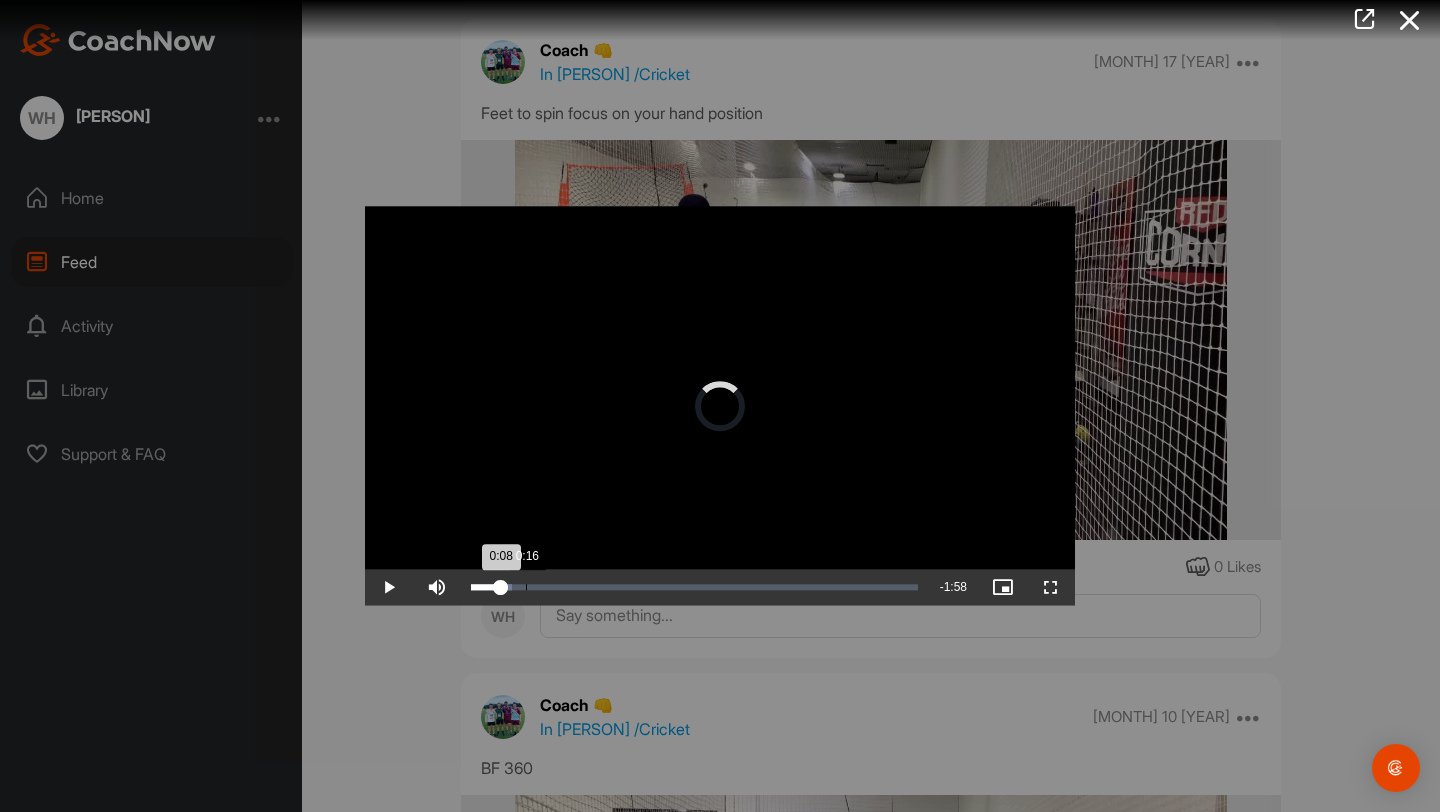 click on "0:16" at bounding box center (526, 588) 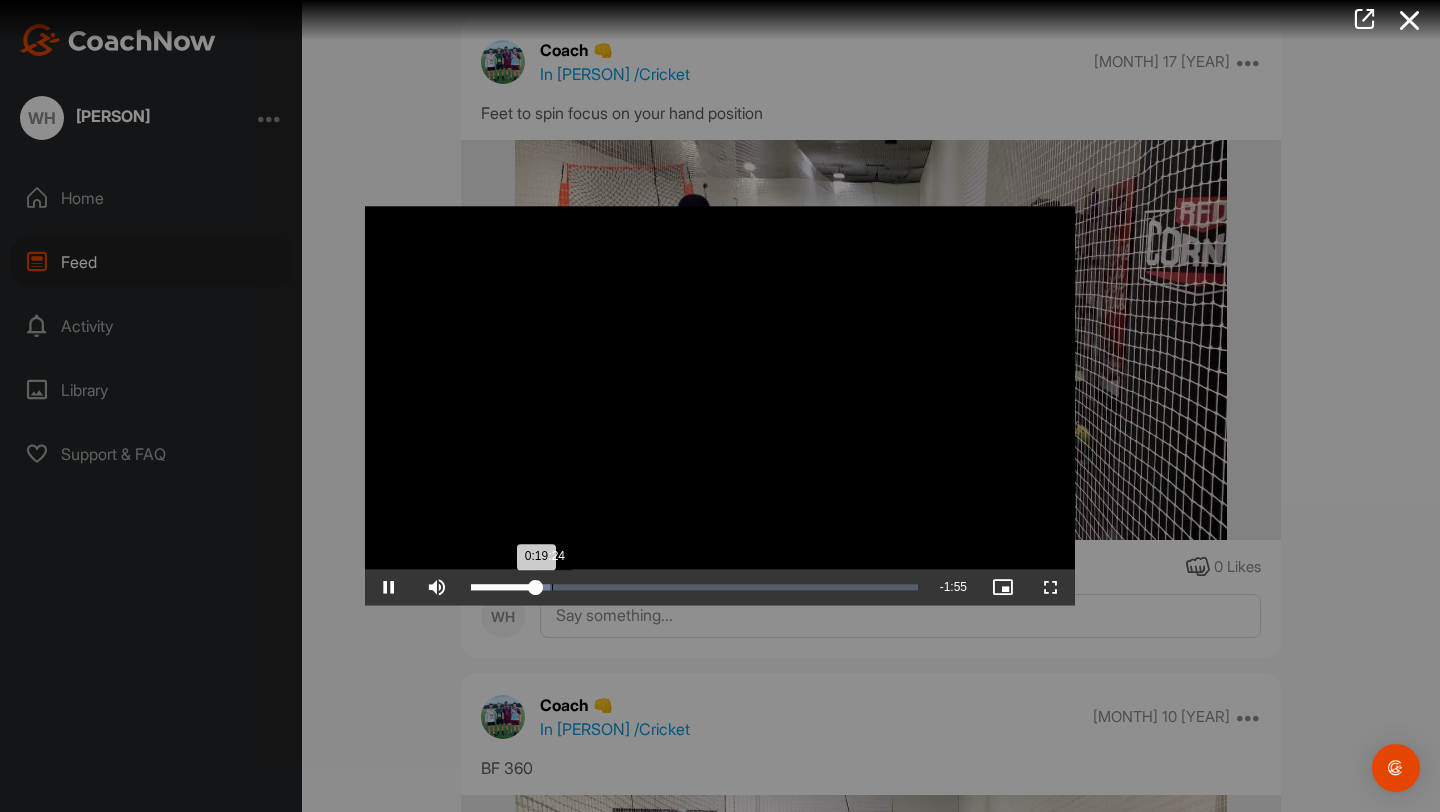 click on "Loaded :  17.59% 0:24 0:19" at bounding box center [694, 588] 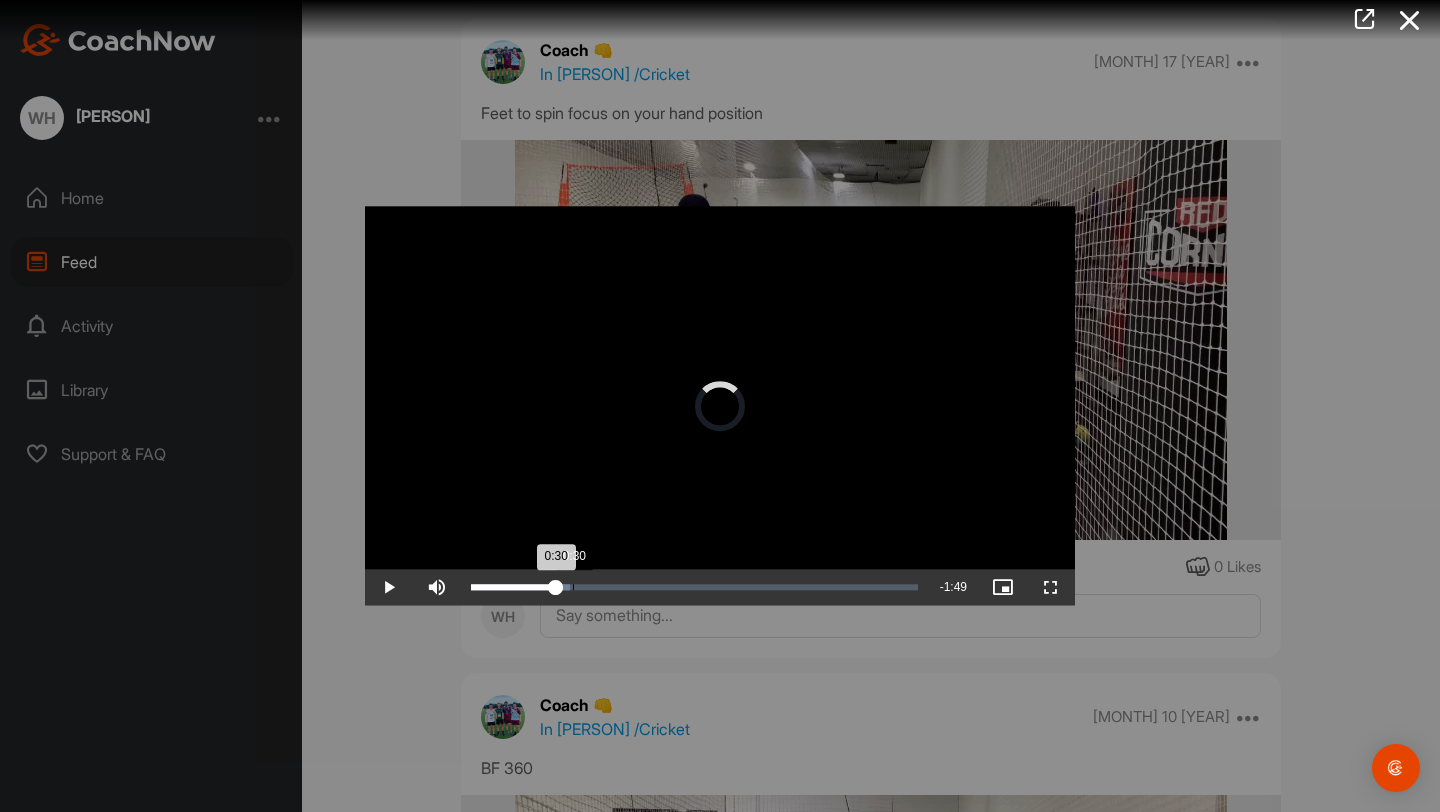 click on "Loaded :  22.13% 0:30 0:30" at bounding box center (694, 588) 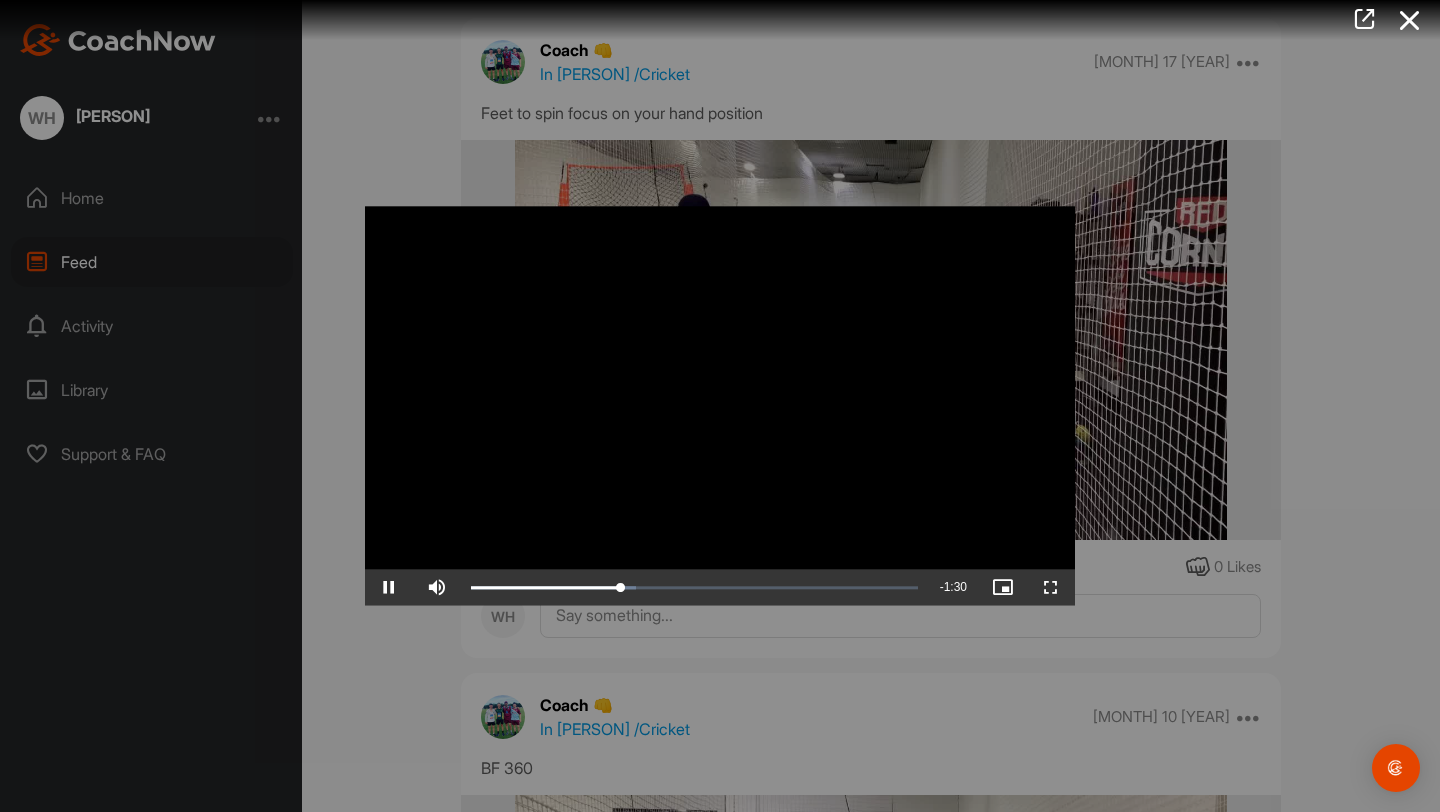 click at bounding box center (720, 405) 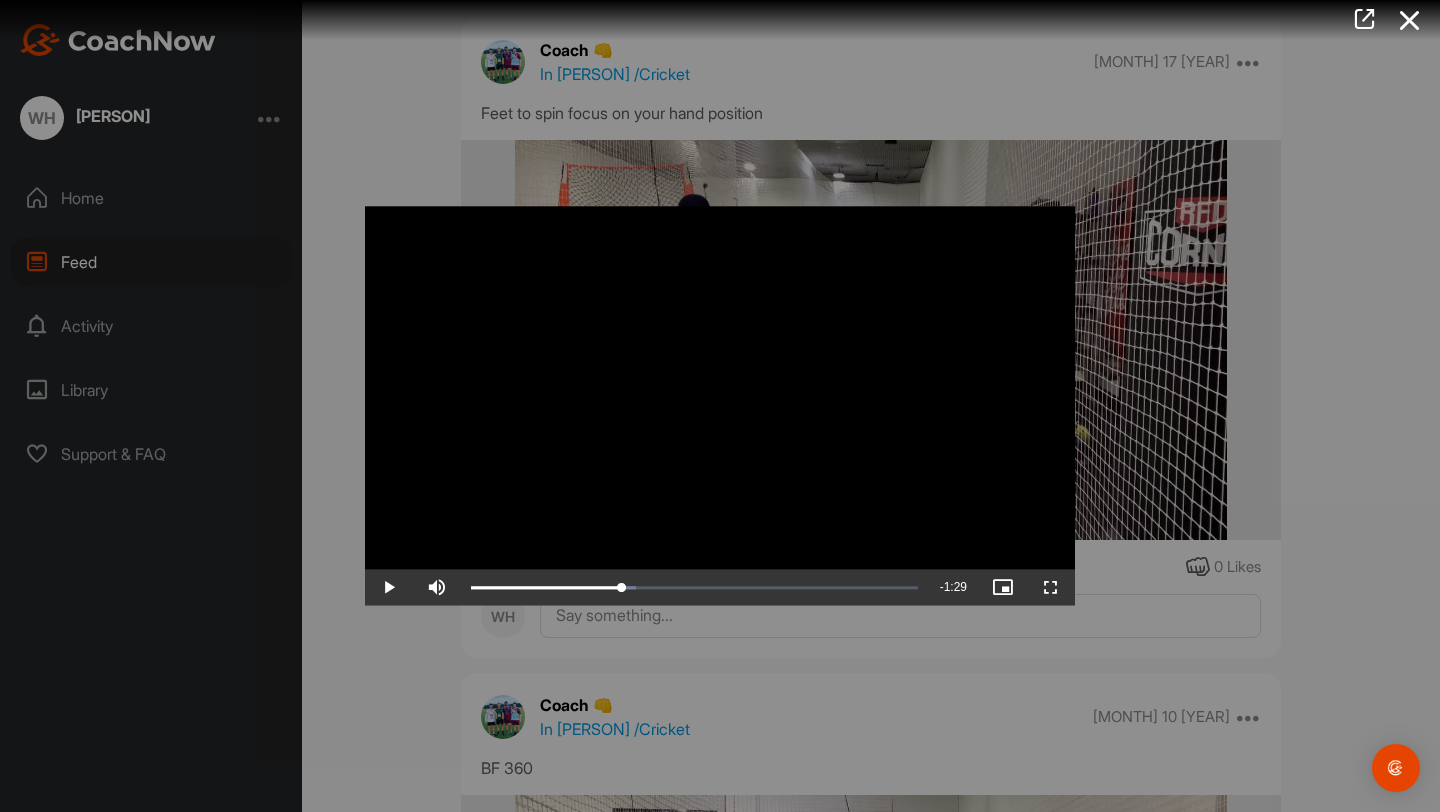 click at bounding box center [720, 405] 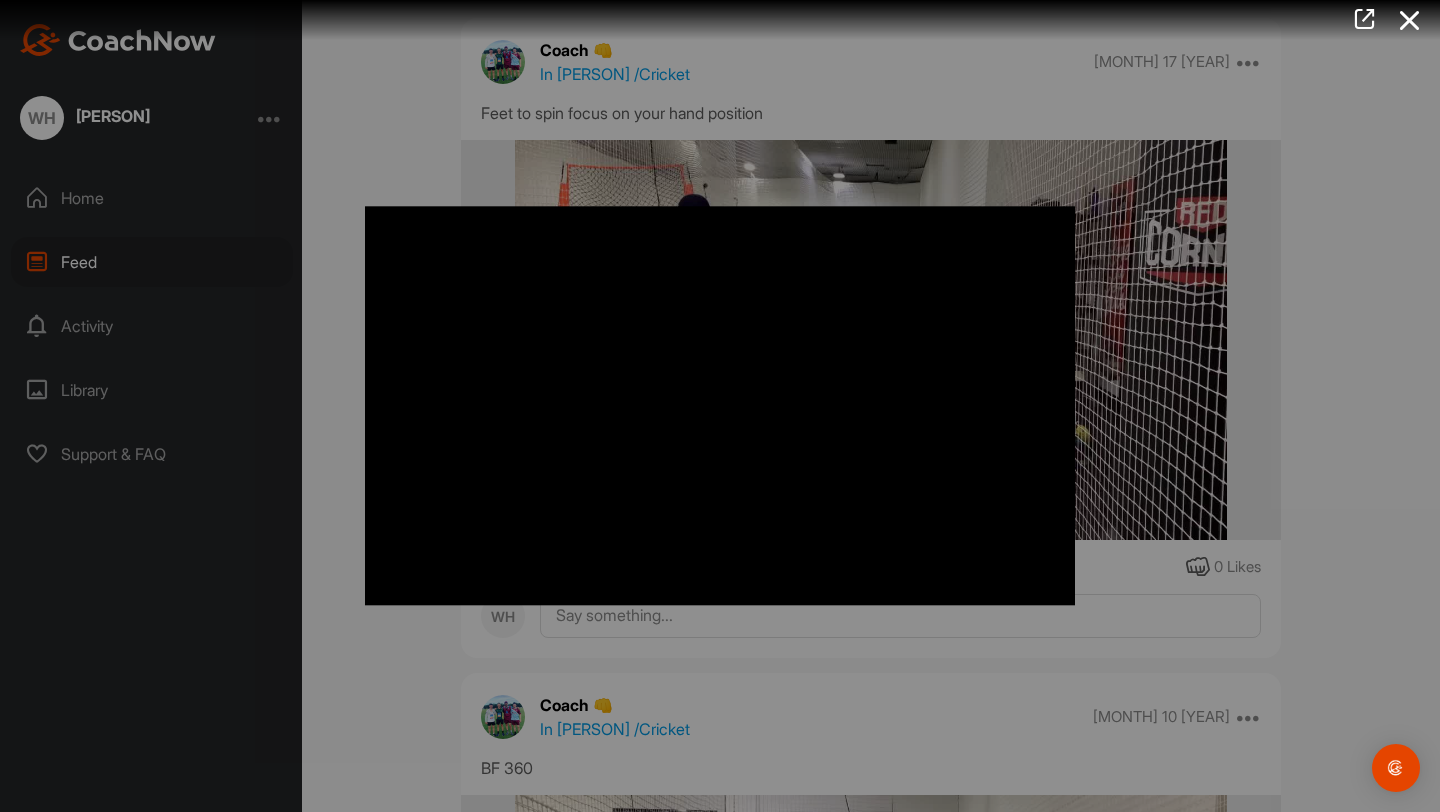 click at bounding box center [720, 405] 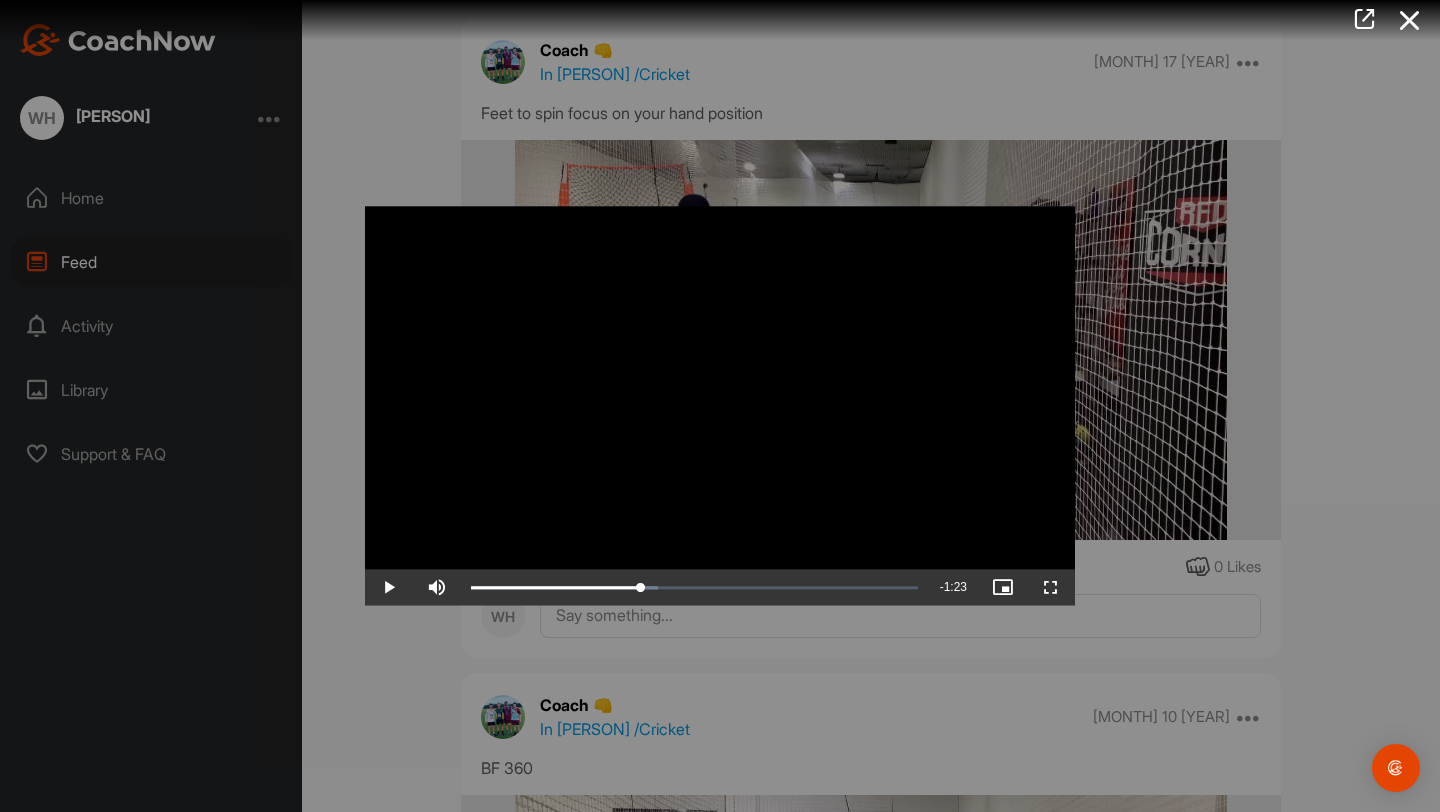 click at bounding box center [720, 405] 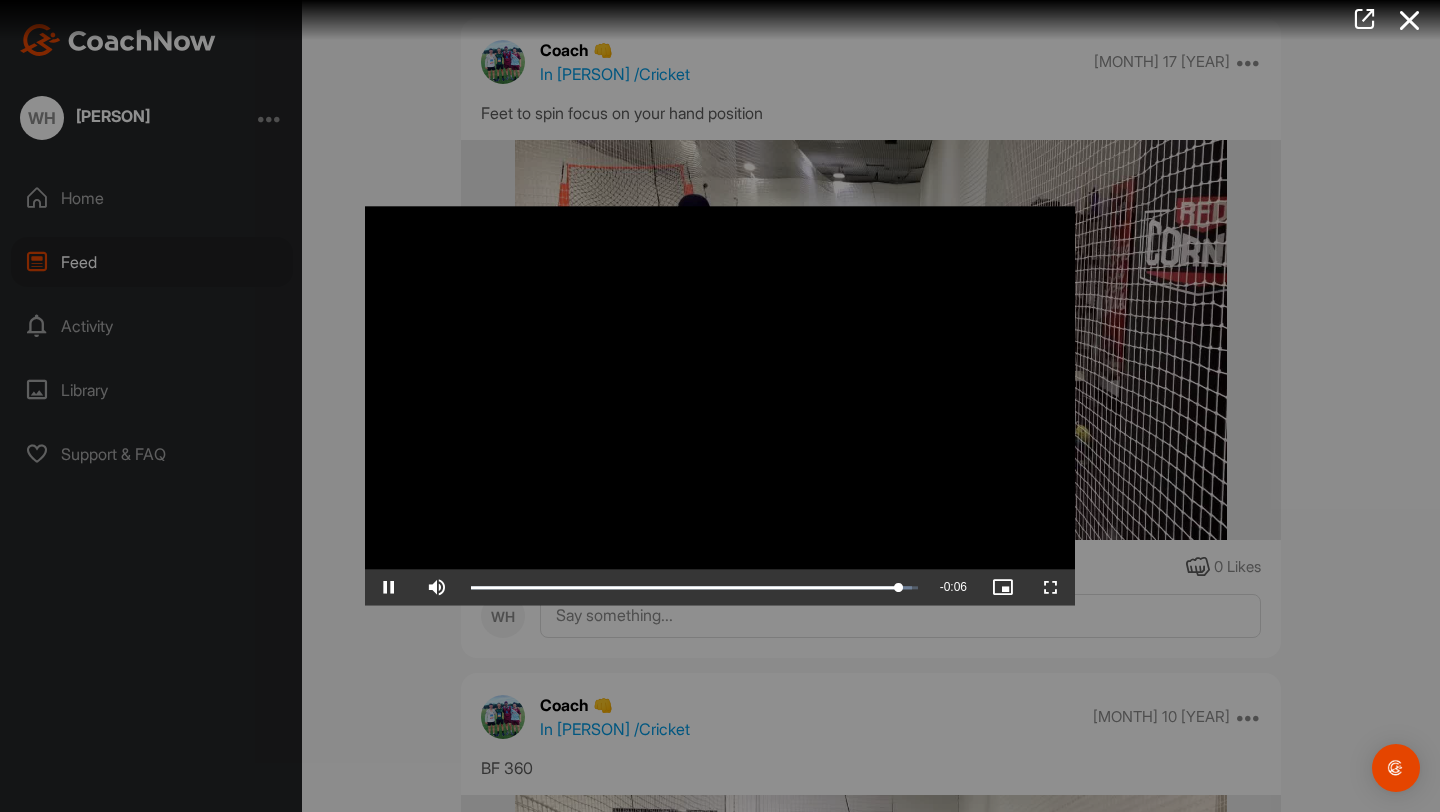 click at bounding box center (720, 405) 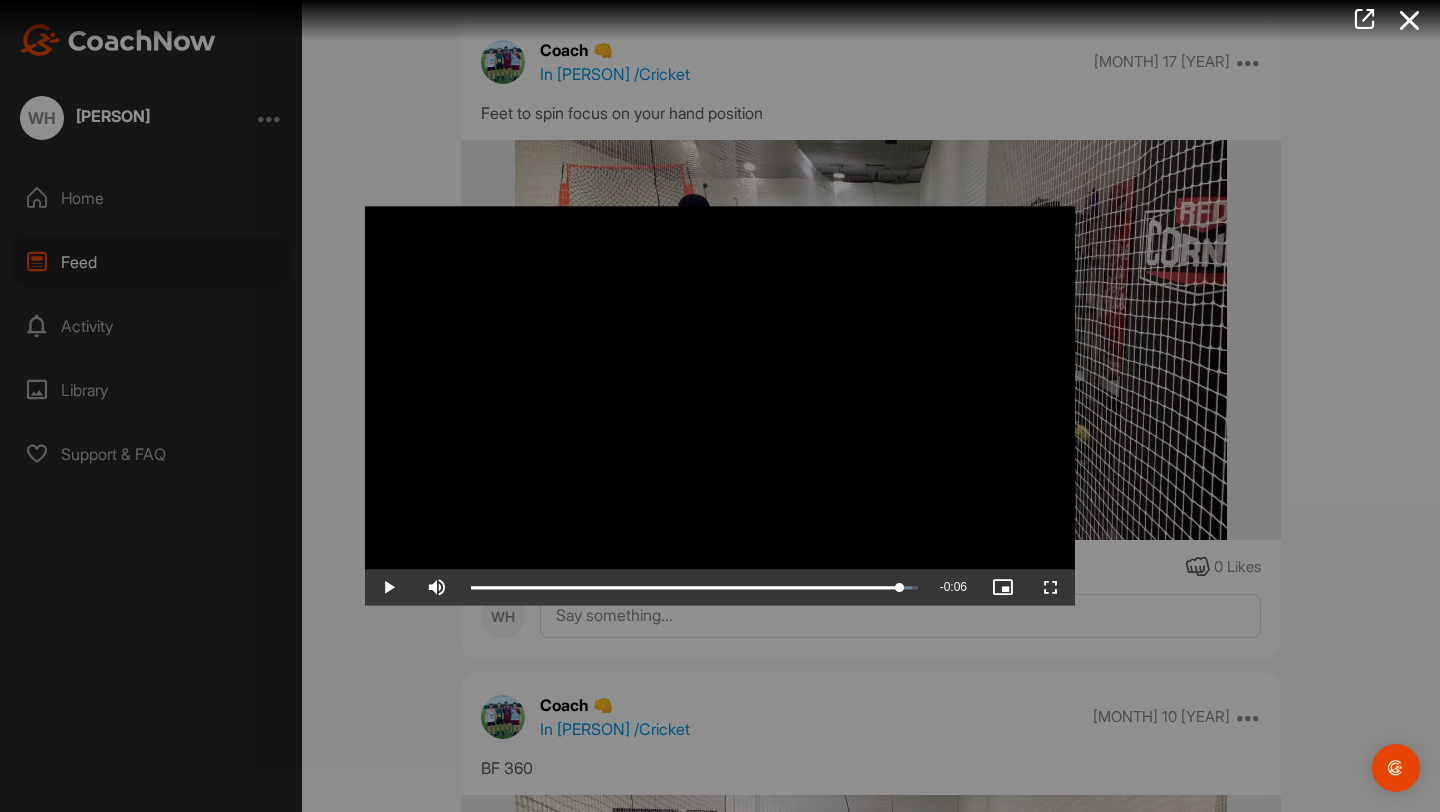 click at bounding box center [720, 405] 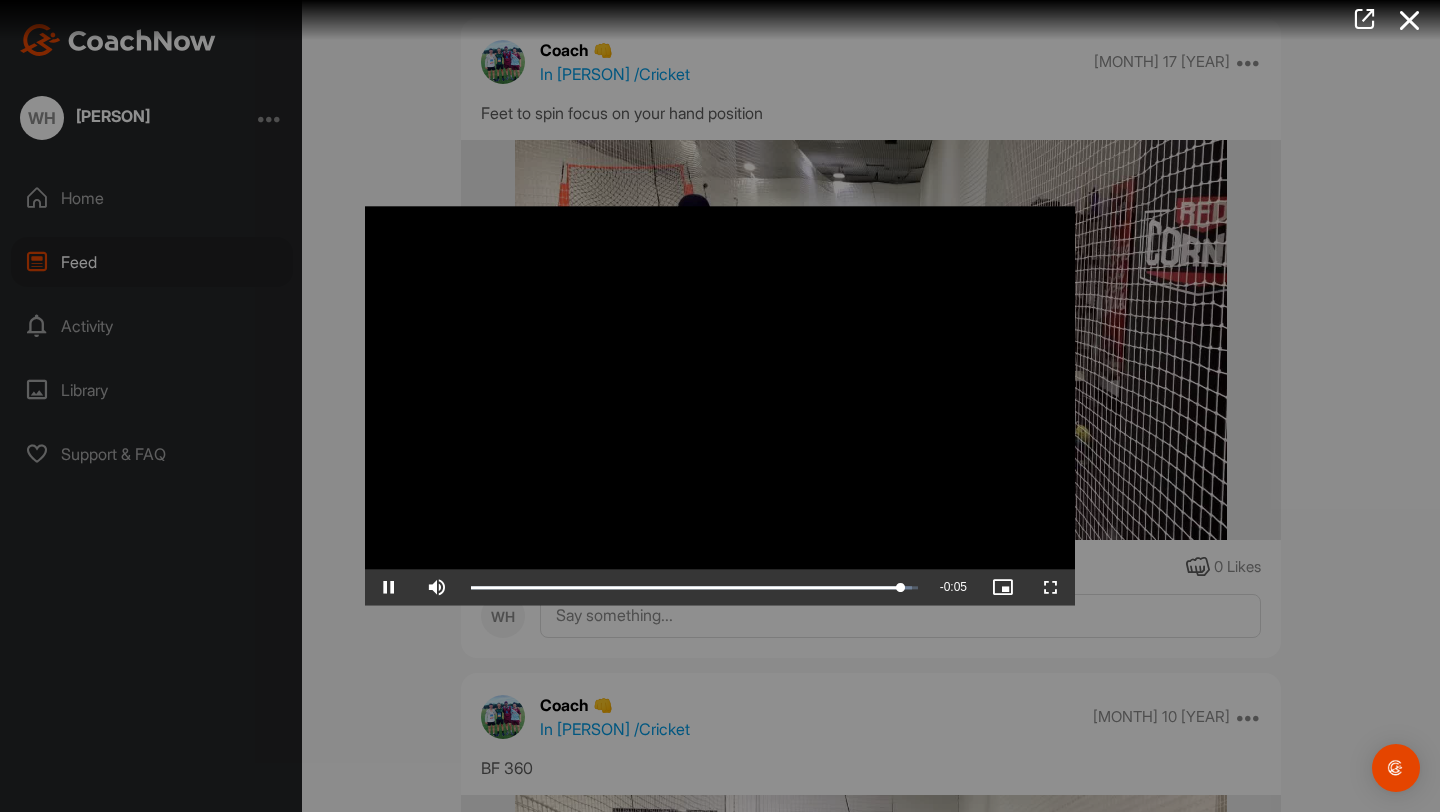 click at bounding box center (720, 406) 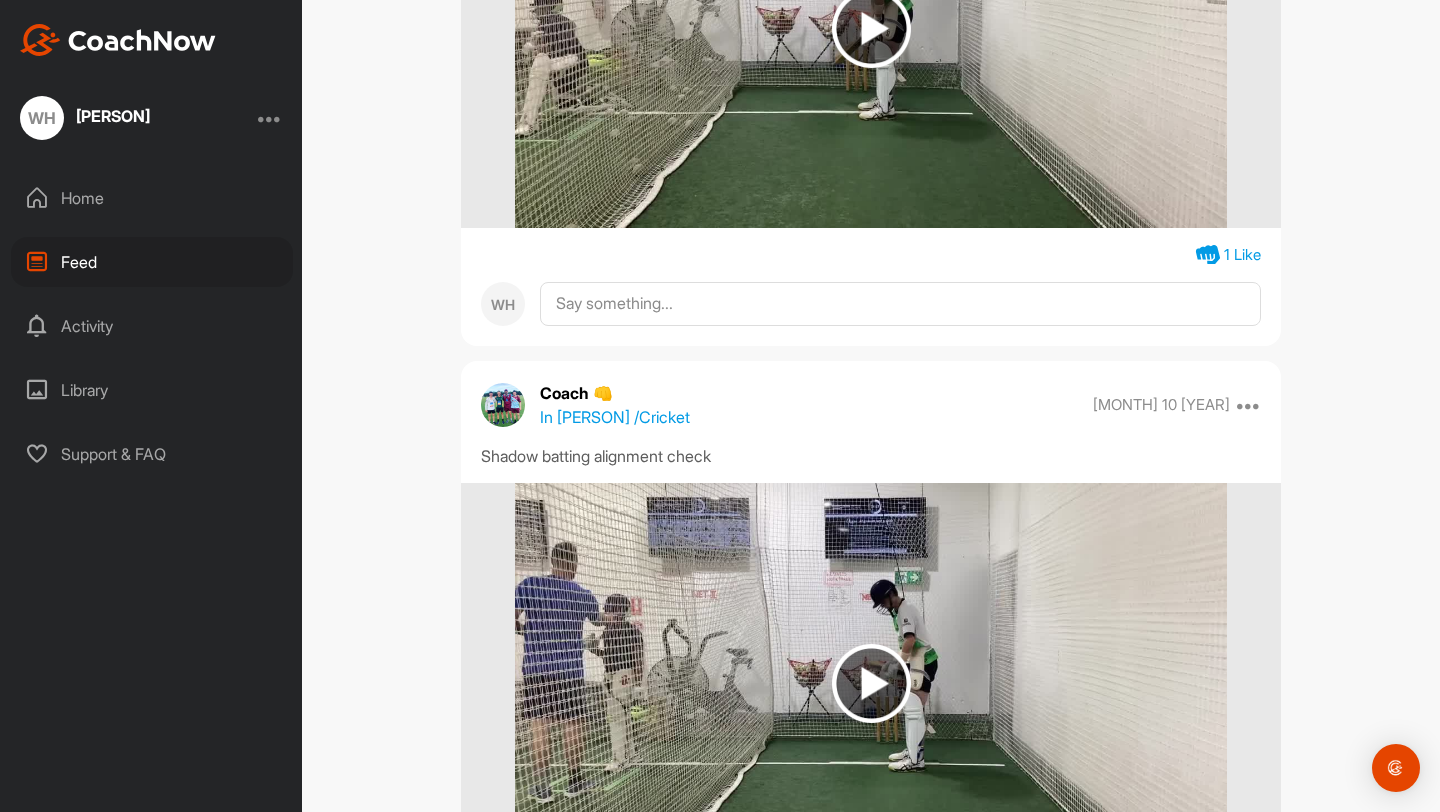 scroll, scrollTop: 8149, scrollLeft: 0, axis: vertical 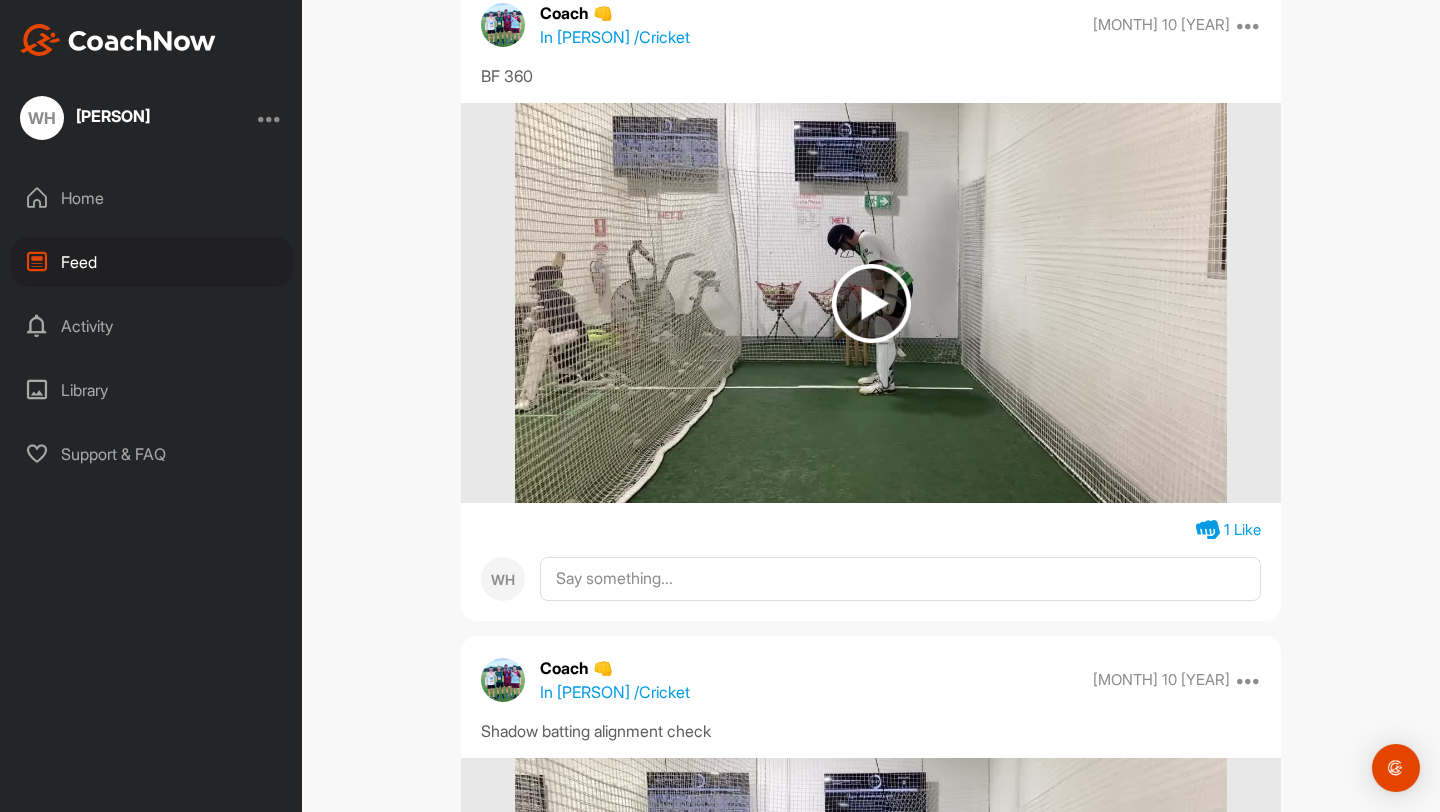 click at bounding box center (871, 303) 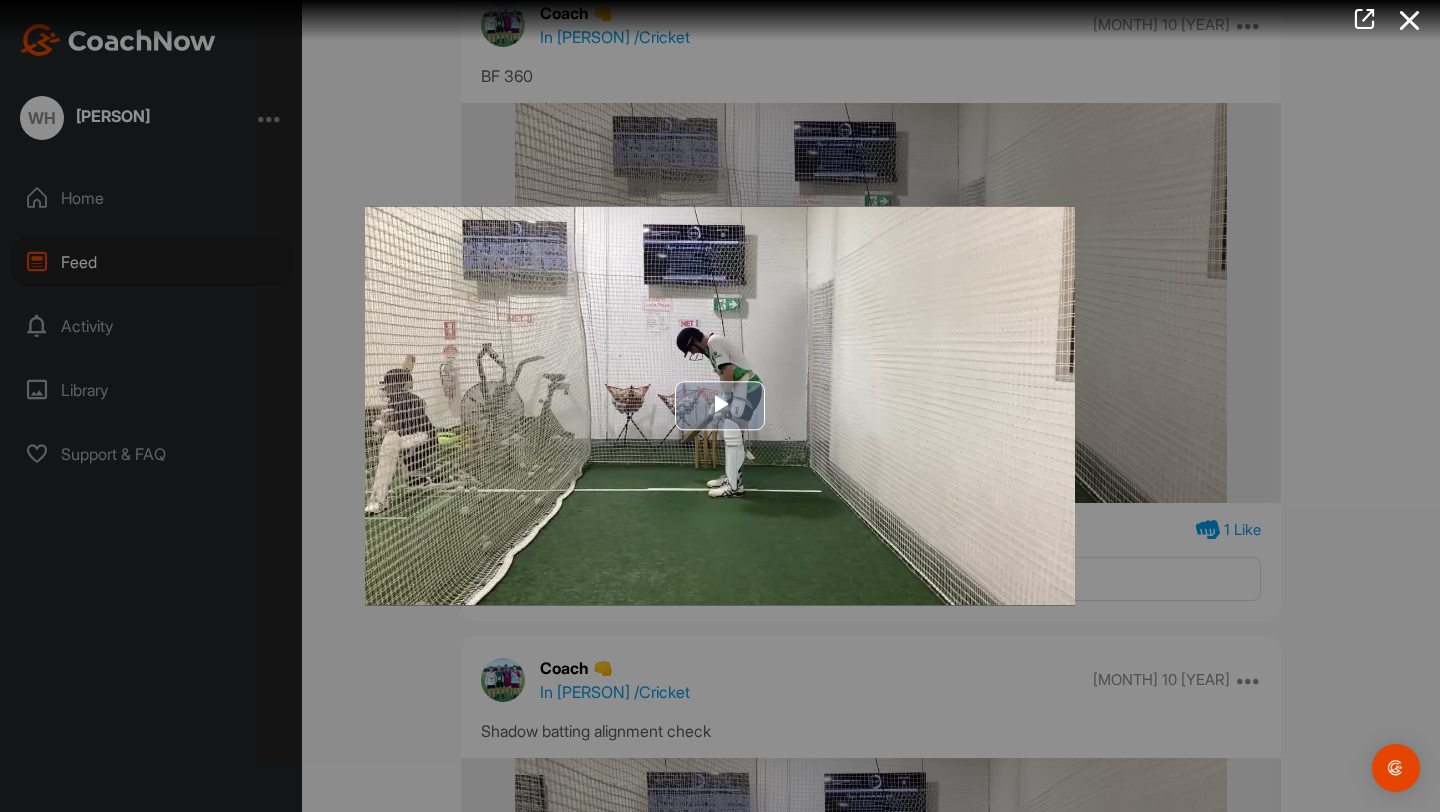 click at bounding box center [720, 405] 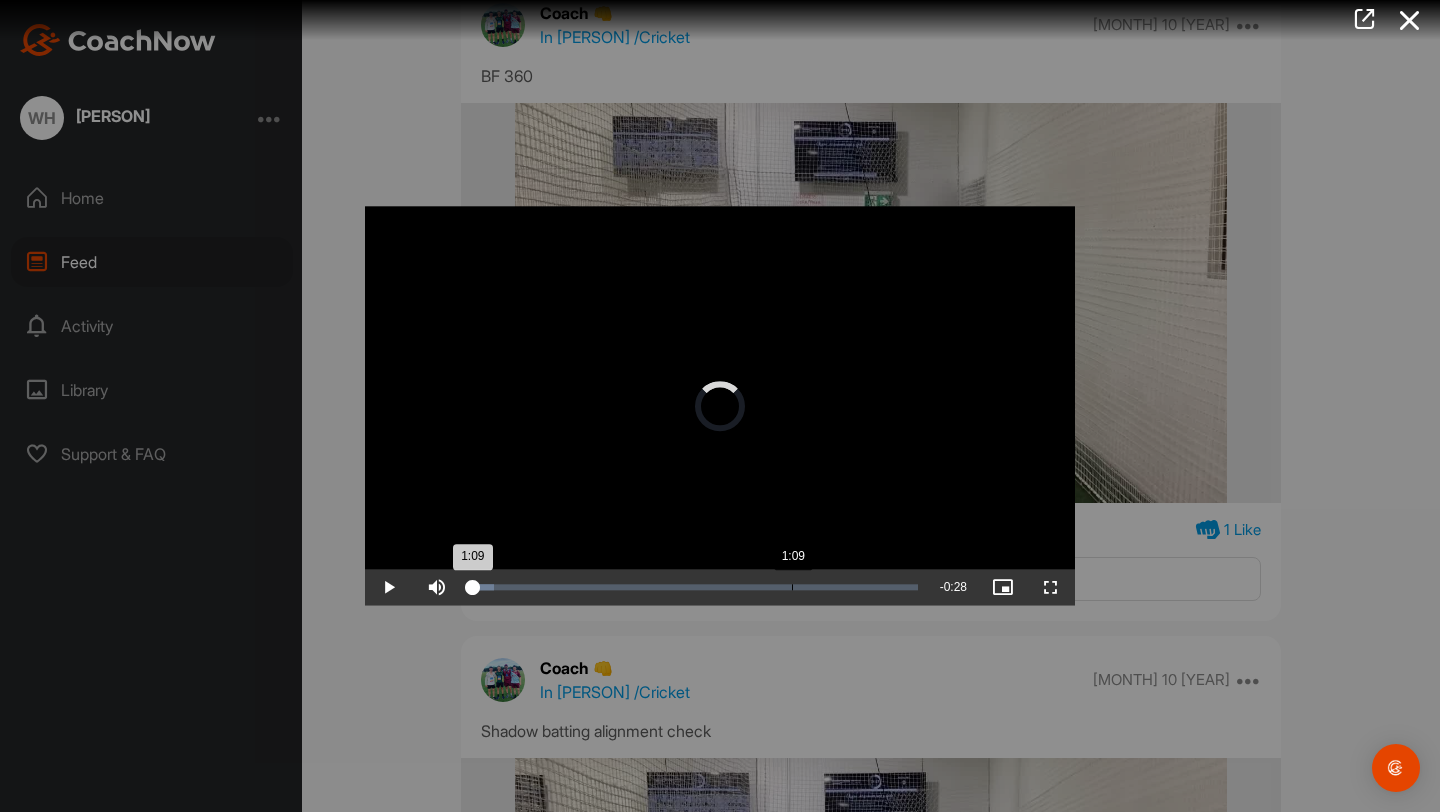 click on "Loaded :  5.18% 1:09 1:09" at bounding box center (694, 588) 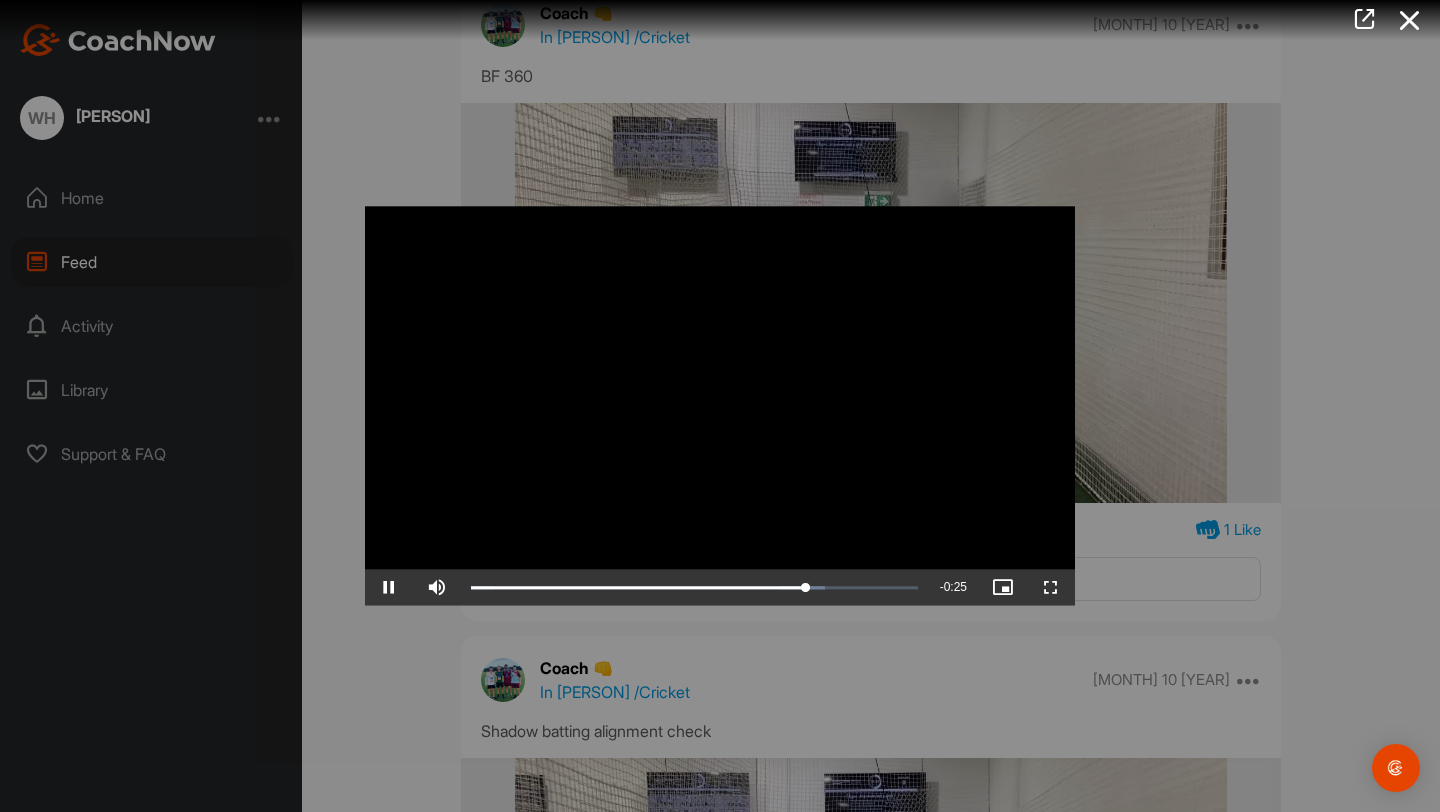 click on "Video Player is loading. Play Video Pause Skip Backward Skip Forward Mute Current Time  1:12 / Duration  1:37 Loaded :  79.27% 1:11 1:12 Stream Type  LIVE Seek to live, currently behind live LIVE Remaining Time  - 0:25   1x Playback Rate Chapters Chapters Descriptions descriptions off , selected Subtitles subtitles settings , opens subtitles settings dialog subtitles off , selected Audio Track Picture-in-Picture Fullscreen This is a modal window. Beginning of dialog window. Escape will cancel and close the window. Text Color White Black Red Green Blue Yellow Magenta Cyan Opacity Opaque Semi-Transparent Text Background Color Black White Red Green Blue Yellow Magenta Cyan Opacity Opaque Semi-Transparent Transparent Caption Area Background Color Black White Red Green Blue Yellow Magenta Cyan Opacity Transparent Semi-Transparent Opaque Font Size 50% 75% 100% 125% 150% 175% 200% 300% 400% Text Edge Style None Raised Depressed Uniform Drop shadow Font Family Proportional Sans-Serif Monospace Sans-Serif Casual" at bounding box center [720, 405] 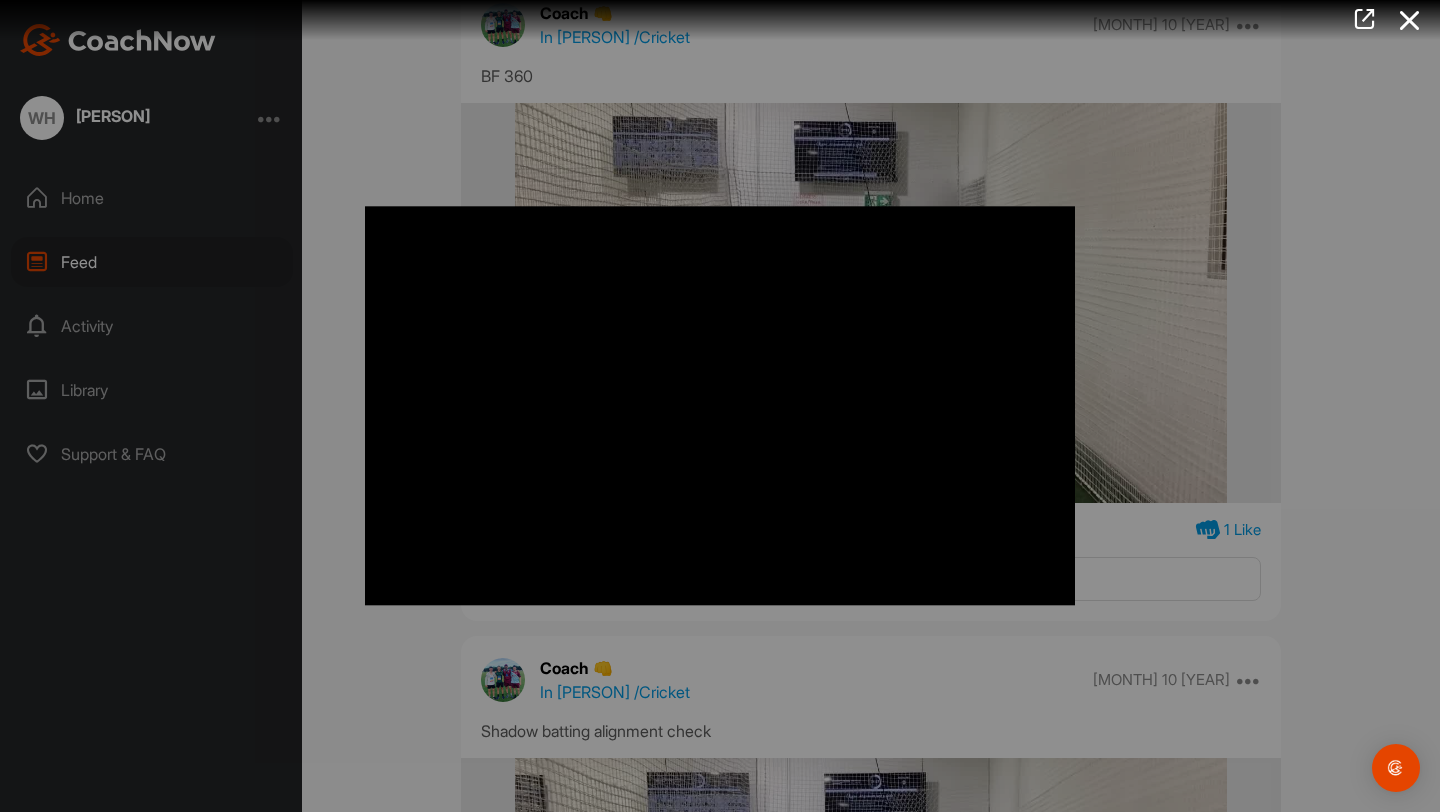click at bounding box center [720, 406] 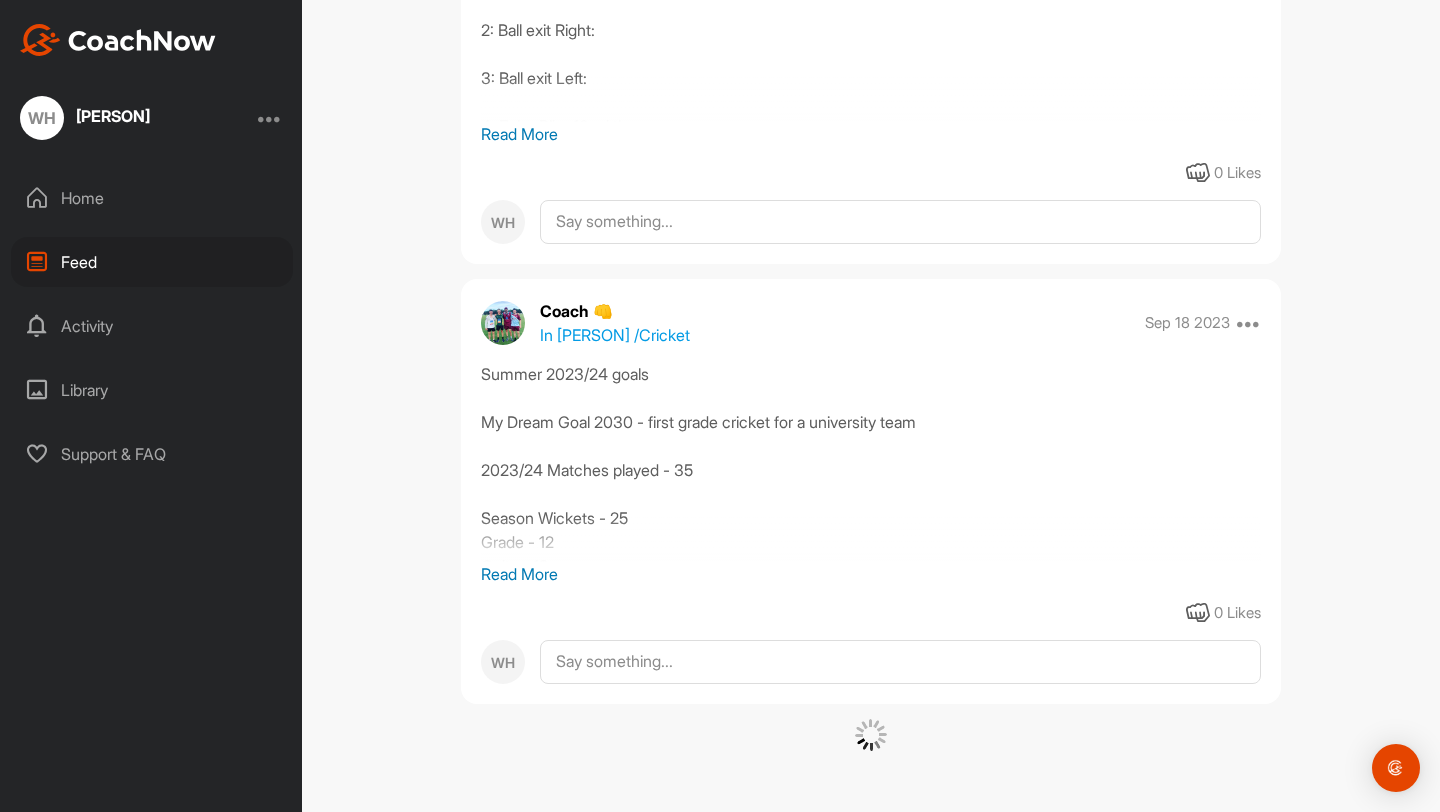 scroll, scrollTop: 11516, scrollLeft: 0, axis: vertical 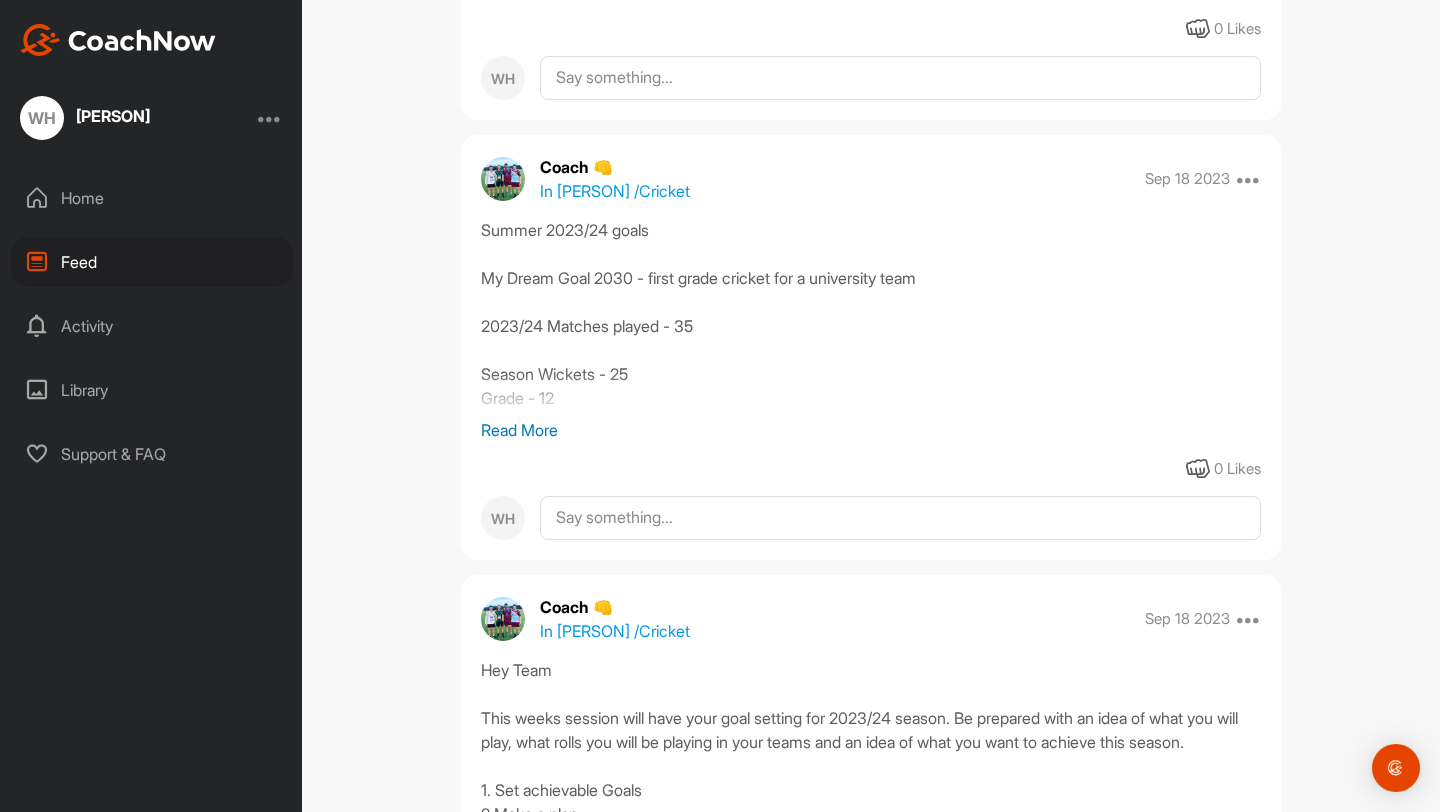 click on "Read More" at bounding box center (871, 430) 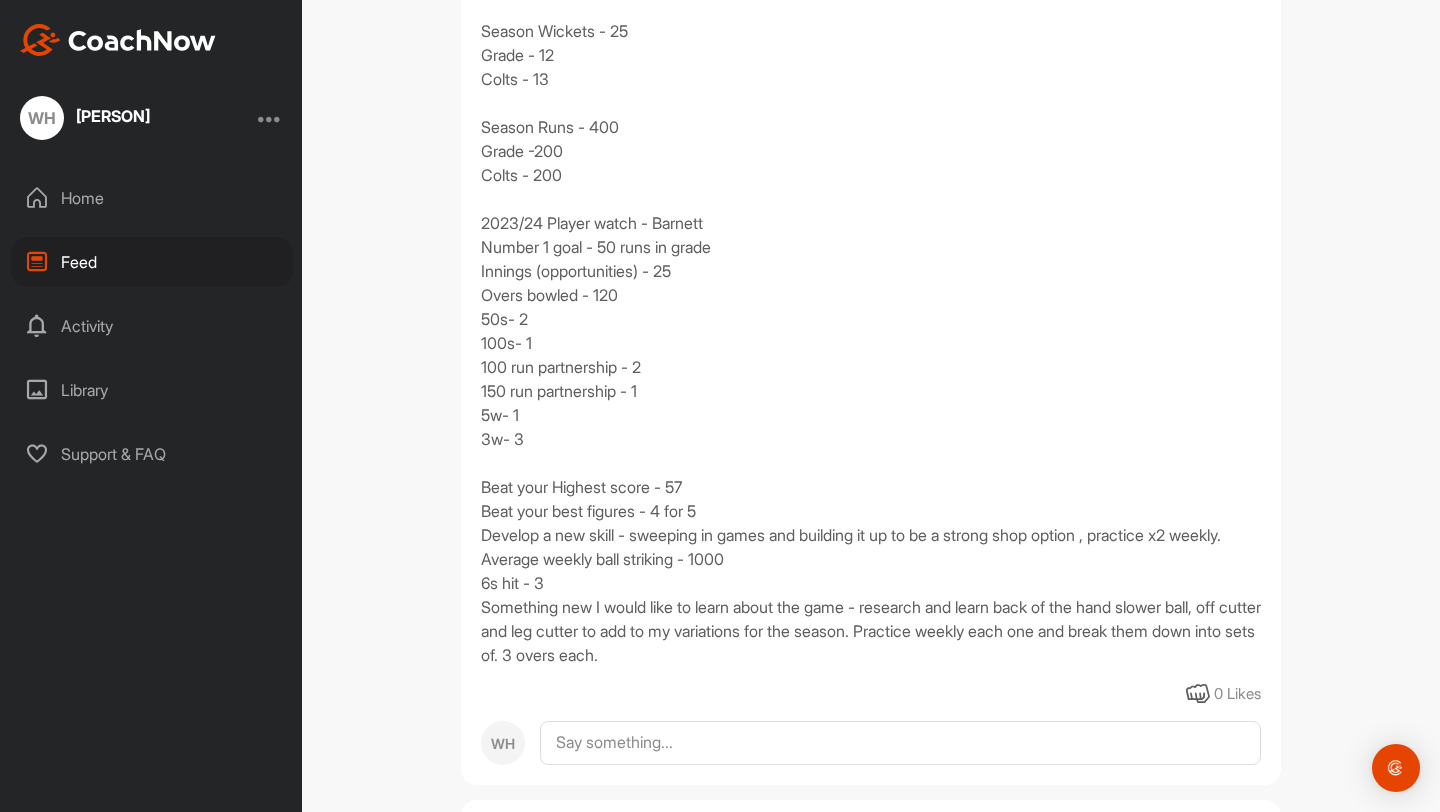 scroll, scrollTop: 11858, scrollLeft: 0, axis: vertical 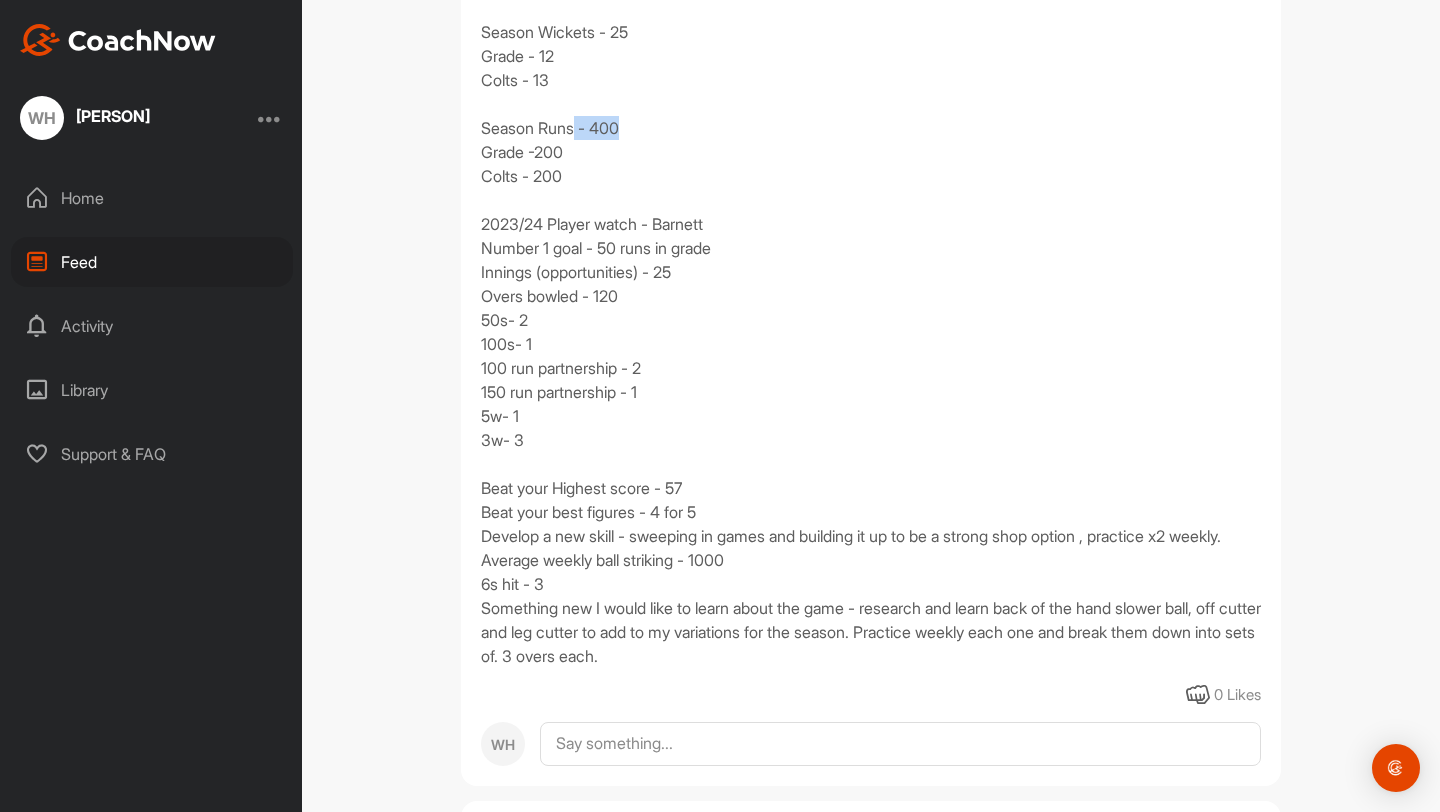 drag, startPoint x: 578, startPoint y: 273, endPoint x: 647, endPoint y: 273, distance: 69 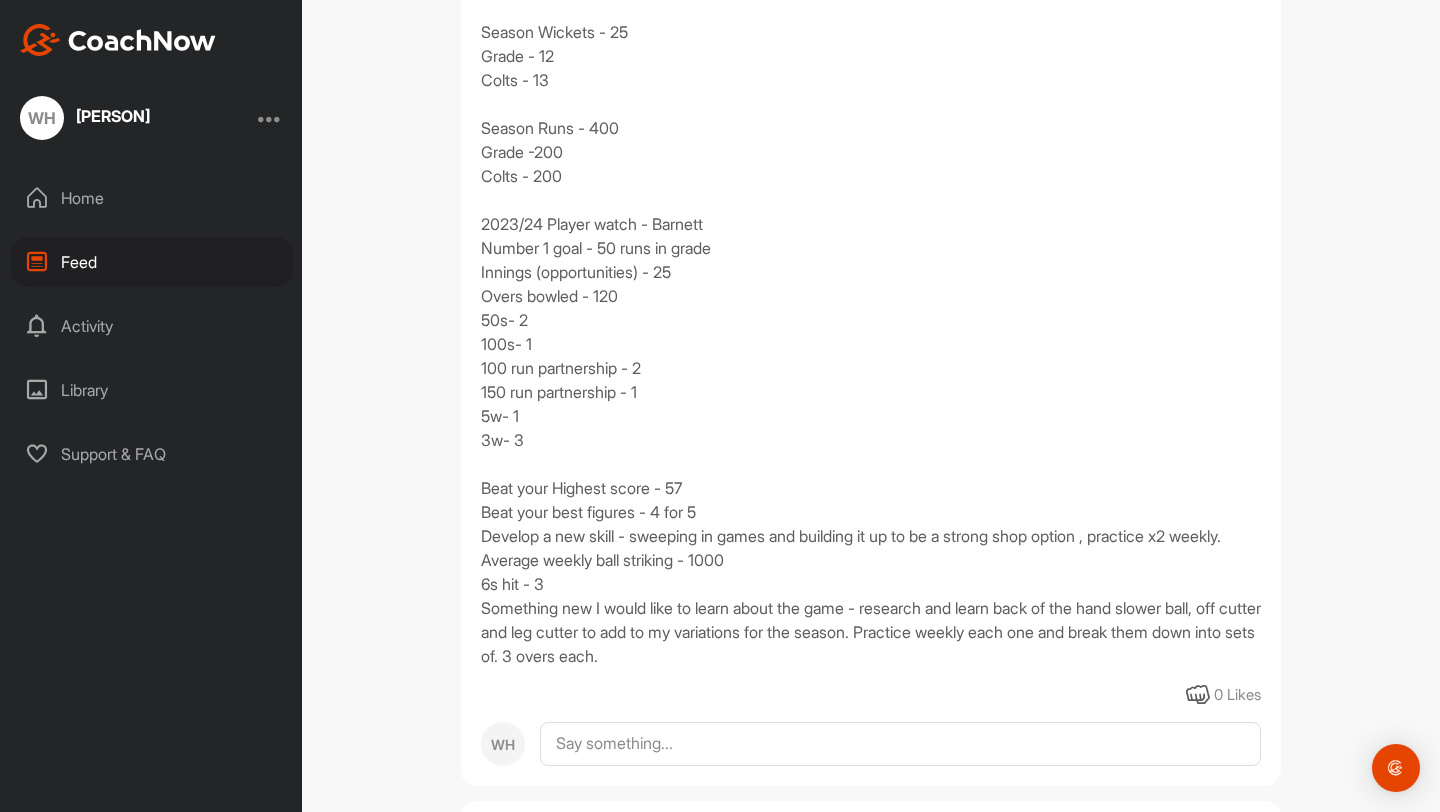 click on "Summer 2023/24 goals
My Dream Goal 2030 - first grade cricket for a university team
2023/24 Matches played  - 35
Season Wickets -  25
Grade - 12
Colts - 13
Season Runs - 400
Grade -200
Colts - 200
2023/24 Player watch - Barnett
Number 1 goal - 50 runs in grade
Innings (opportunities) - 25
Overs bowled - 120
50s- 2
100s- 1
100 run partnership - 2
150 run partnership - 1
5w- 1
3w- 3
Beat your Highest score - 57
Beat your best figures - 4 for 5
Develop a new skill - sweeping in games and building it up to be a strong shop option , practice x2 weekly.
Average weekly ball striking - 1000
6s hit - 3
Something new I would like to learn about the game - research and learn back of the hand slower ball, off cutter and leg cutter to add to my variations for the season. Practice weekly each one and break them down into sets of. 3 overs each." at bounding box center (871, 272) 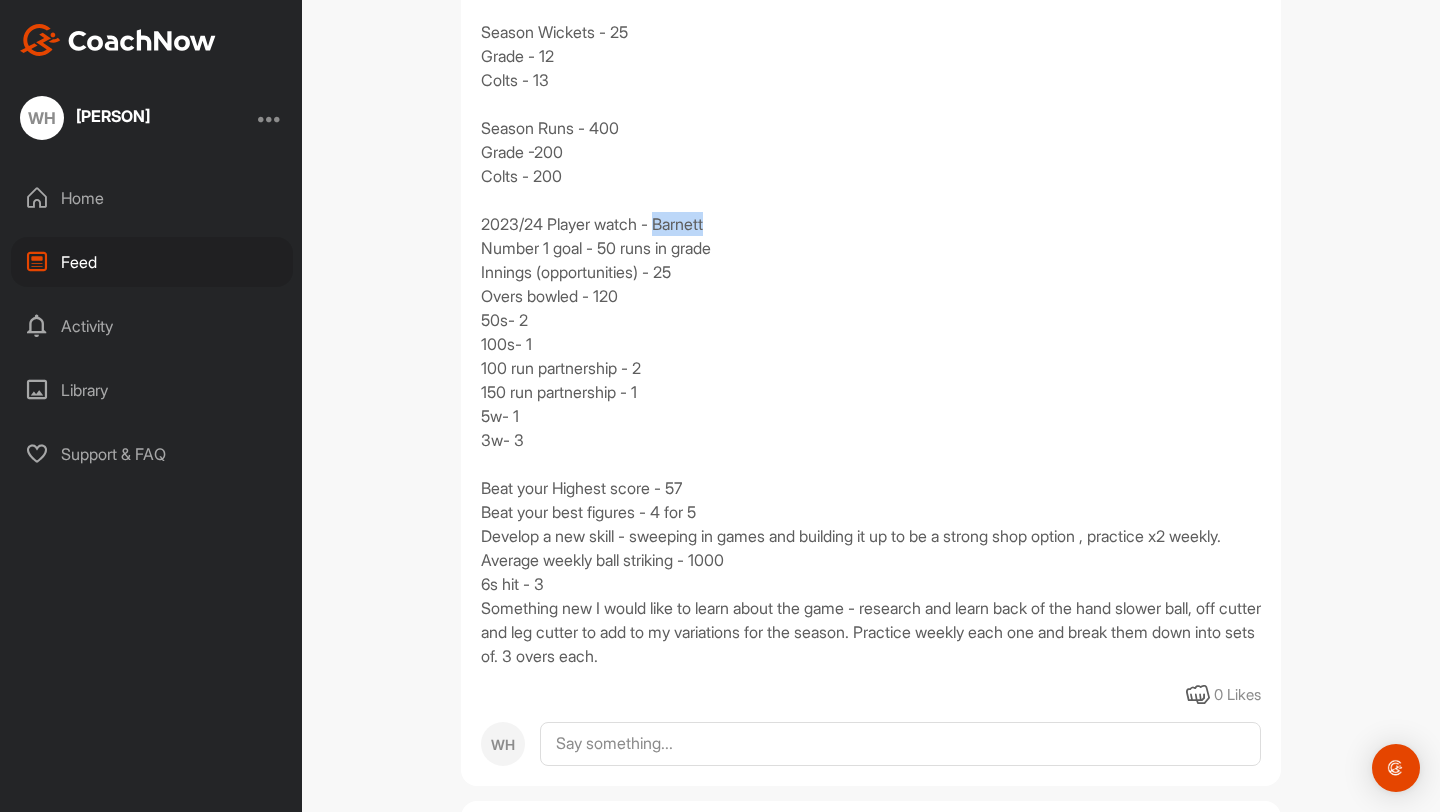 drag, startPoint x: 663, startPoint y: 363, endPoint x: 765, endPoint y: 363, distance: 102 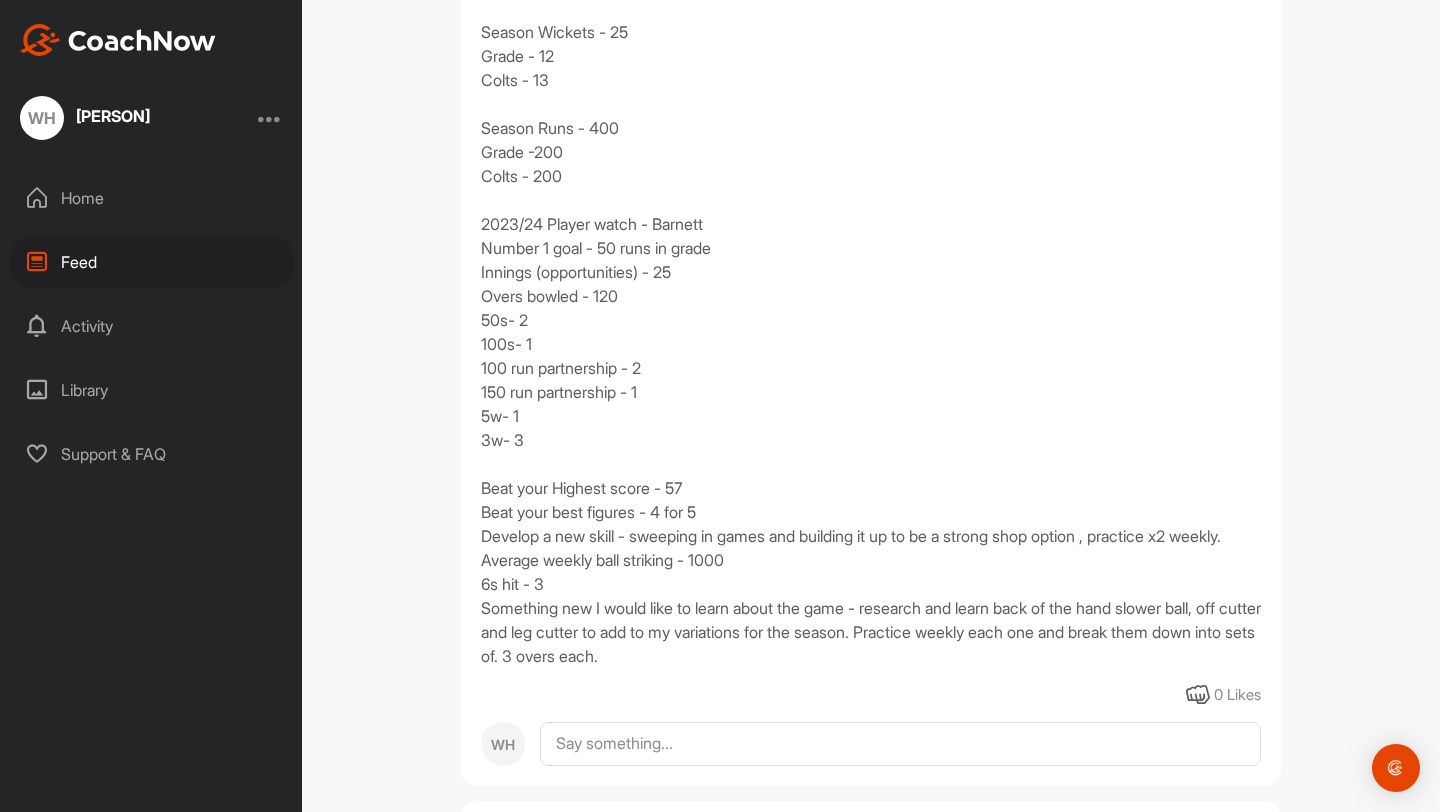 click on "Summer 2023/24 goals
My Dream Goal 2030 - first grade cricket for a university team
2023/24 Matches played  - 35
Season Wickets -  25
Grade - 12
Colts - 13
Season Runs - 400
Grade -200
Colts - 200
2023/24 Player watch - Barnett
Number 1 goal - 50 runs in grade
Innings (opportunities) - 25
Overs bowled - 120
50s- 2
100s- 1
100 run partnership - 2
150 run partnership - 1
5w- 1
3w- 3
Beat your Highest score - 57
Beat your best figures - 4 for 5
Develop a new skill - sweeping in games and building it up to be a strong shop option , practice x2 weekly.
Average weekly ball striking - 1000
6s hit - 3
Something new I would like to learn about the game - research and learn back of the hand slower ball, off cutter and leg cutter to add to my variations for the season. Practice weekly each one and break them down into sets of. 3 overs each." at bounding box center [871, 272] 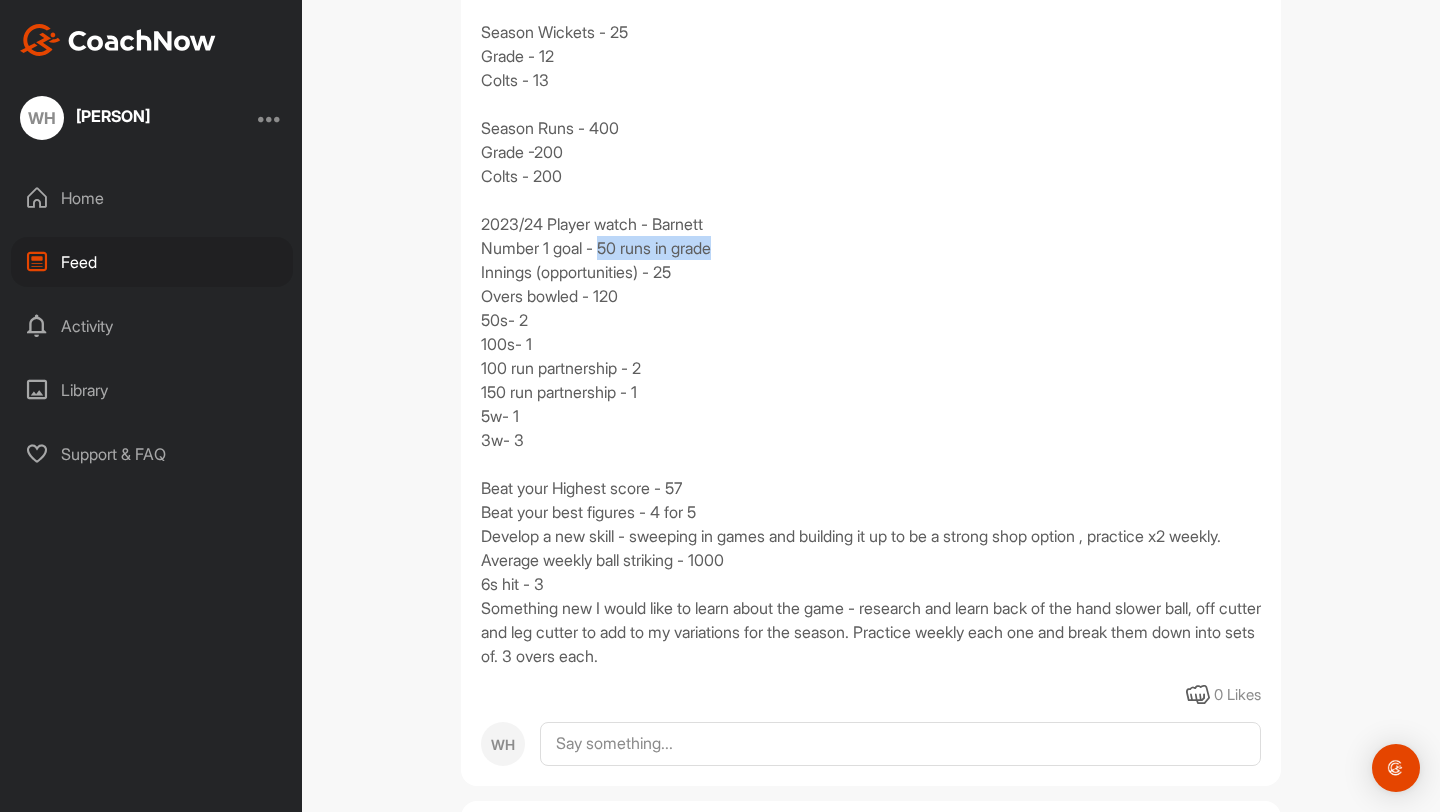 drag, startPoint x: 605, startPoint y: 388, endPoint x: 792, endPoint y: 387, distance: 187.00267 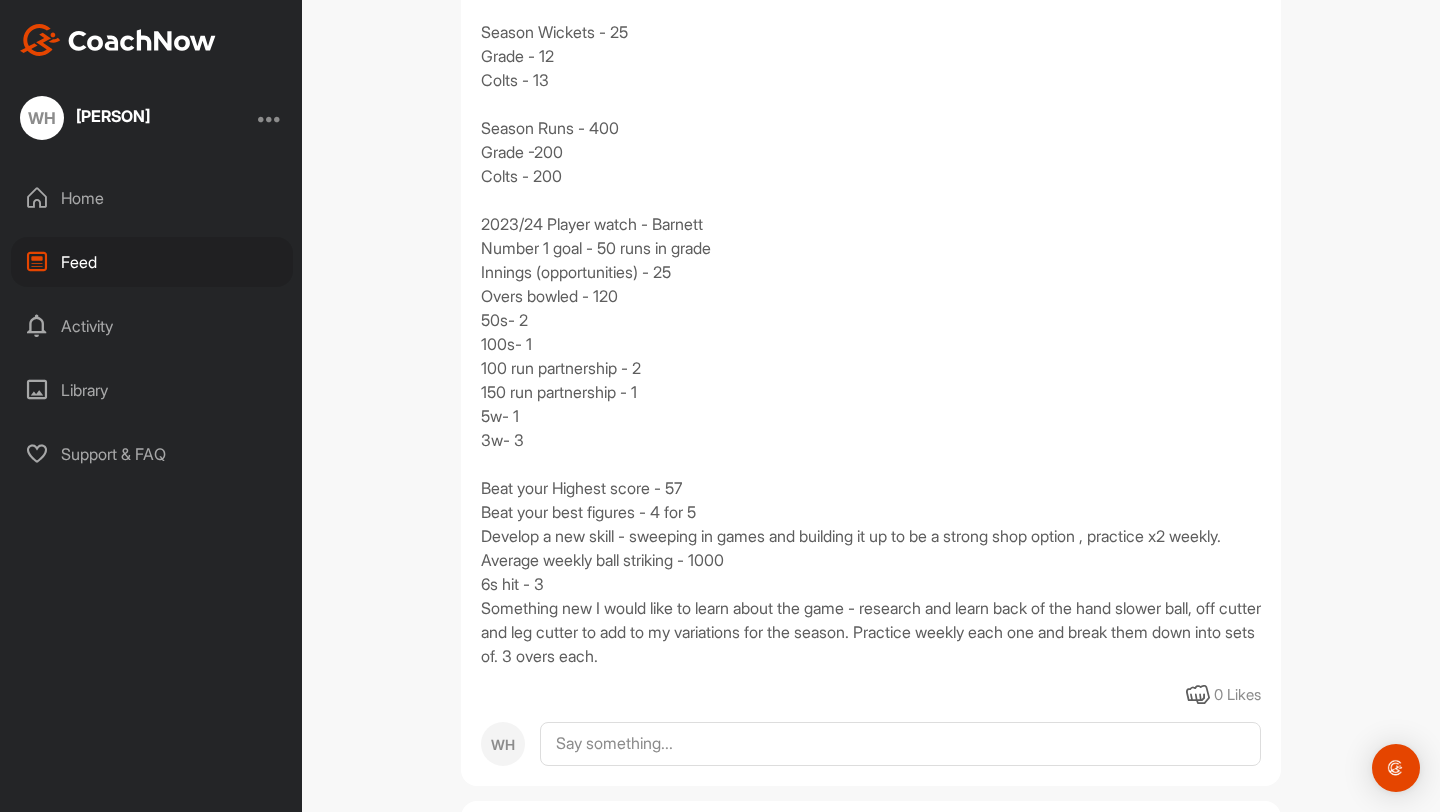 click on "Summer 2023/24 goals
My Dream Goal 2030 - first grade cricket for a university team
2023/24 Matches played  - 35
Season Wickets -  25
Grade - 12
Colts - 13
Season Runs - 400
Grade -200
Colts - 200
2023/24 Player watch - Barnett
Number 1 goal - 50 runs in grade
Innings (opportunities) - 25
Overs bowled - 120
50s- 2
100s- 1
100 run partnership - 2
150 run partnership - 1
5w- 1
3w- 3
Beat your Highest score - 57
Beat your best figures - 4 for 5
Develop a new skill - sweeping in games and building it up to be a strong shop option , practice x2 weekly.
Average weekly ball striking - 1000
6s hit - 3
Something new I would like to learn about the game - research and learn back of the hand slower ball, off cutter and leg cutter to add to my variations for the season. Practice weekly each one and break them down into sets of. 3 overs each." at bounding box center [871, 272] 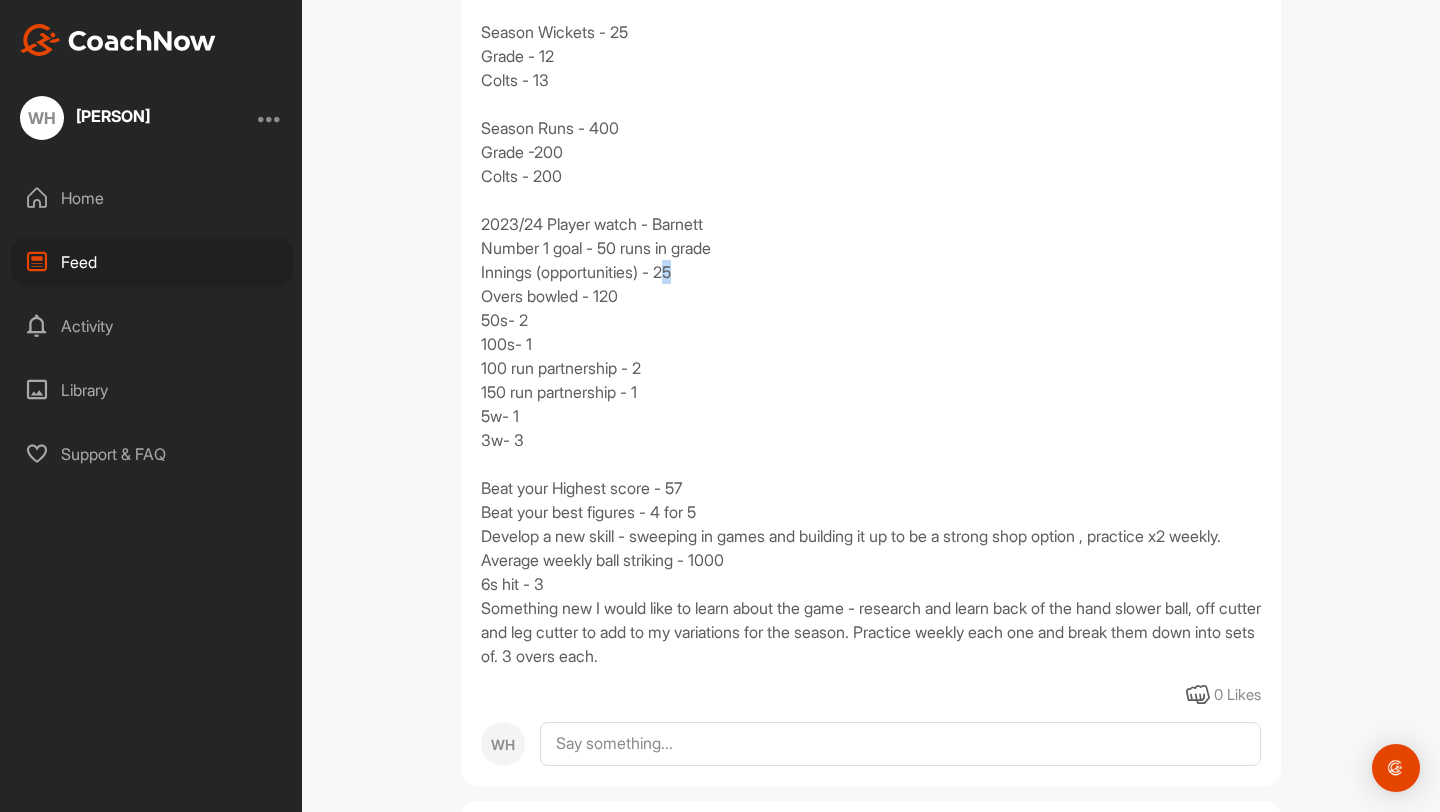 drag, startPoint x: 689, startPoint y: 419, endPoint x: 674, endPoint y: 418, distance: 15.033297 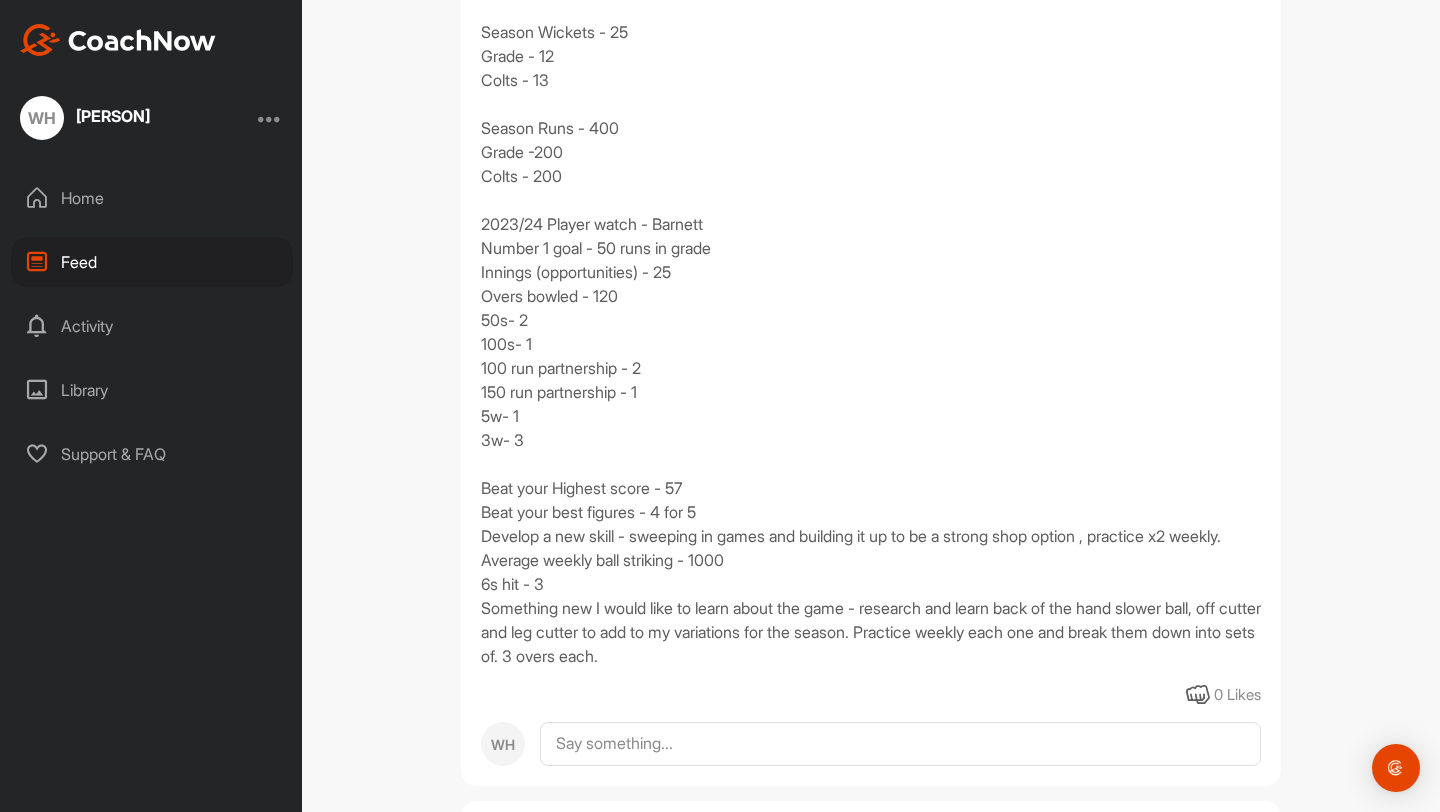 click on "Summer 2023/24 goals
My Dream Goal 2030 - first grade cricket for a university team
2023/24 Matches played  - 35
Season Wickets -  25
Grade - 12
Colts - 13
Season Runs - 400
Grade -200
Colts - 200
2023/24 Player watch - Barnett
Number 1 goal - 50 runs in grade
Innings (opportunities) - 25
Overs bowled - 120
50s- 2
100s- 1
100 run partnership - 2
150 run partnership - 1
5w- 1
3w- 3
Beat your Highest score - 57
Beat your best figures - 4 for 5
Develop a new skill - sweeping in games and building it up to be a strong shop option , practice x2 weekly.
Average weekly ball striking - 1000
6s hit - 3
Something new I would like to learn about the game - research and learn back of the hand slower ball, off cutter and leg cutter to add to my variations for the season. Practice weekly each one and break them down into sets of. 3 overs each." at bounding box center [871, 272] 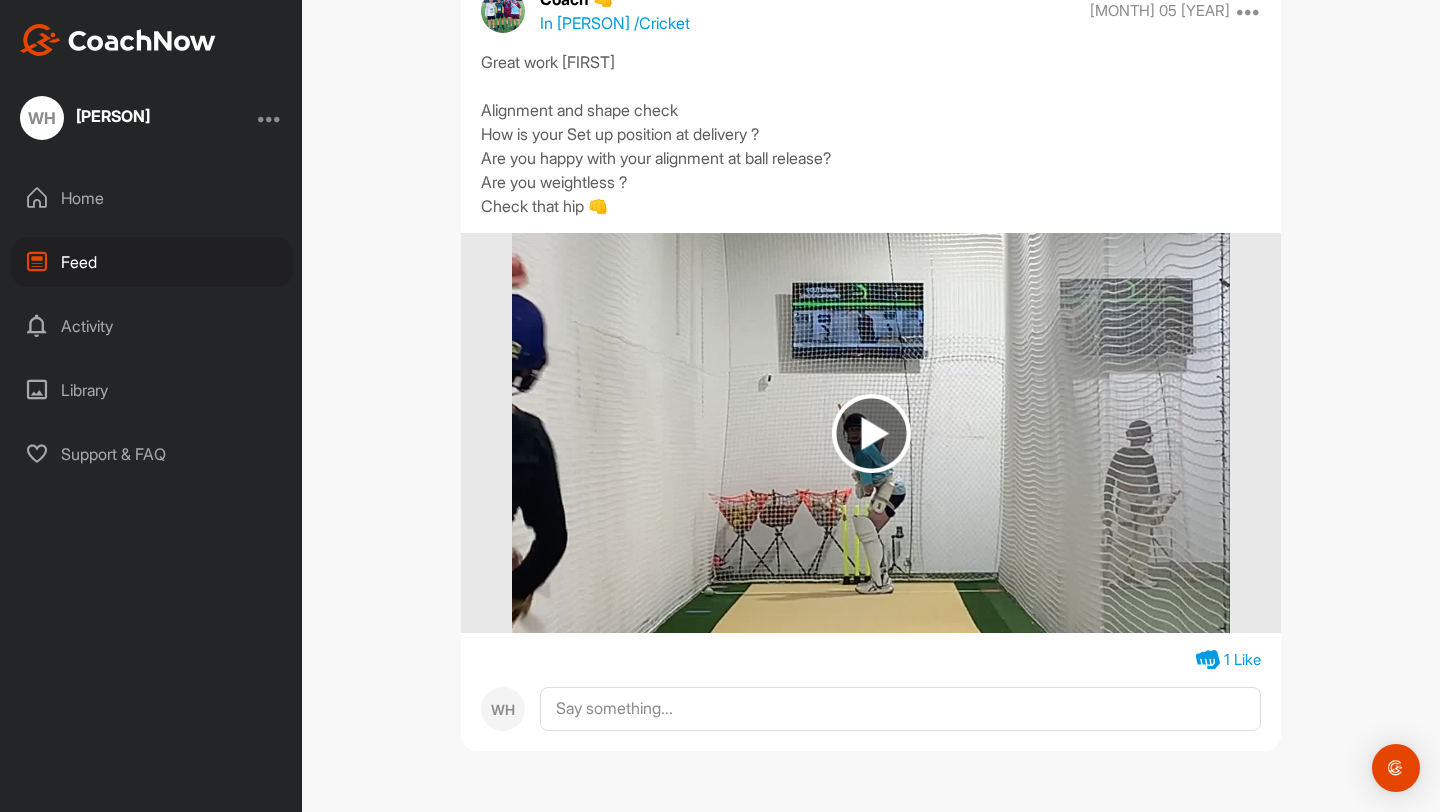 scroll, scrollTop: 16823, scrollLeft: 0, axis: vertical 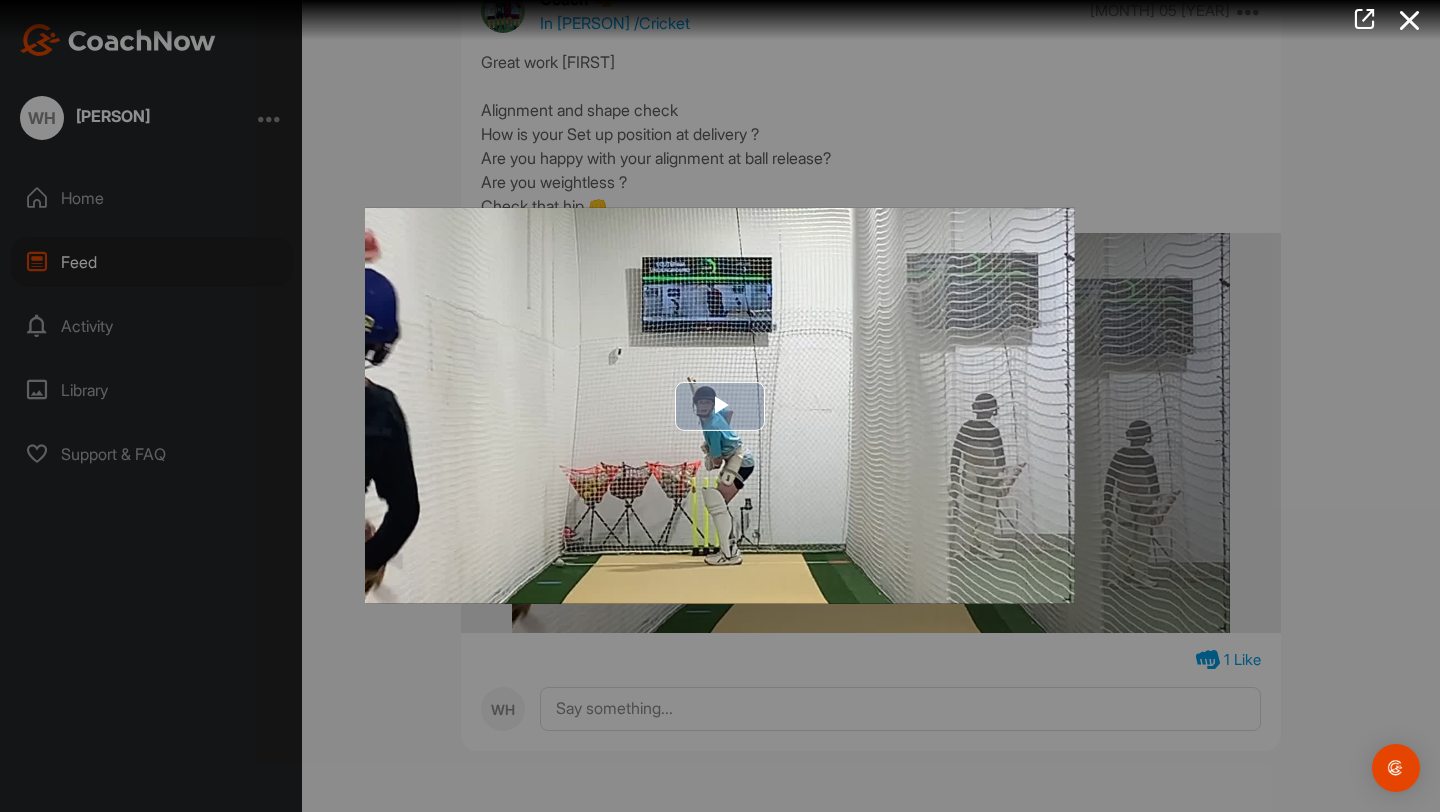 click at bounding box center (720, 406) 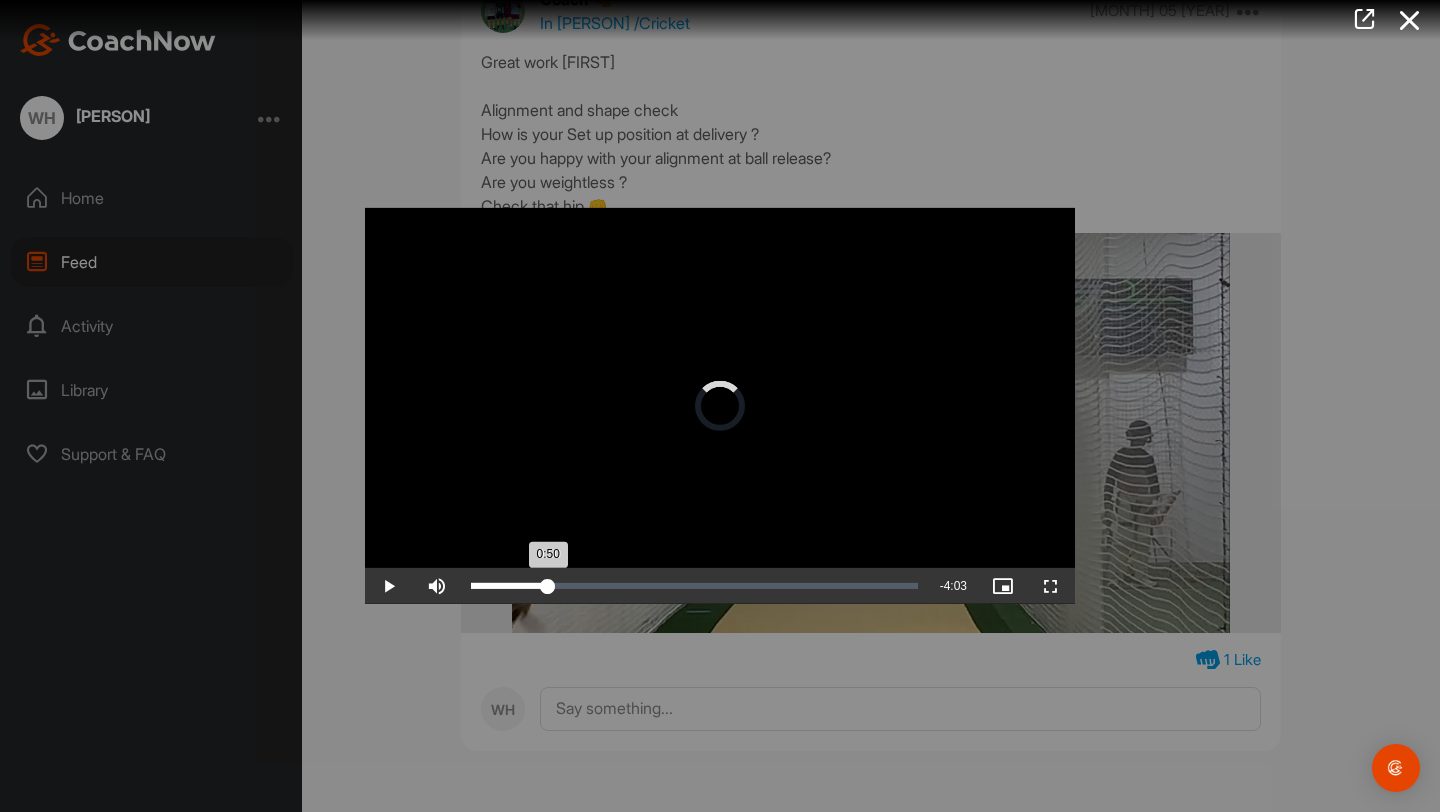 click on "Loaded :  16.73% 0:50 0:50" at bounding box center (694, 586) 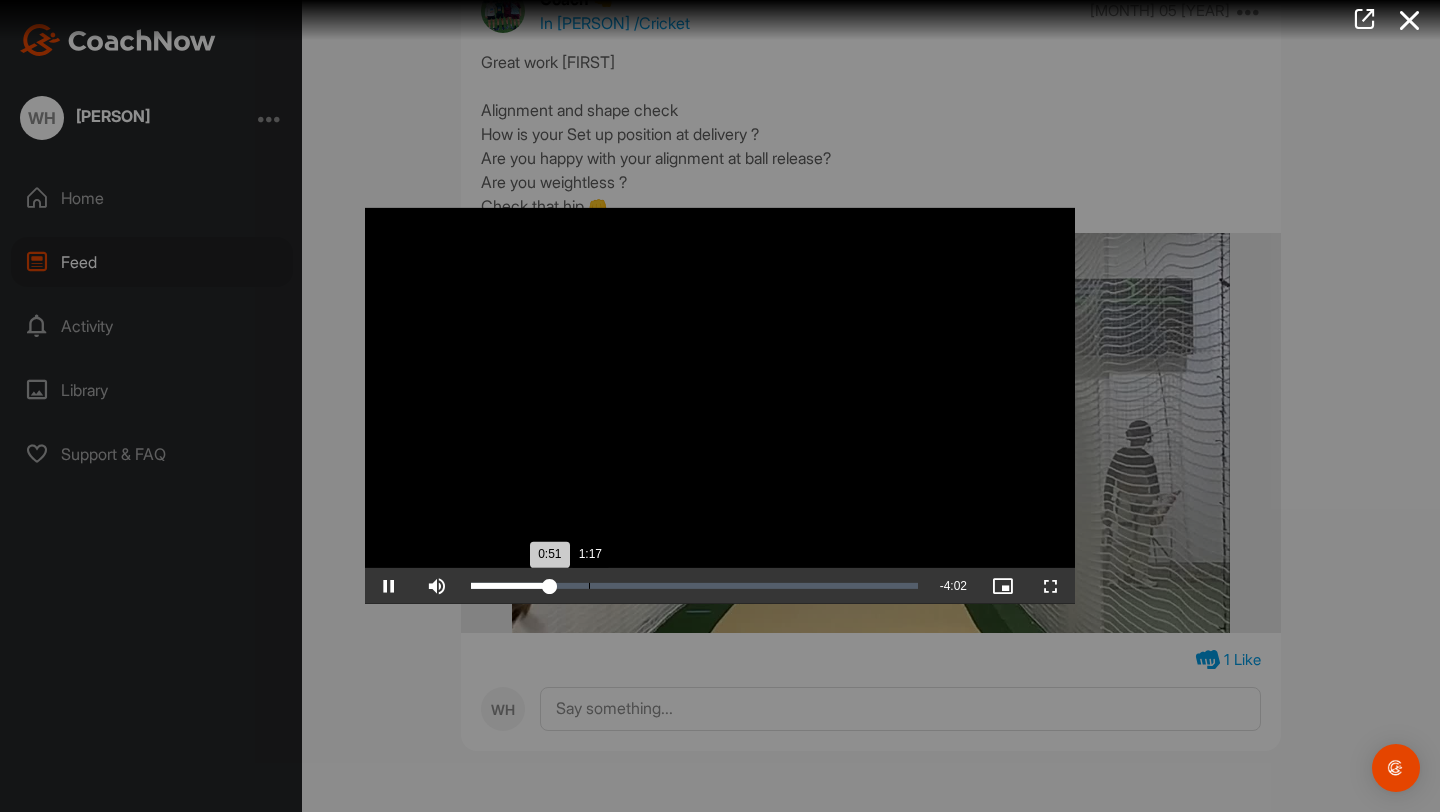 click on "Loaded :  18.67% 1:17 0:51" at bounding box center (694, 586) 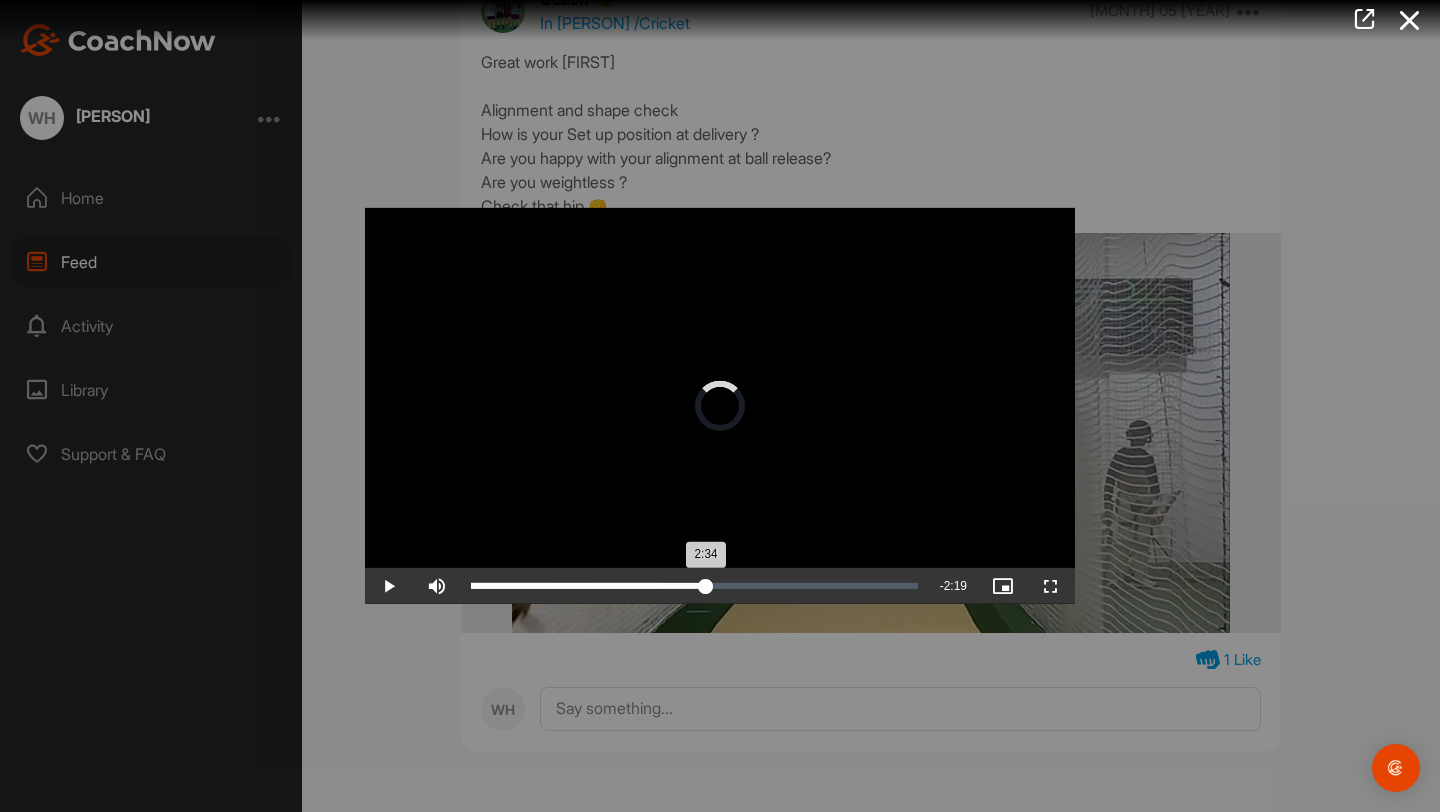 click on "Loaded :  42.13% 2:34 2:34" at bounding box center (694, 586) 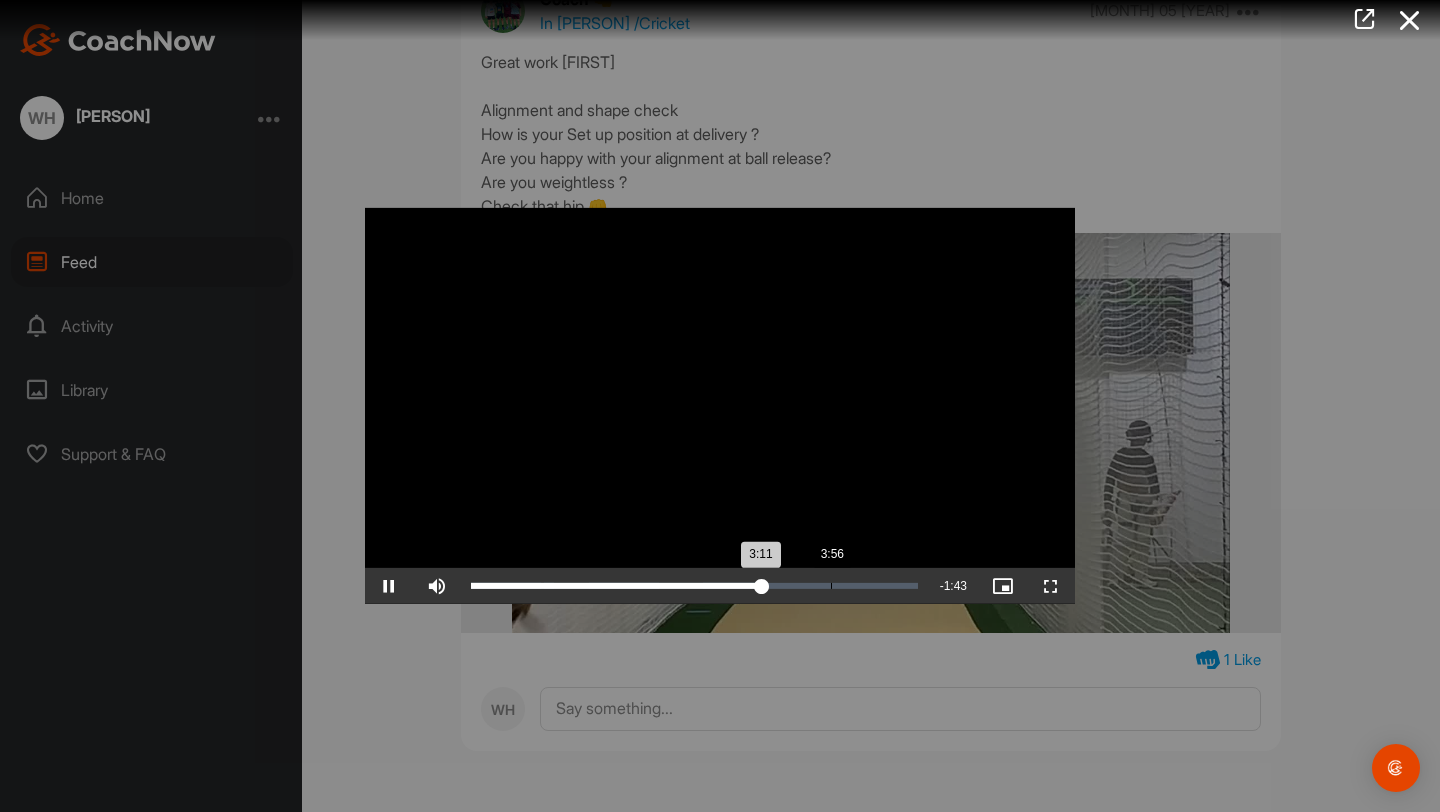 click on "Loaded :  66.55% 3:56 3:11" at bounding box center (694, 586) 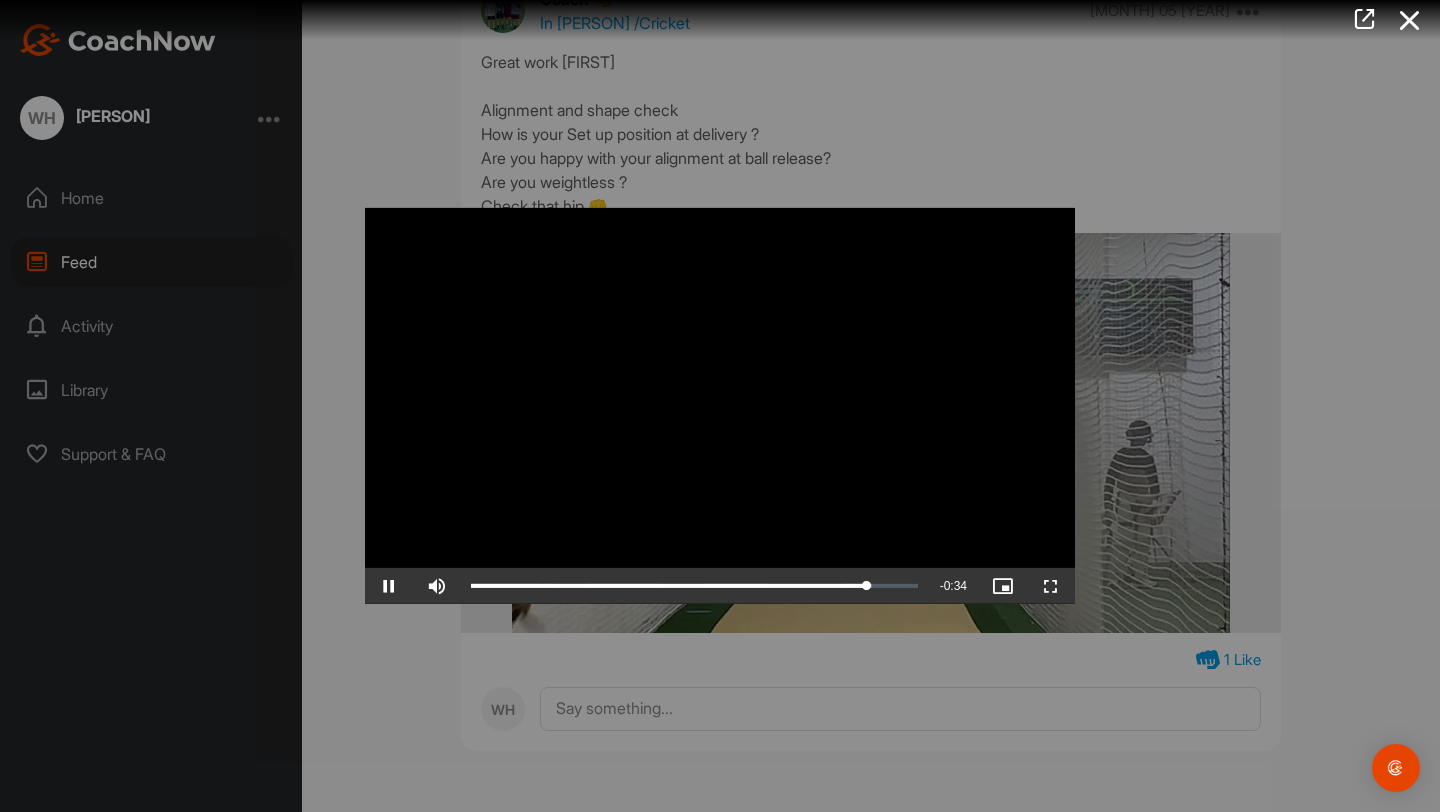 click at bounding box center (720, 406) 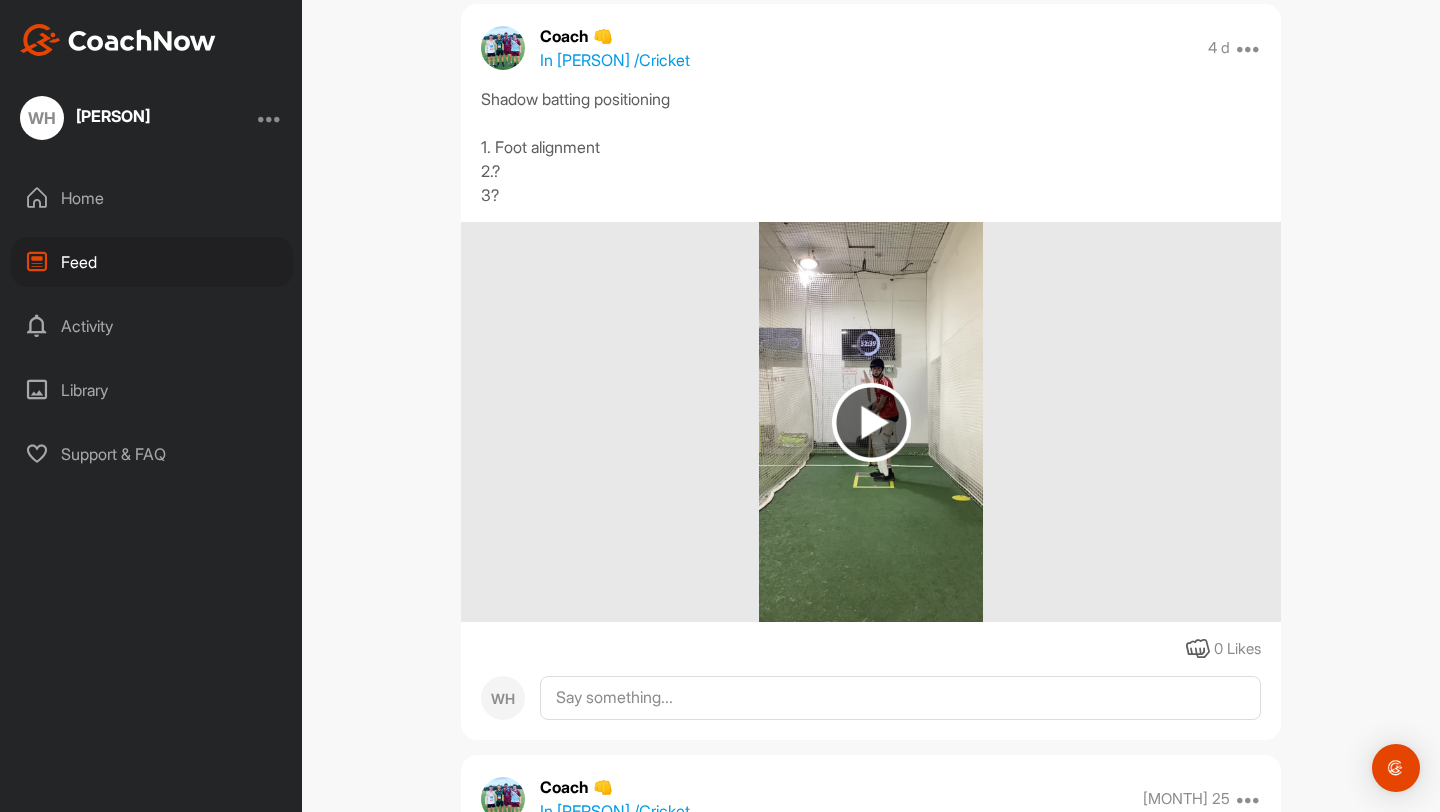 scroll, scrollTop: 863, scrollLeft: 0, axis: vertical 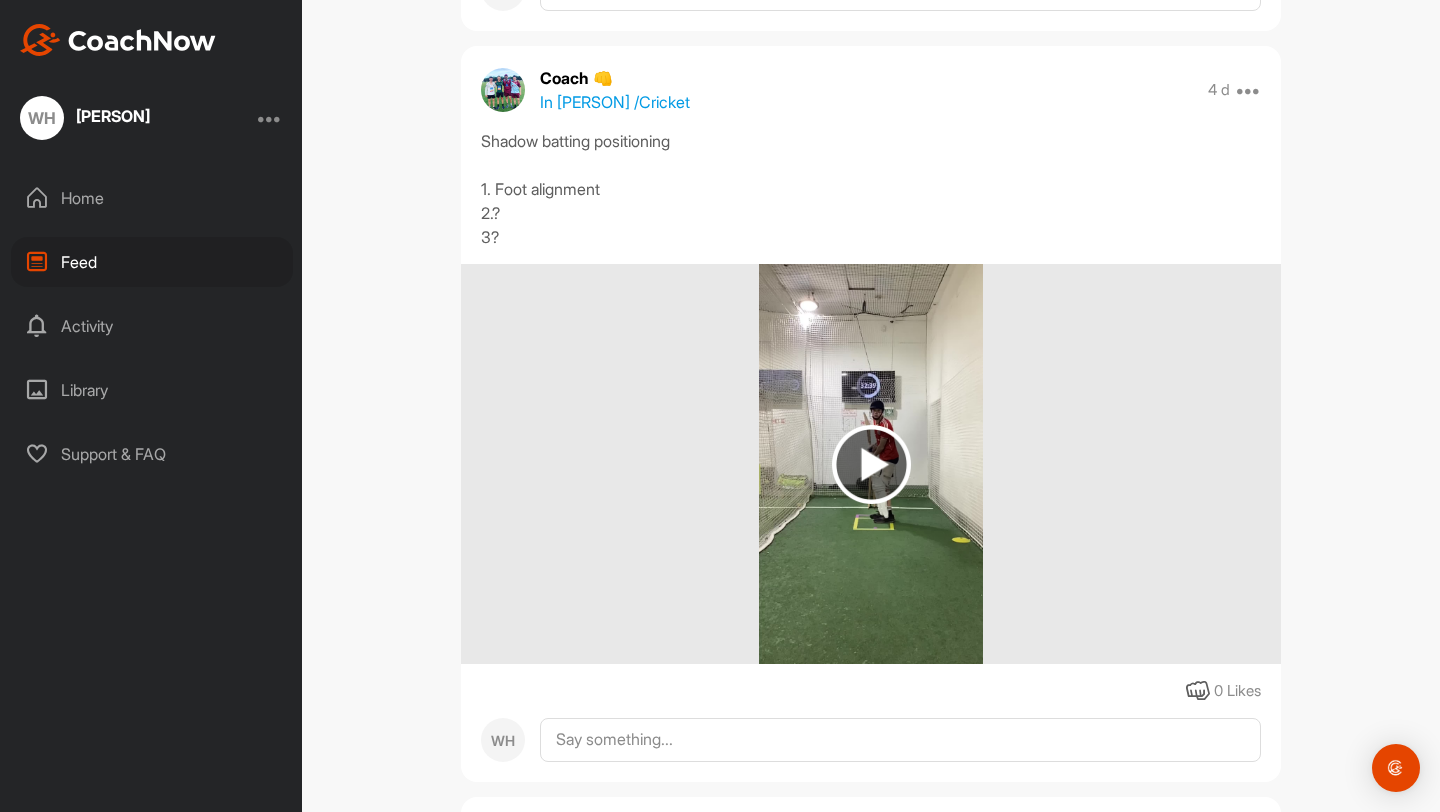 click at bounding box center (871, 464) 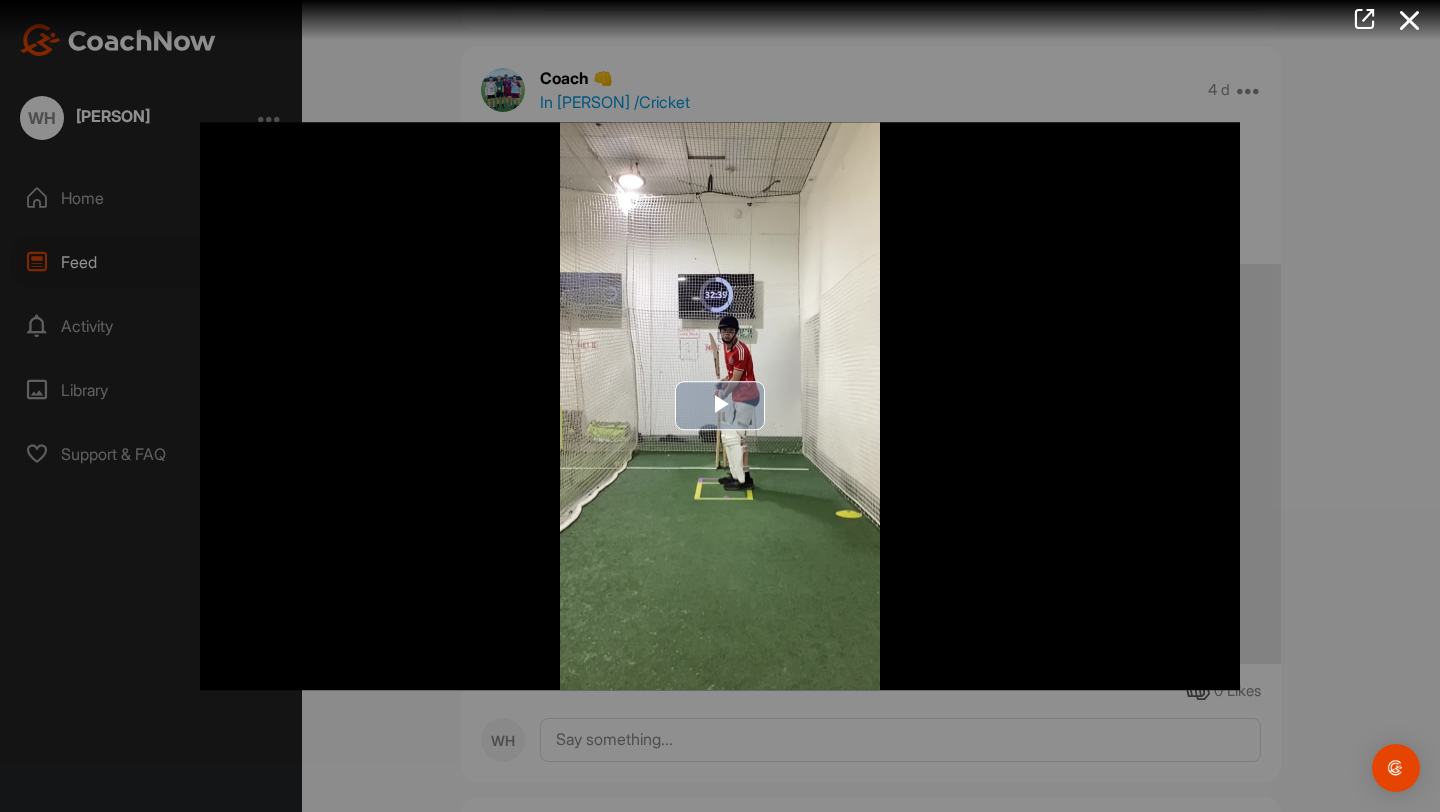 click at bounding box center (720, 406) 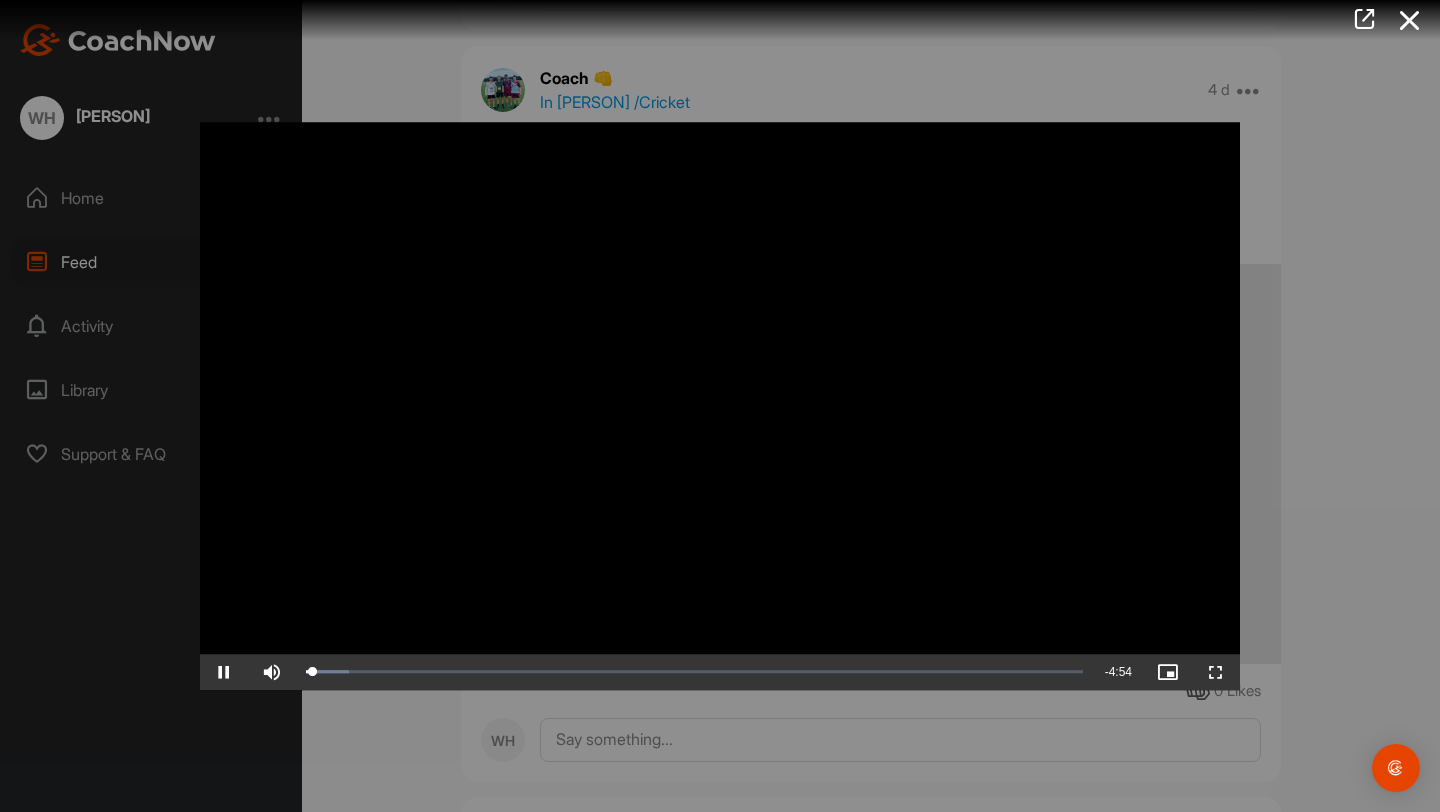 click at bounding box center (720, 406) 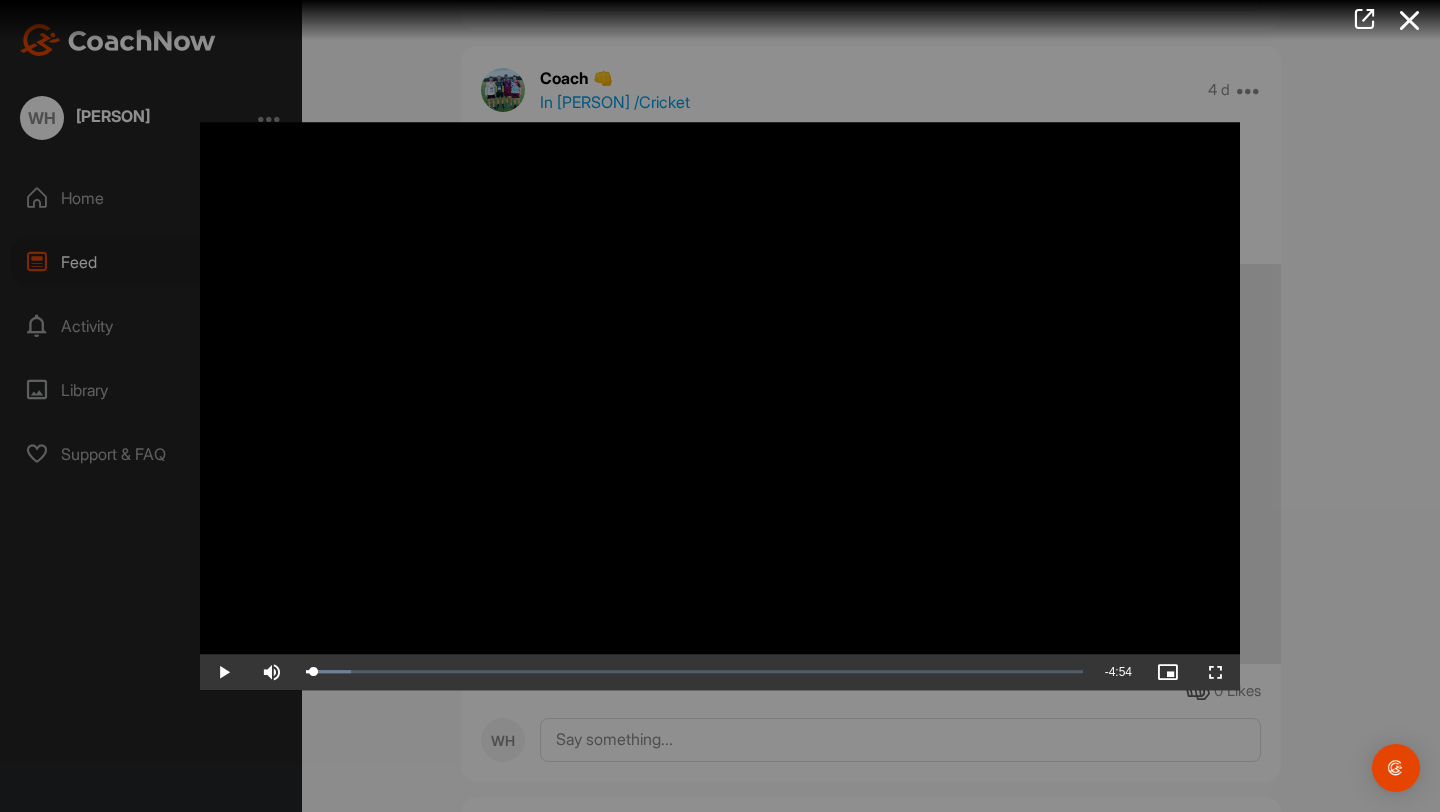 click at bounding box center (720, 406) 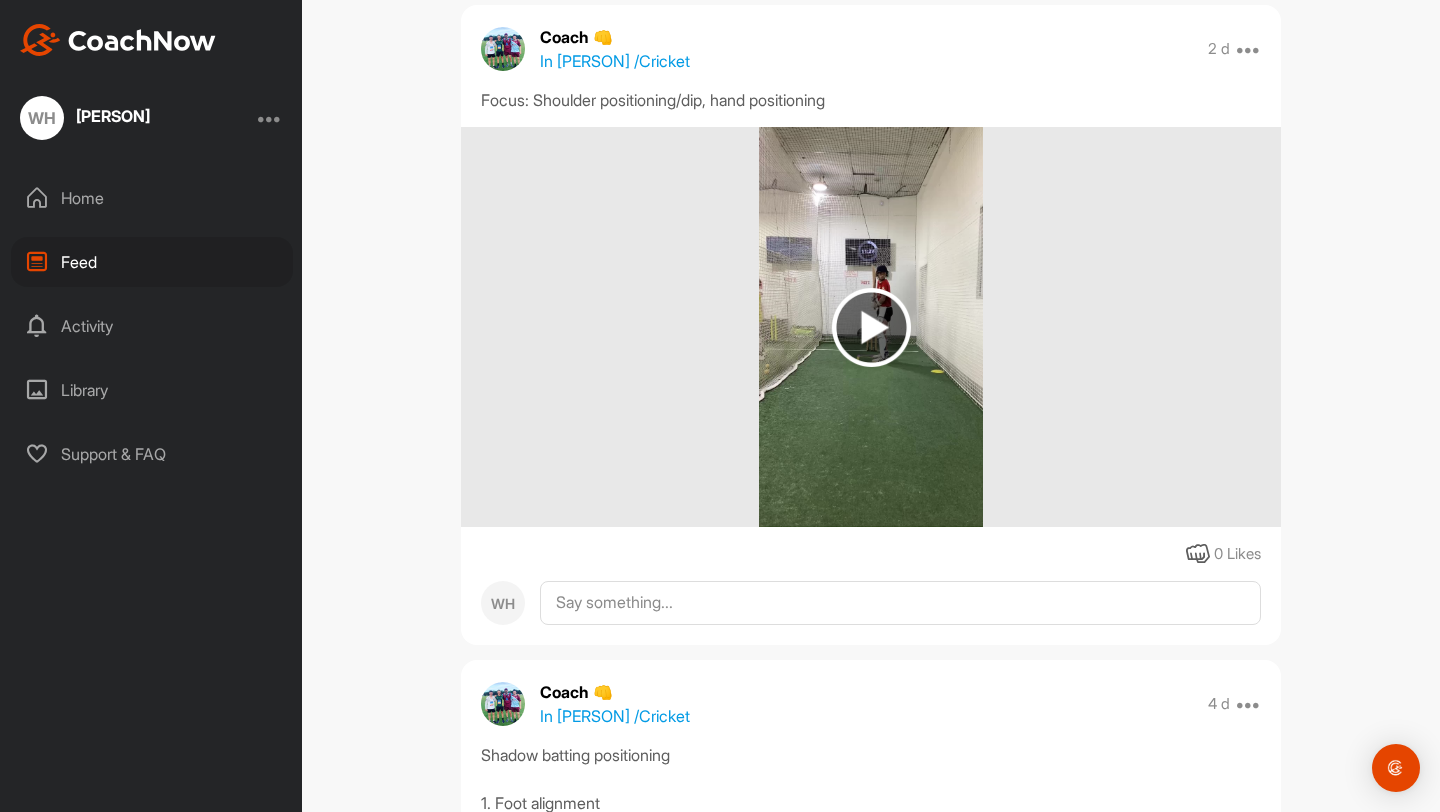 scroll, scrollTop: 205, scrollLeft: 0, axis: vertical 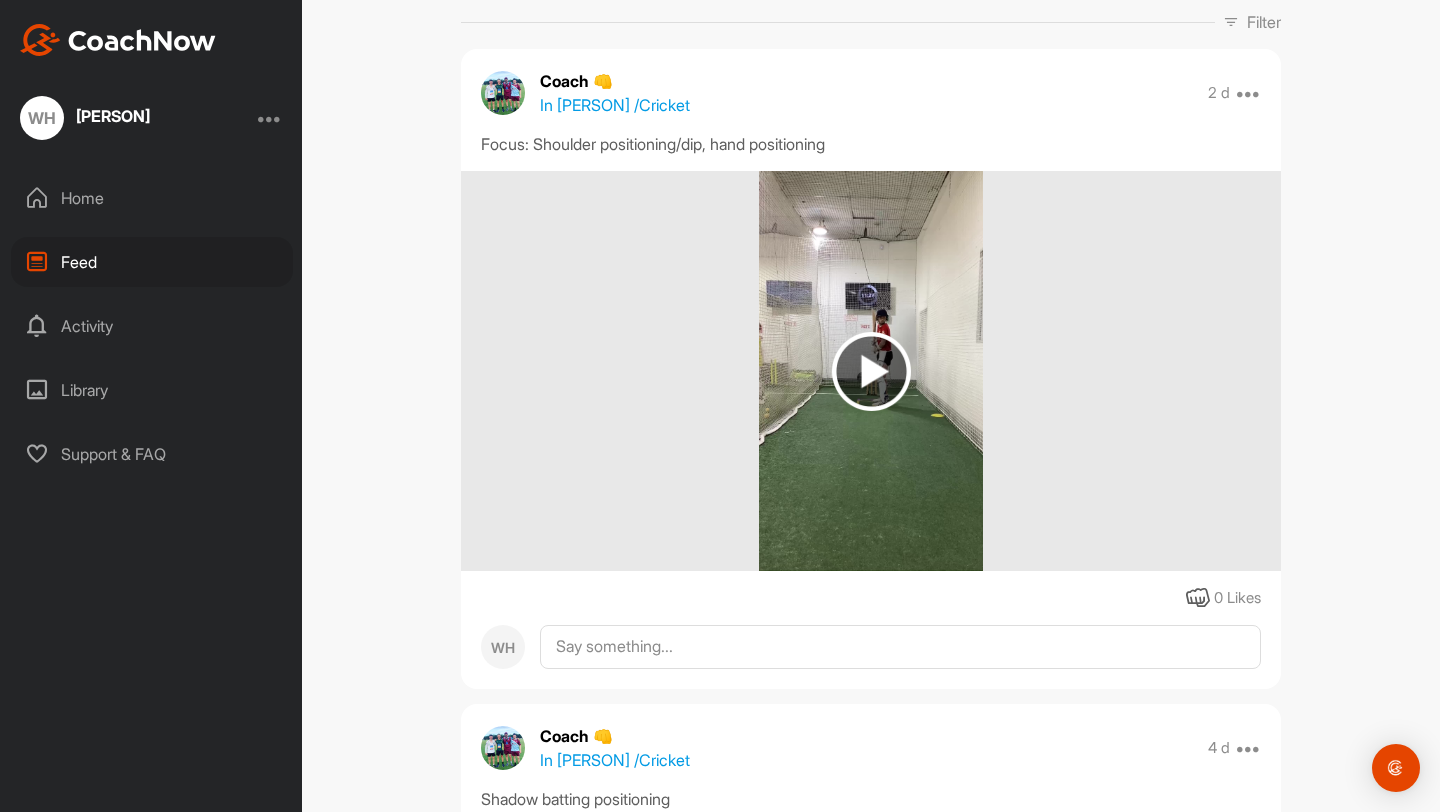 click on "0 Likes" at bounding box center [1237, 598] 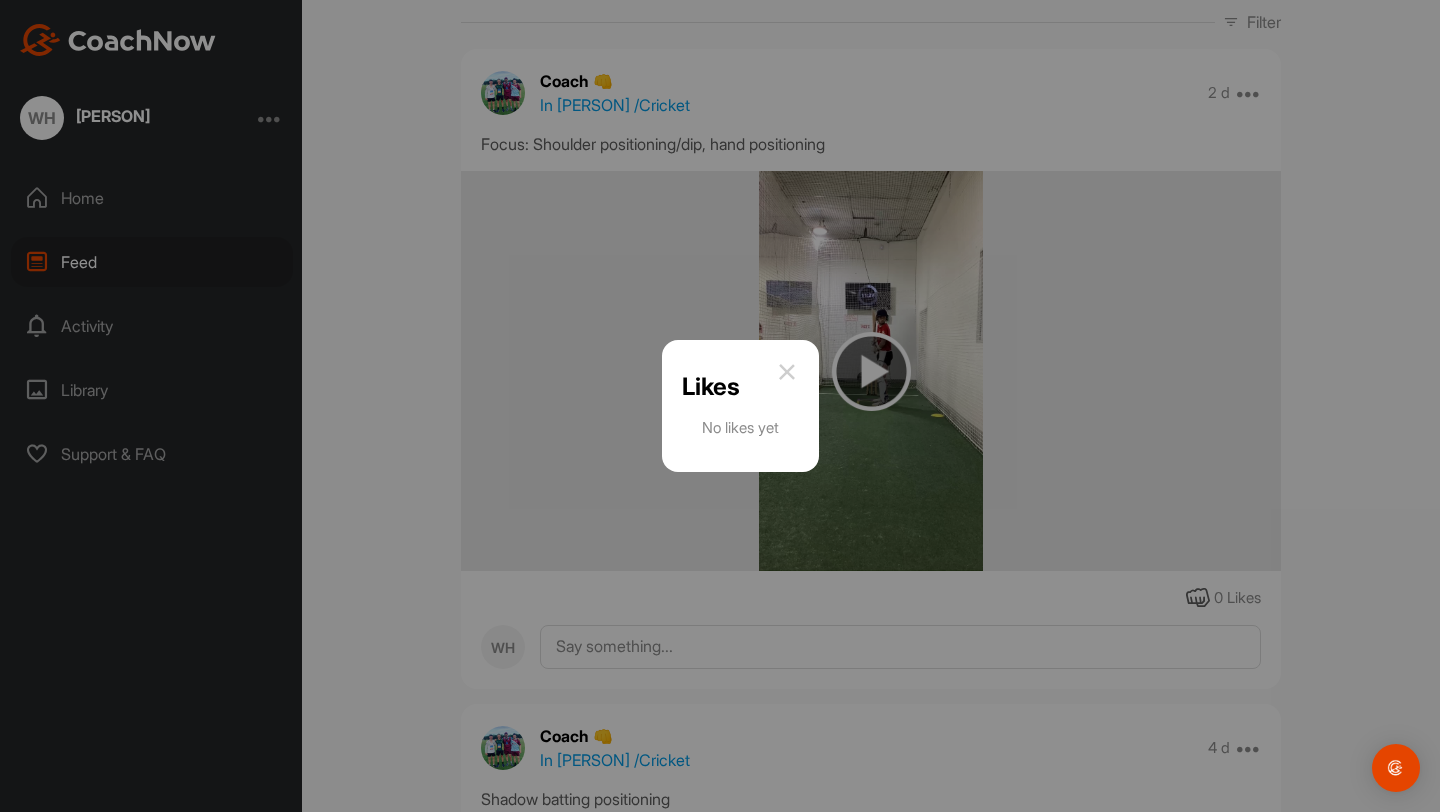 click at bounding box center [787, 372] 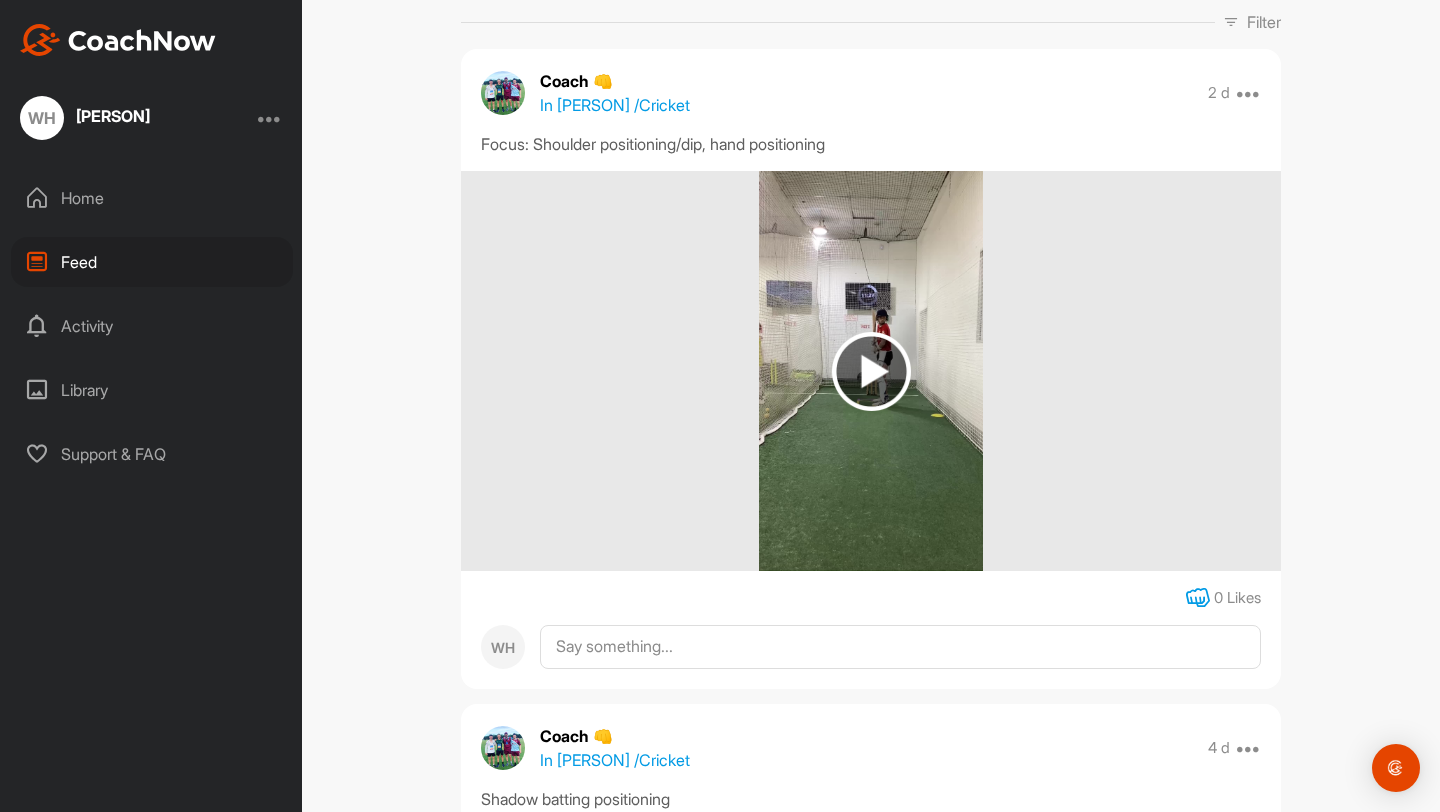 click at bounding box center [1198, 598] 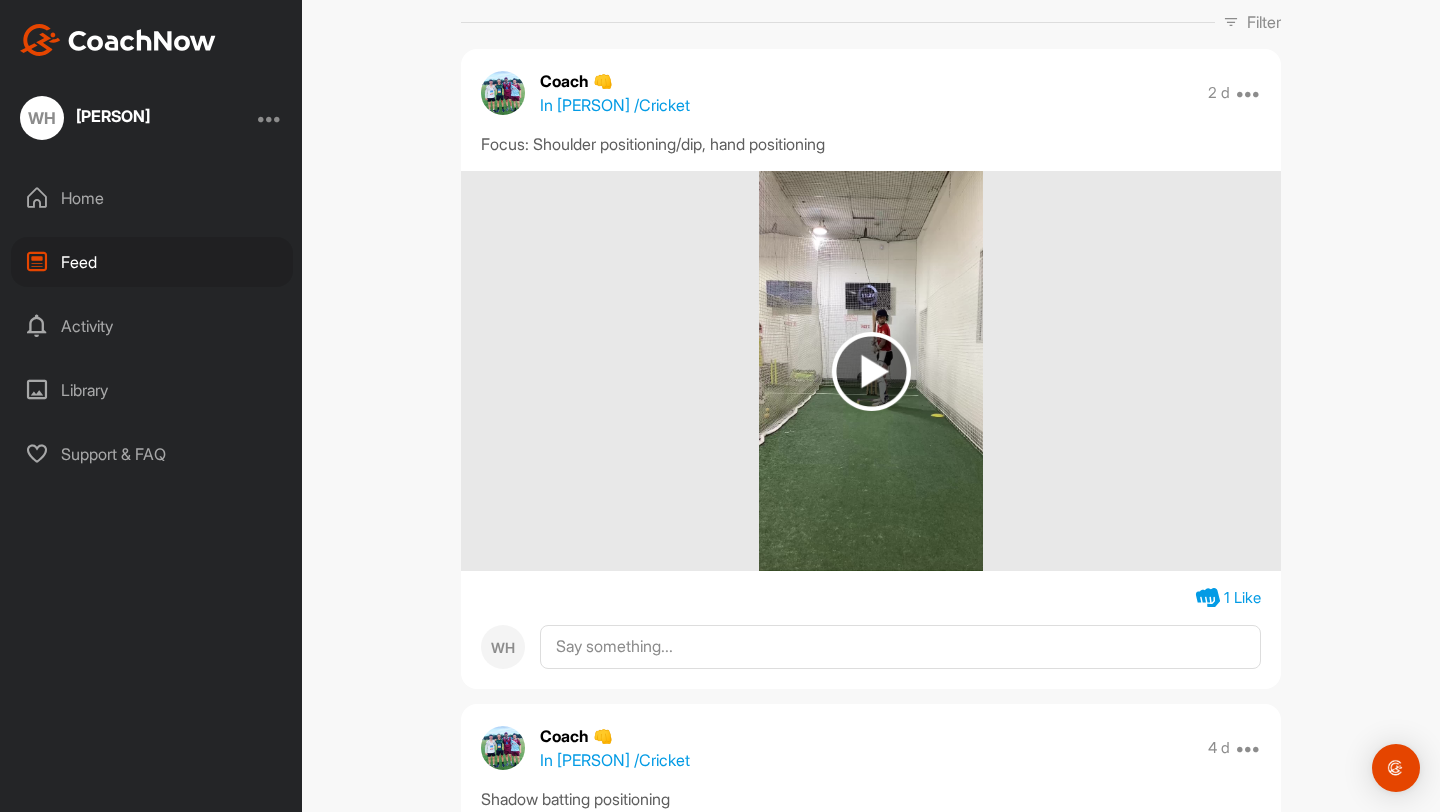 click at bounding box center [870, 371] 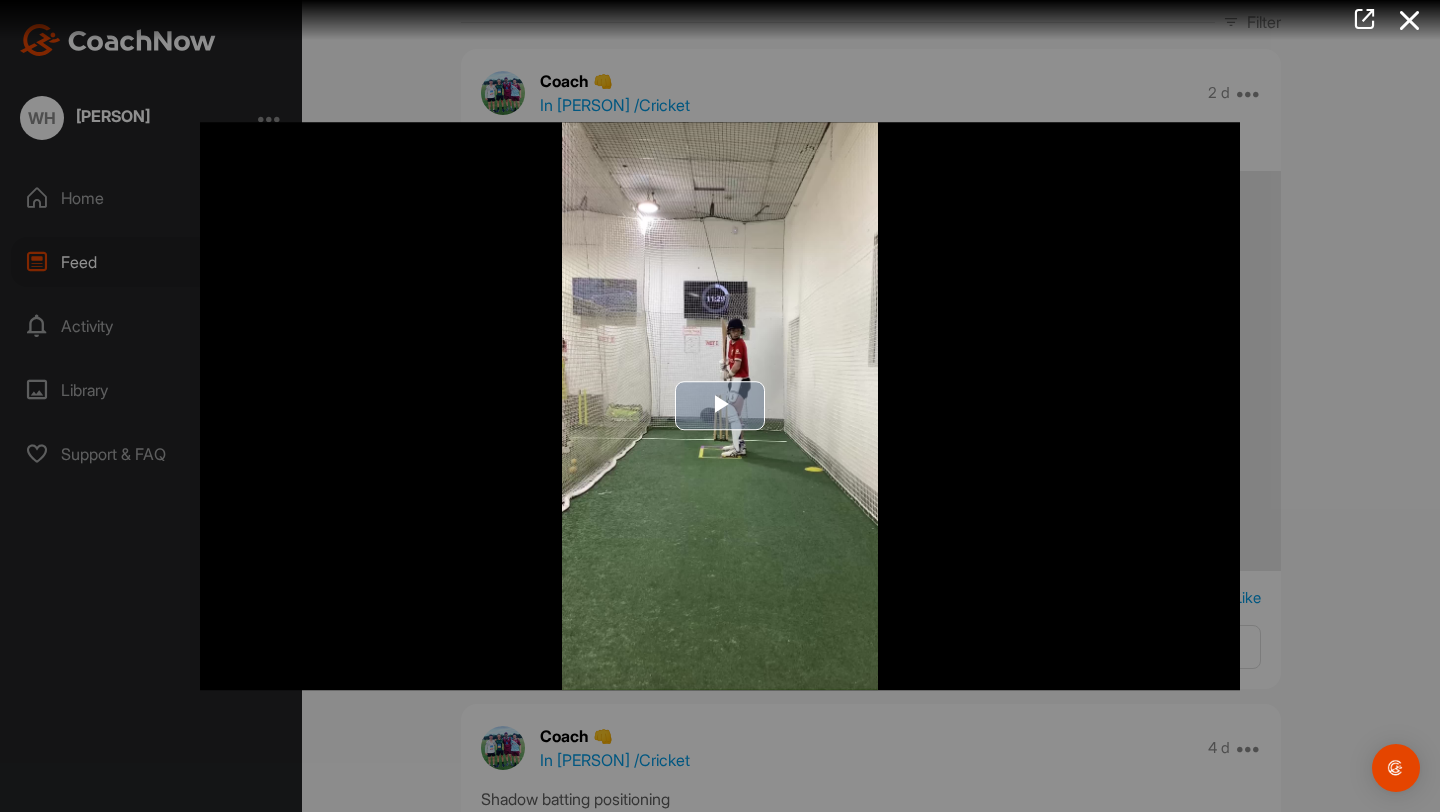 click at bounding box center (720, 406) 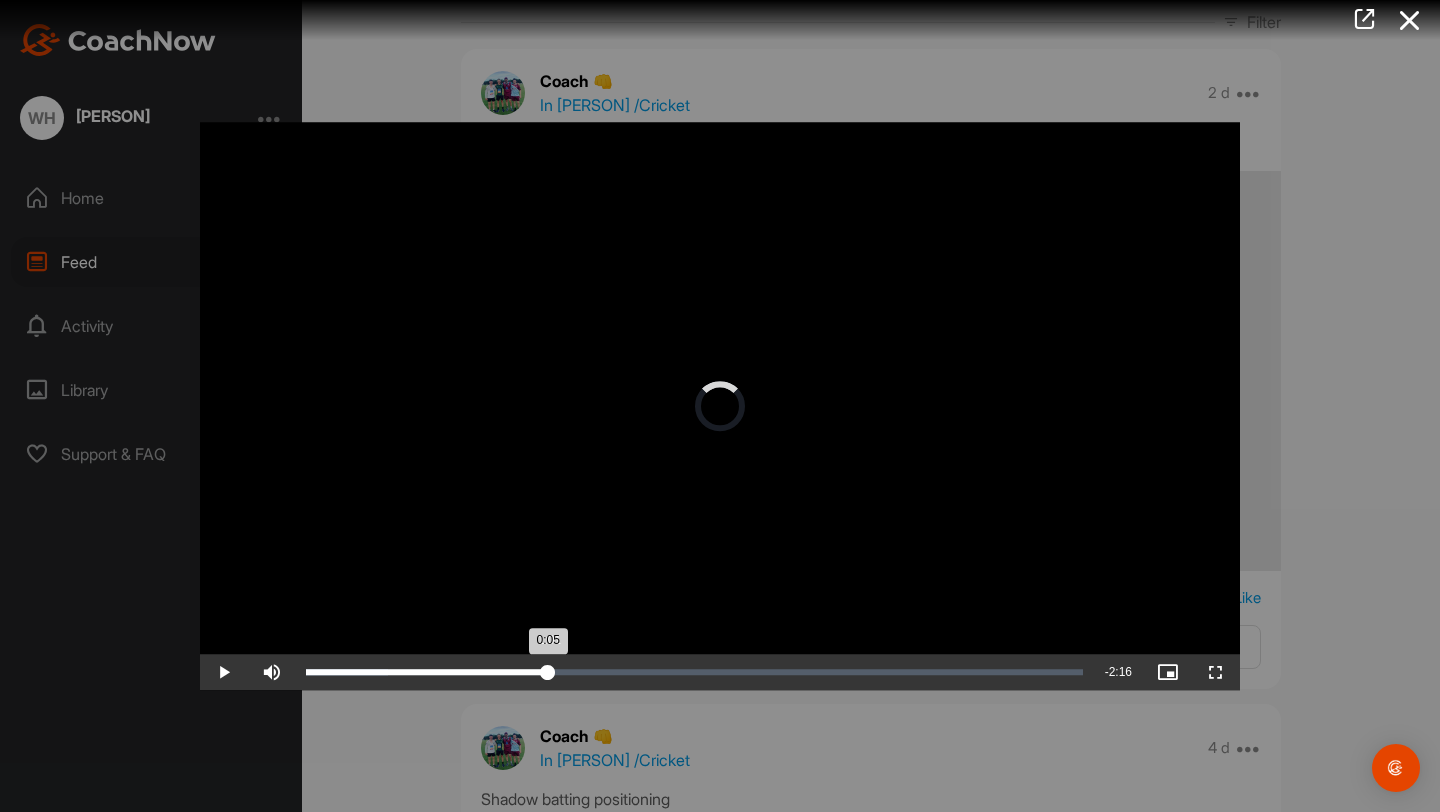 click on "Loaded :  10.56% 1:01 0:05" at bounding box center [694, 672] 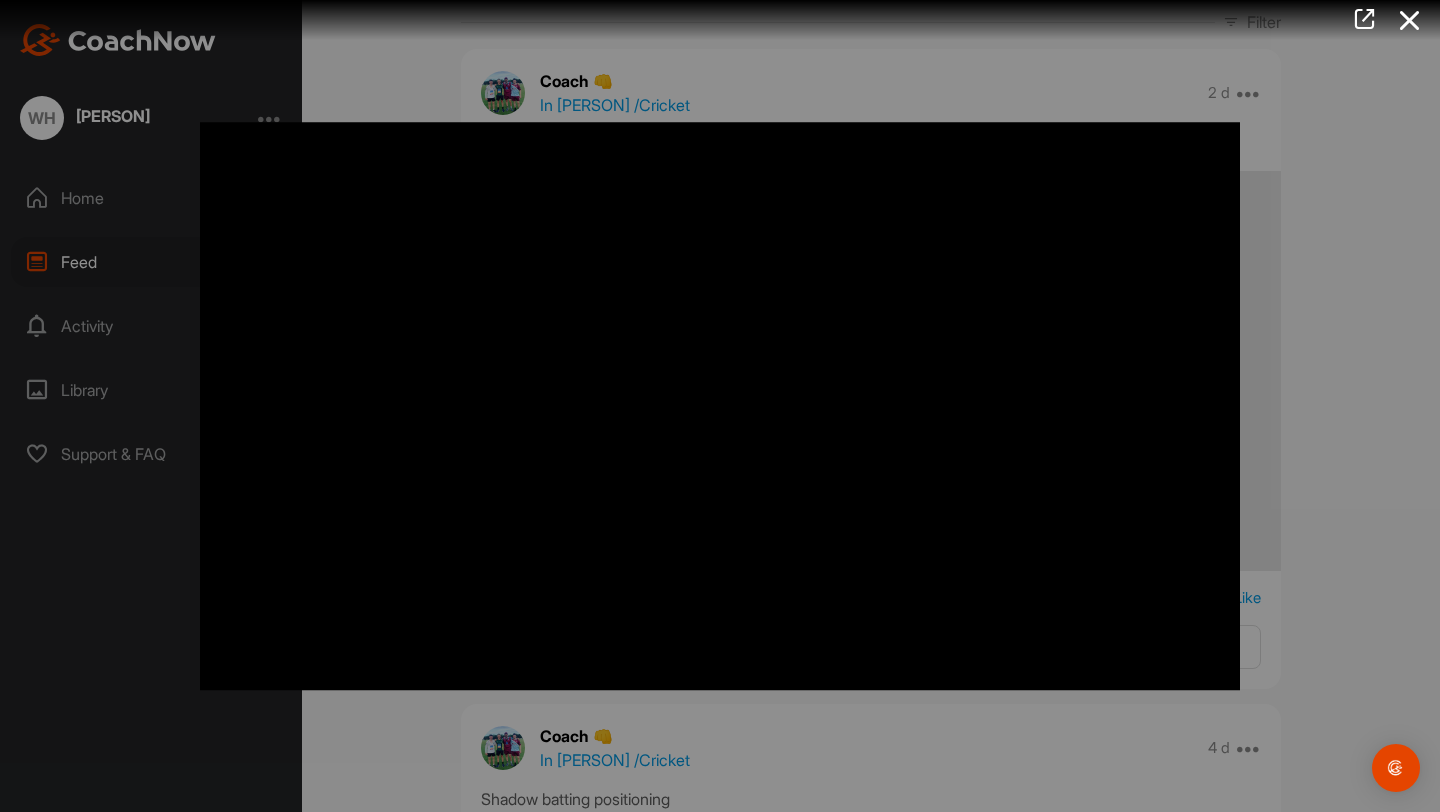 click at bounding box center (720, 406) 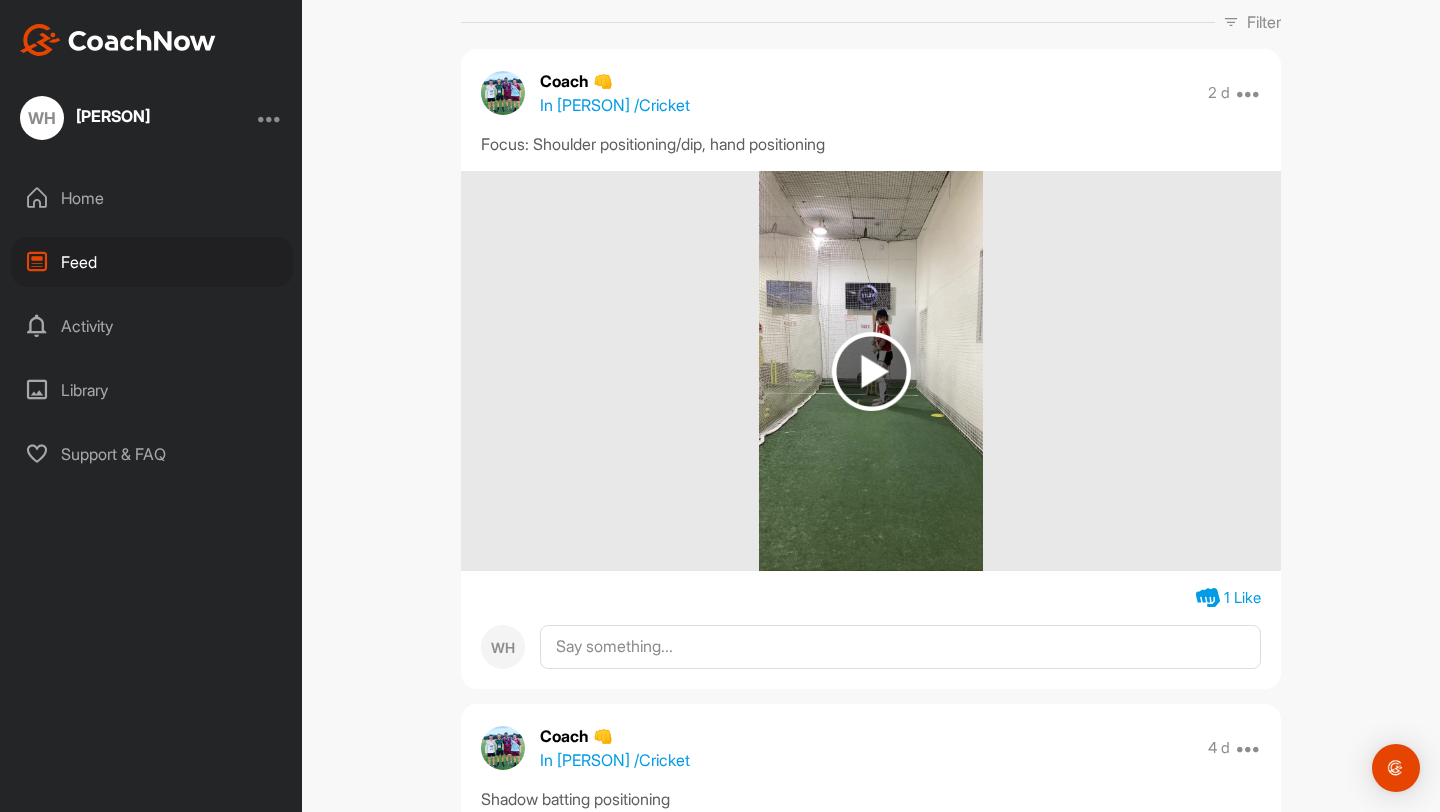 scroll, scrollTop: 19, scrollLeft: 0, axis: vertical 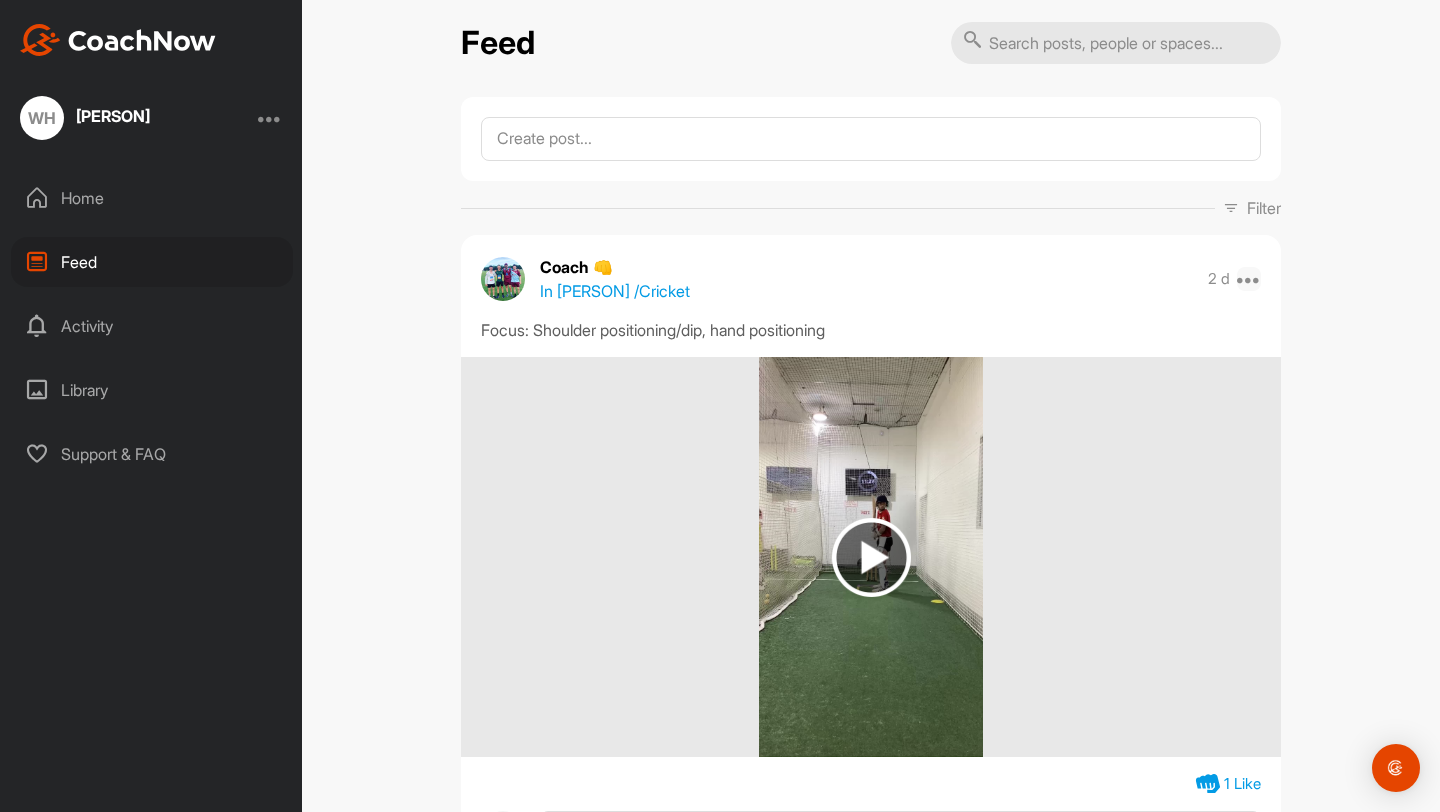 click at bounding box center [1249, 279] 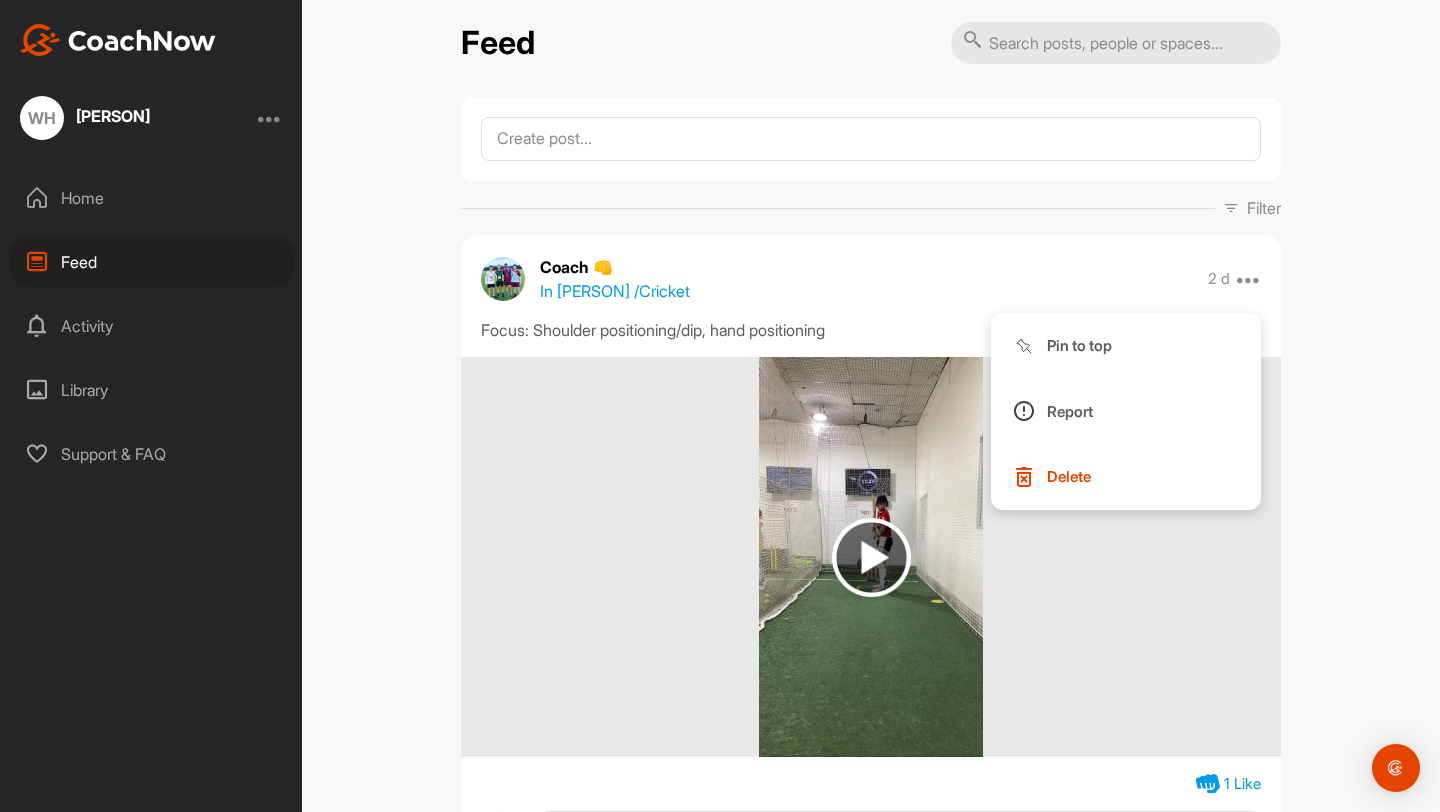 click on "Coach 👊 In [PERSON] / Cricket [MONTH] 25 Pin to top Report Delete BF 360:
Focus on arm extension and open hands 0 Likes WH Coach 👊 In [PERSON] / Cricket [MONTH] 20 Pin to top Report Delete Good ball striking, focus on keep your back leg on the ground when flicking and don’t rise up while driving, make sure you stay forward 1 Like WH Coach 👊 In [PERSON] / Cricket [MONTH] 10 2024 Pin to top Report Delete Read More 0 Likes WH [PERSON] Read More [MONTH] 18 2024 1 Like Edit Delete WH" at bounding box center (871, 406) 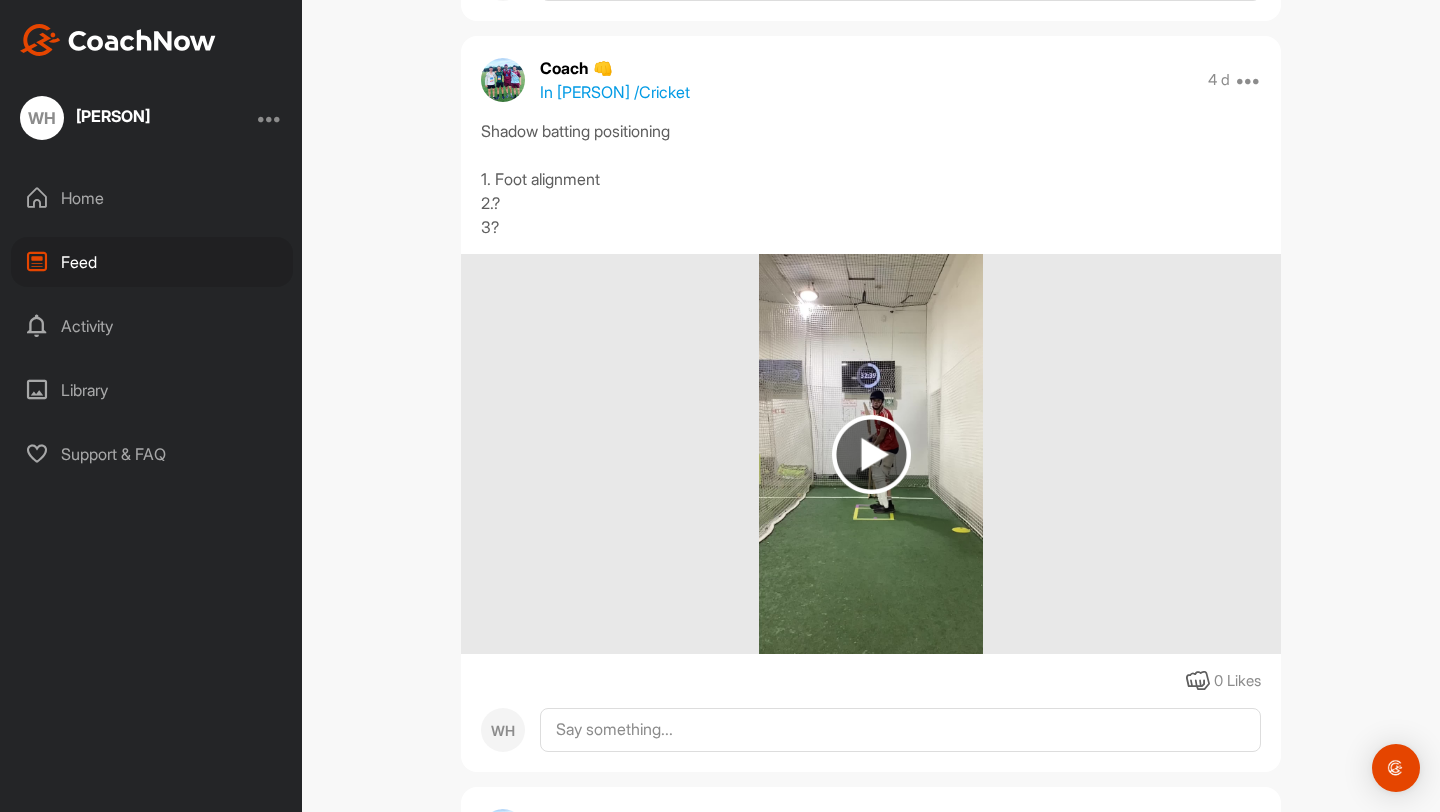 scroll, scrollTop: 1038, scrollLeft: 0, axis: vertical 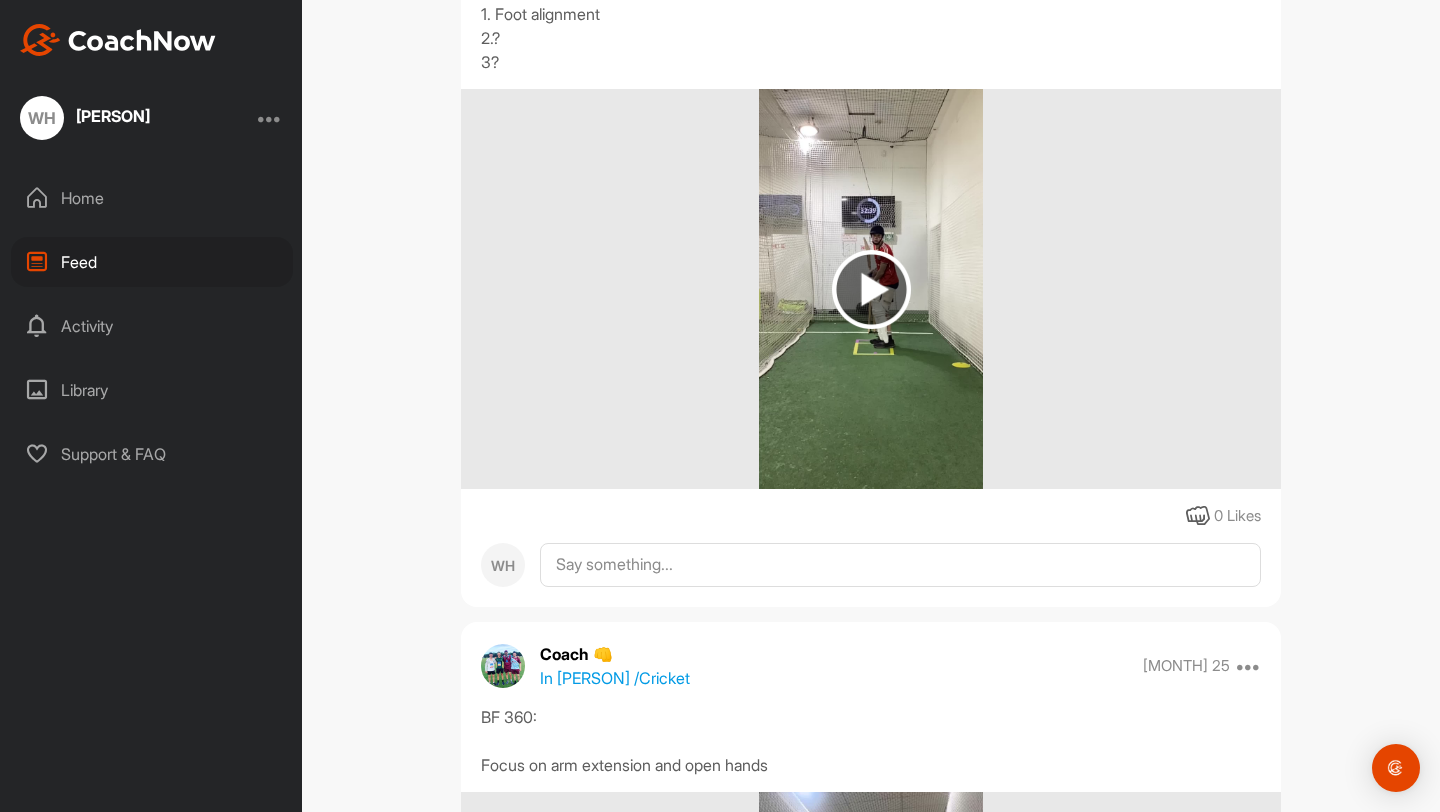 click at bounding box center (871, 289) 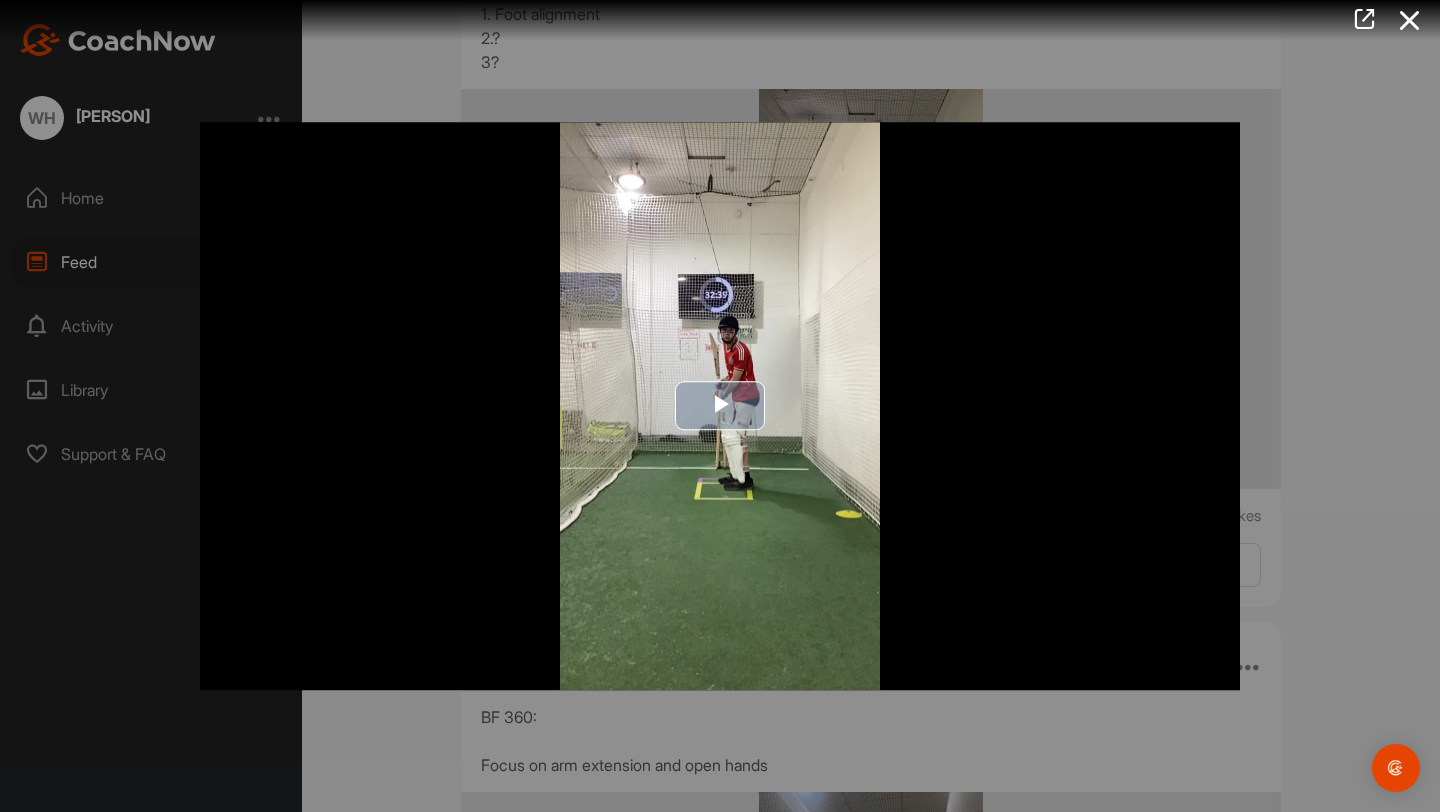 click at bounding box center [720, 406] 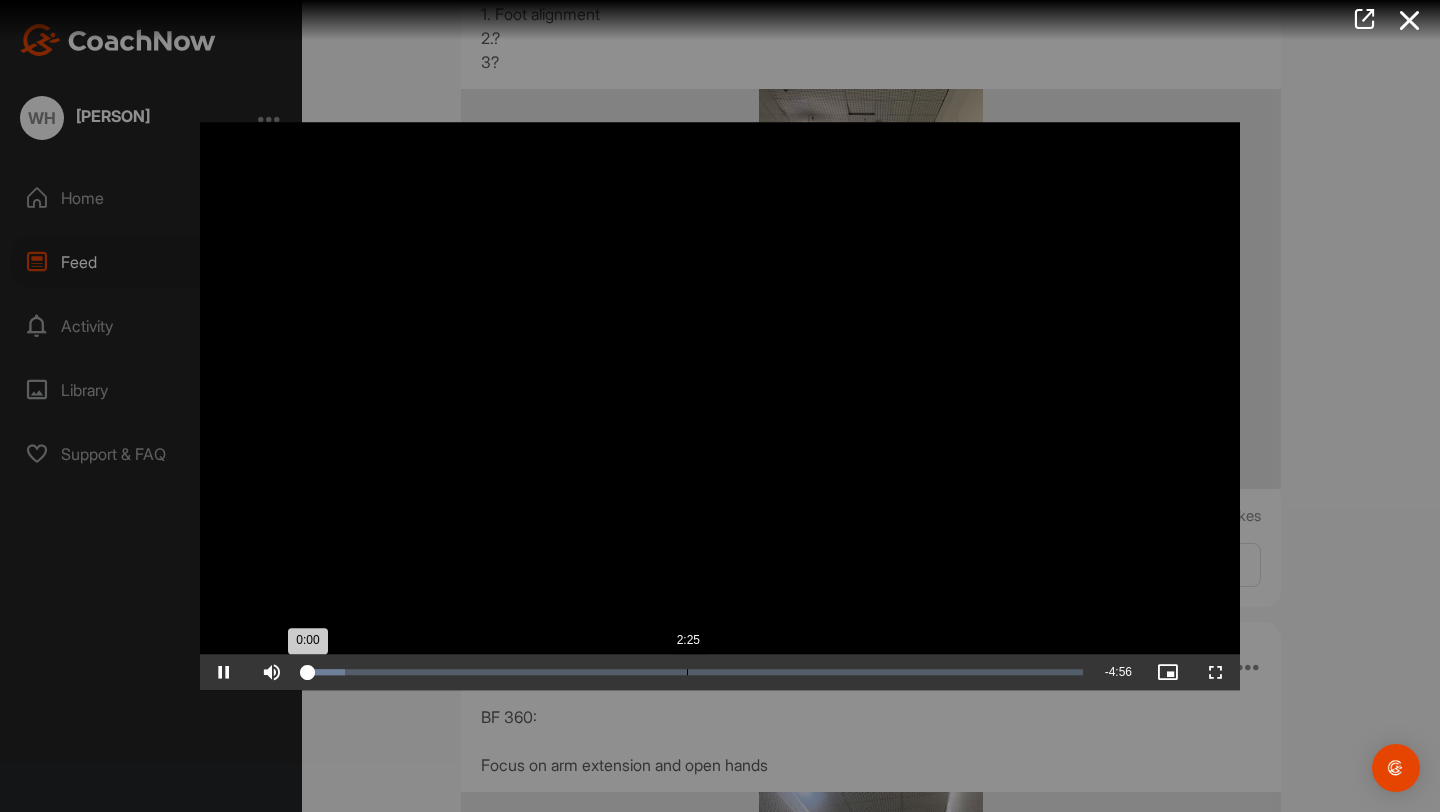 click on "Loaded :  4.99% 2:25 0:00" at bounding box center (694, 672) 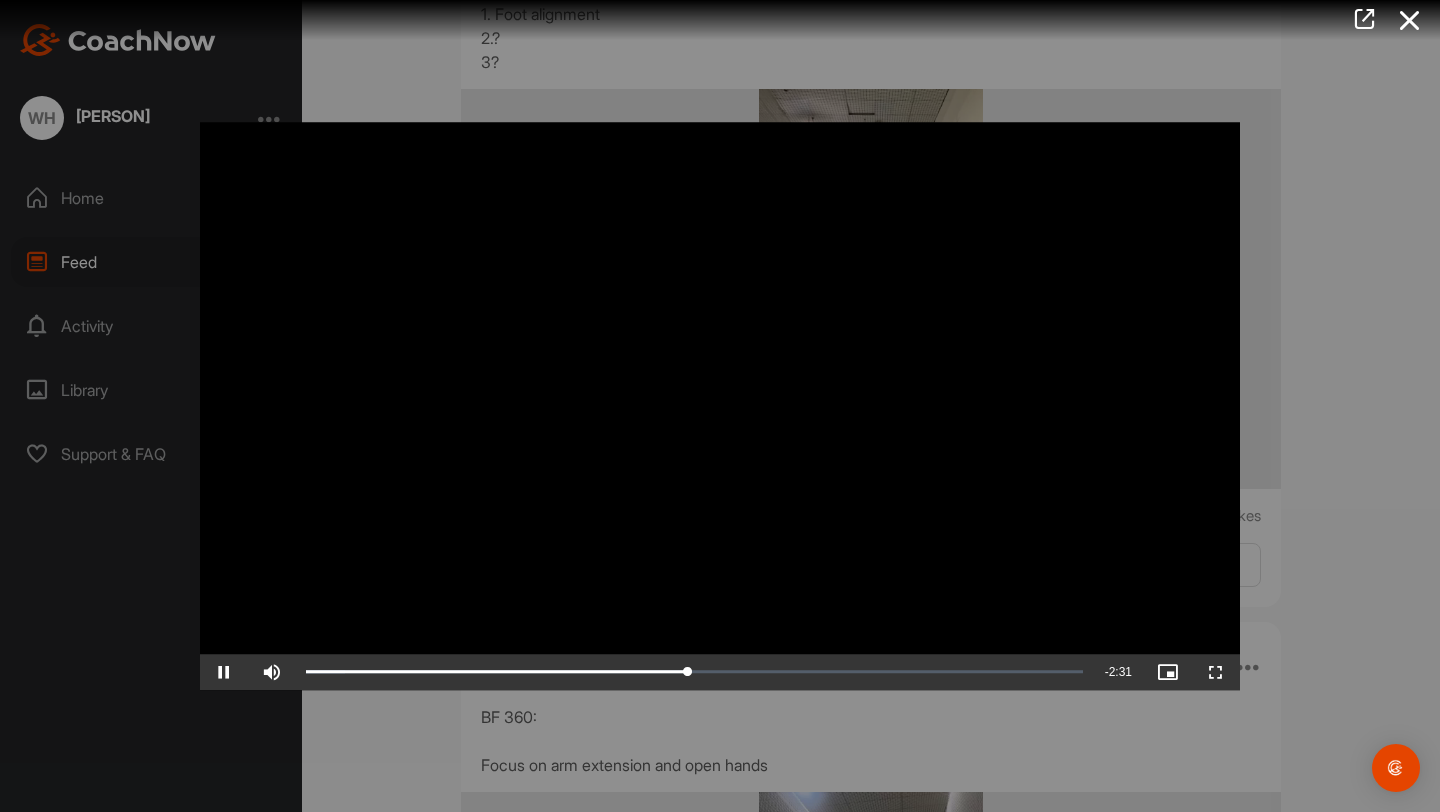 click at bounding box center [720, 406] 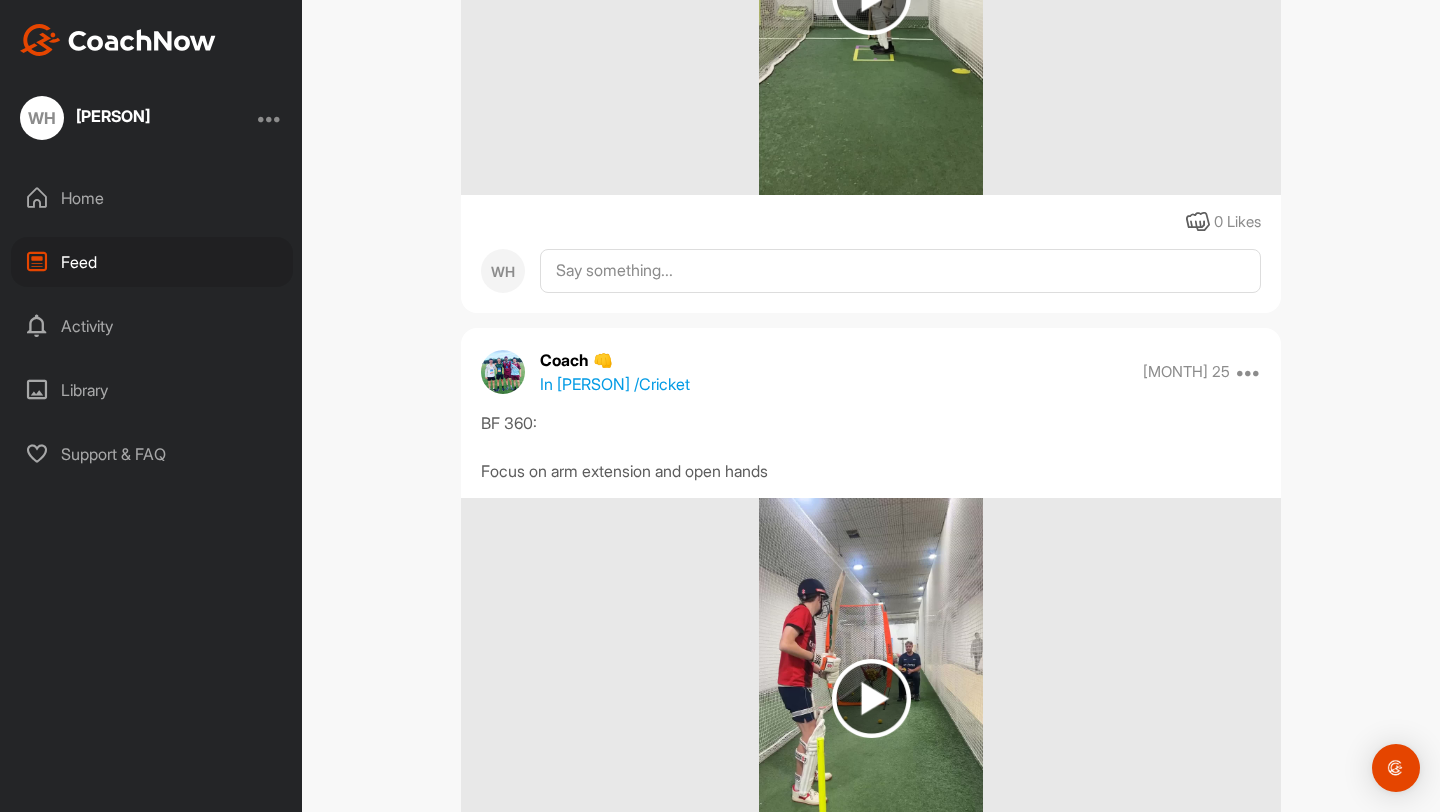scroll, scrollTop: 1354, scrollLeft: 0, axis: vertical 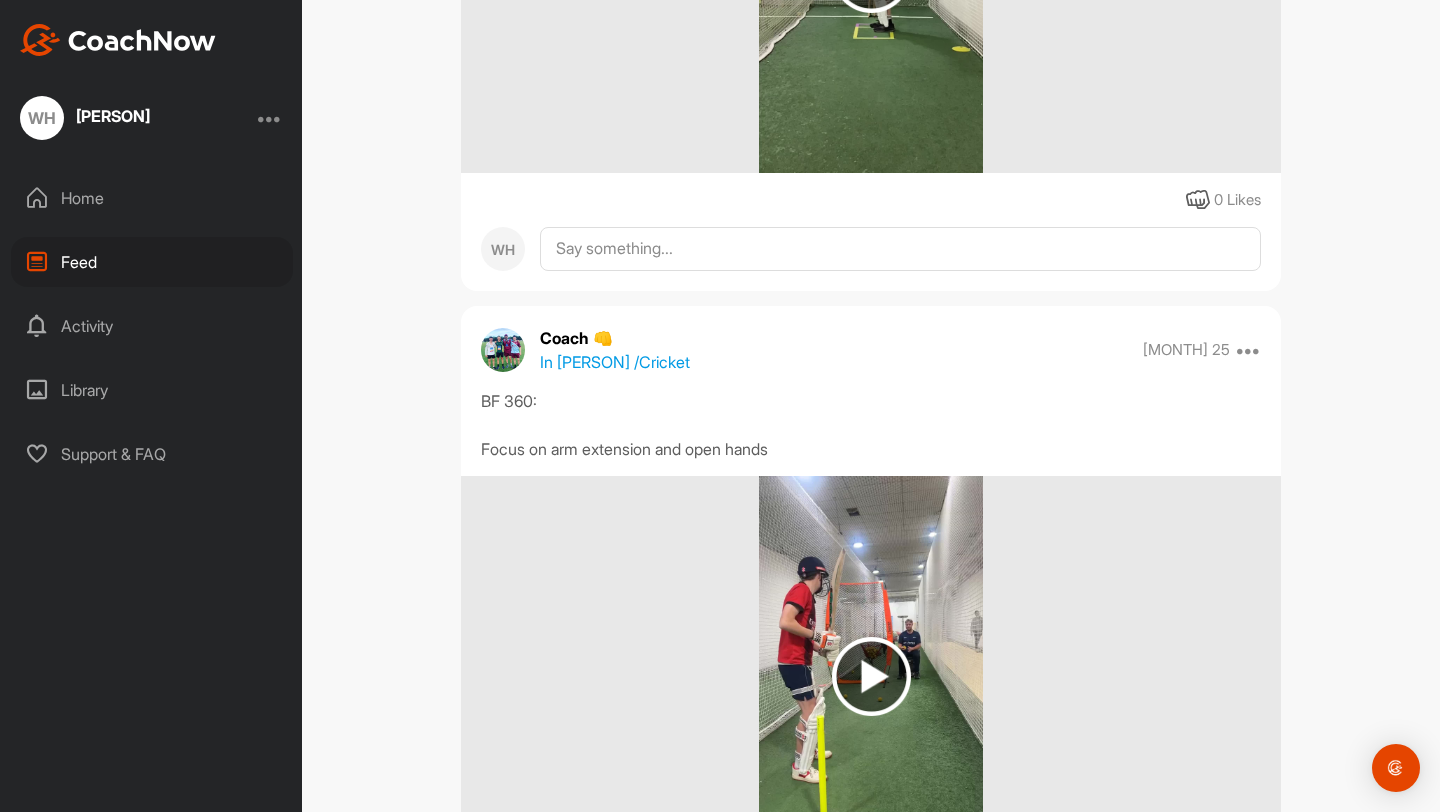 click at bounding box center (870, 676) 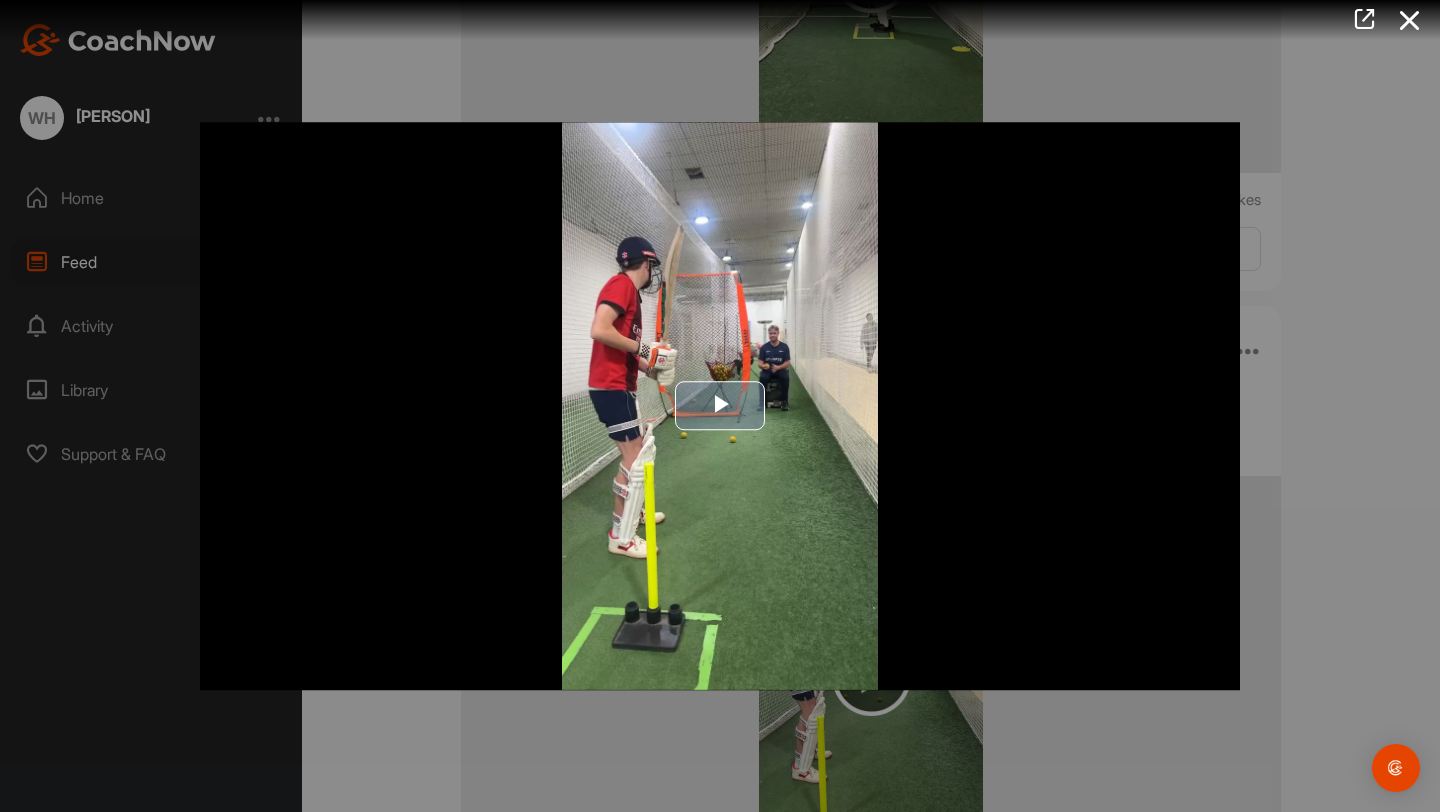 click at bounding box center (720, 406) 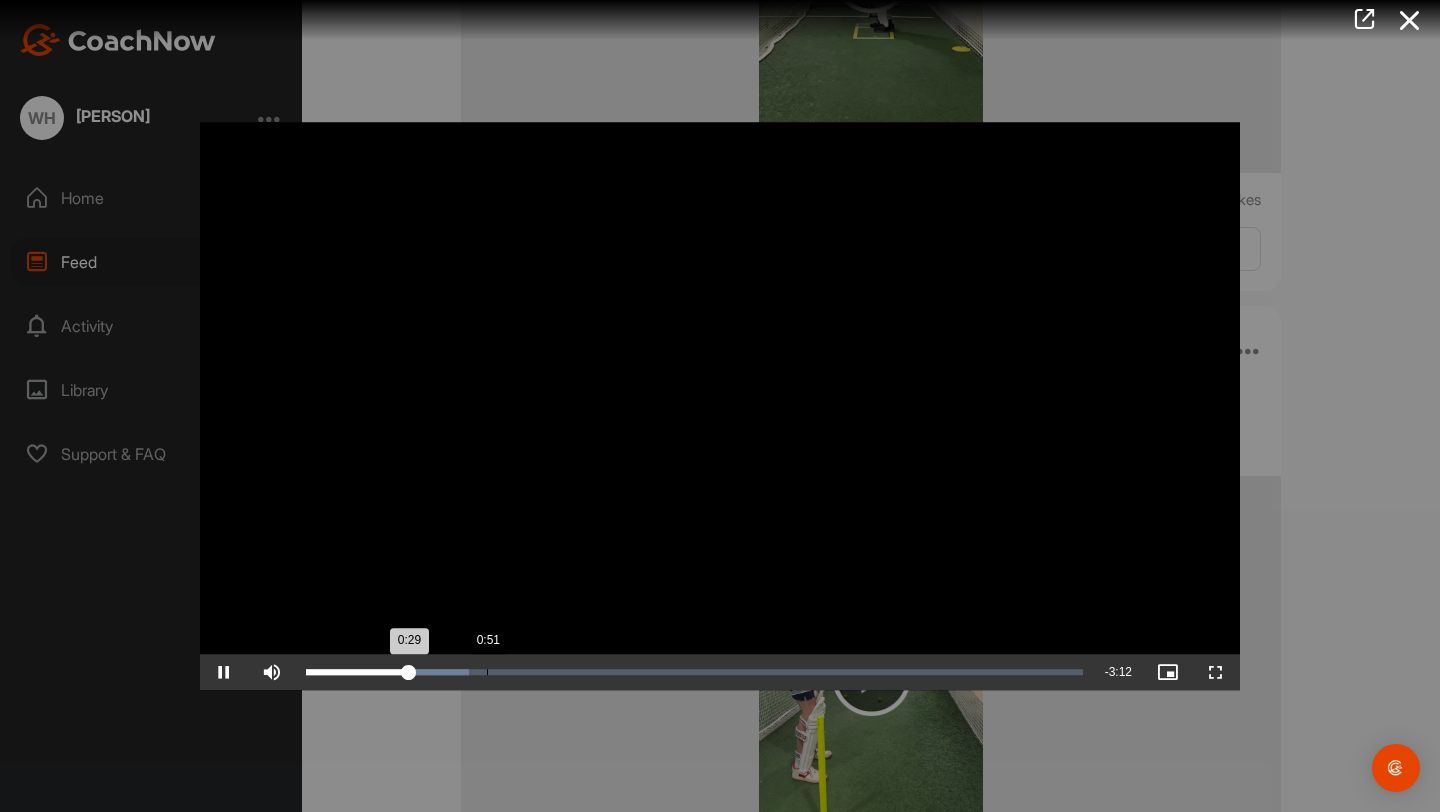 click on "0:51" at bounding box center (487, 672) 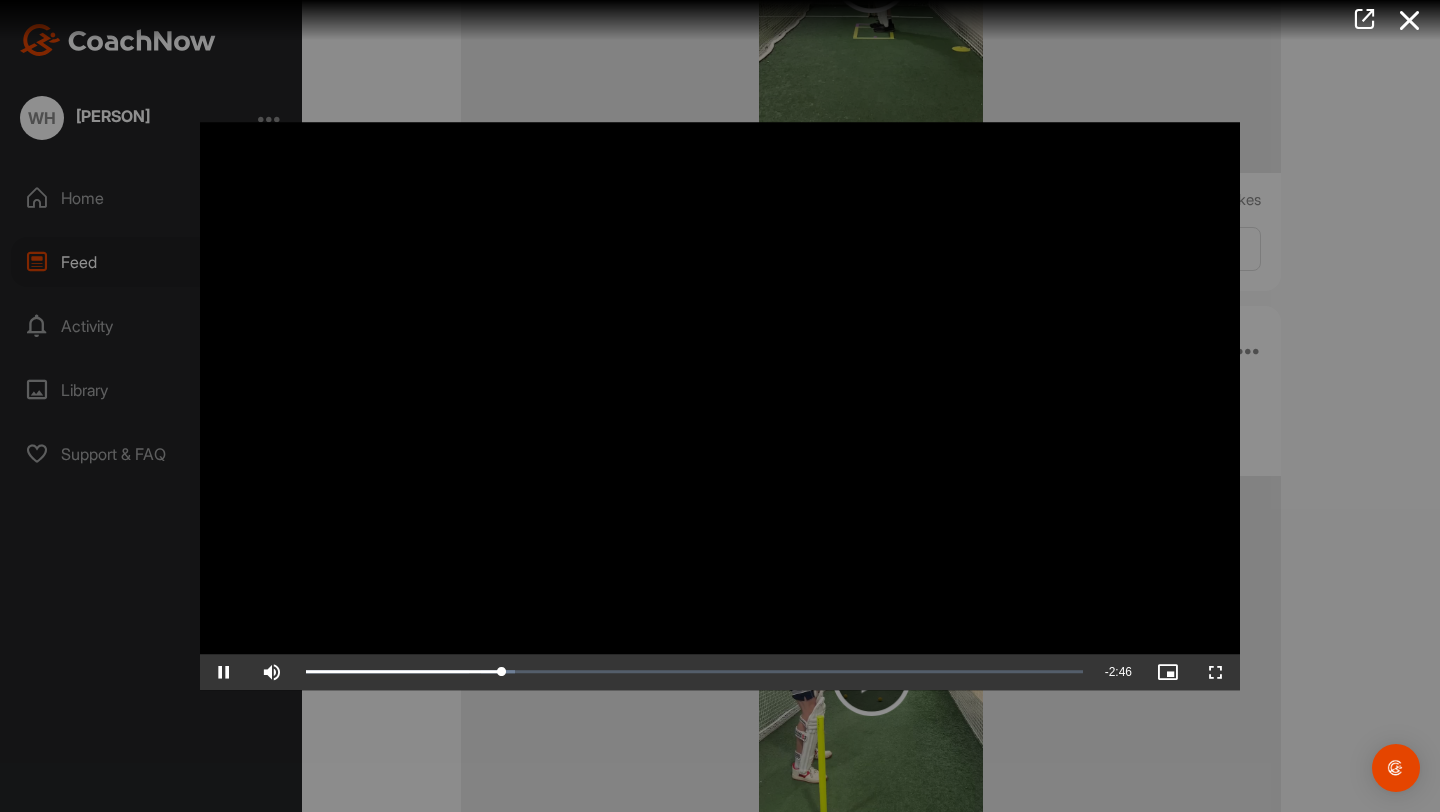 click at bounding box center (720, 406) 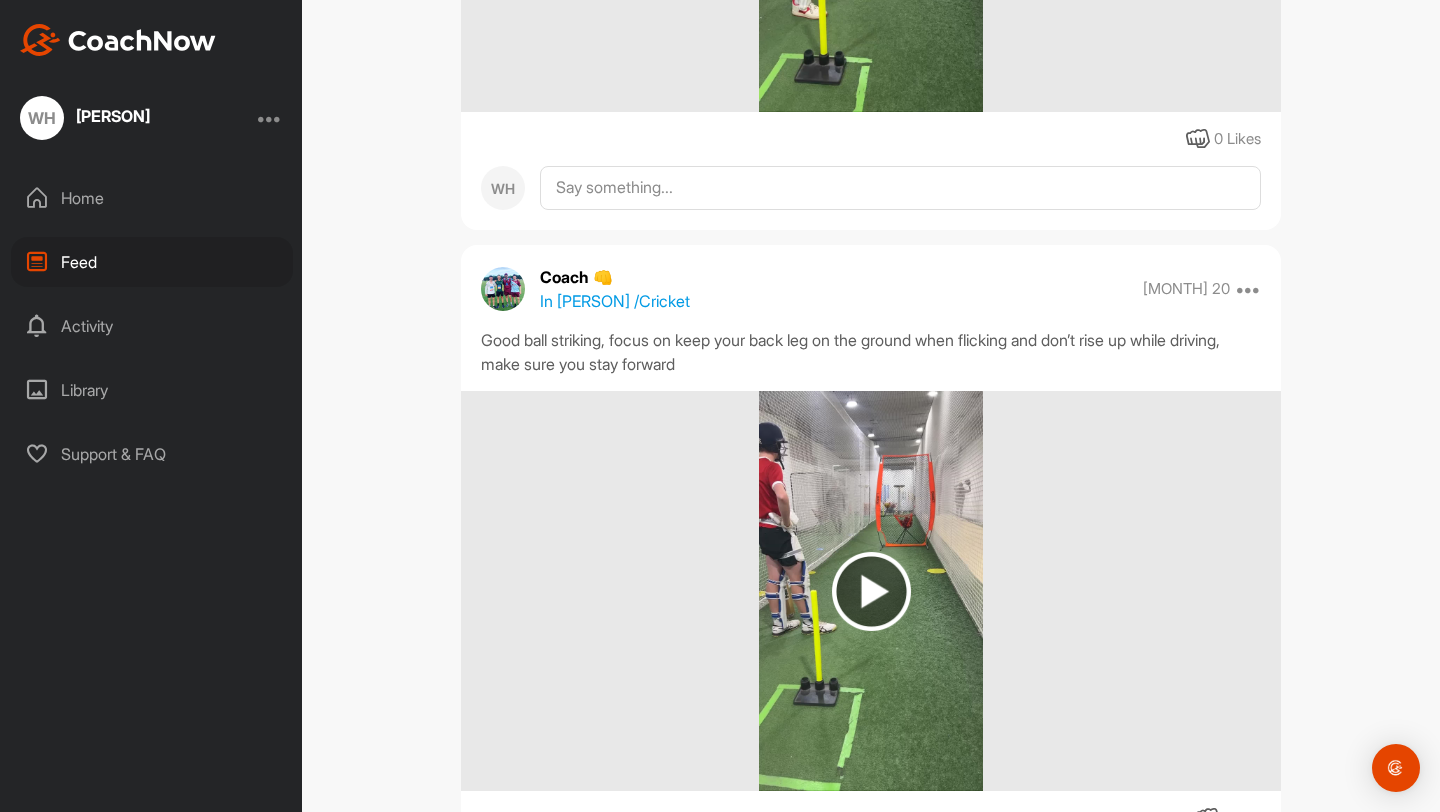 scroll, scrollTop: 2180, scrollLeft: 0, axis: vertical 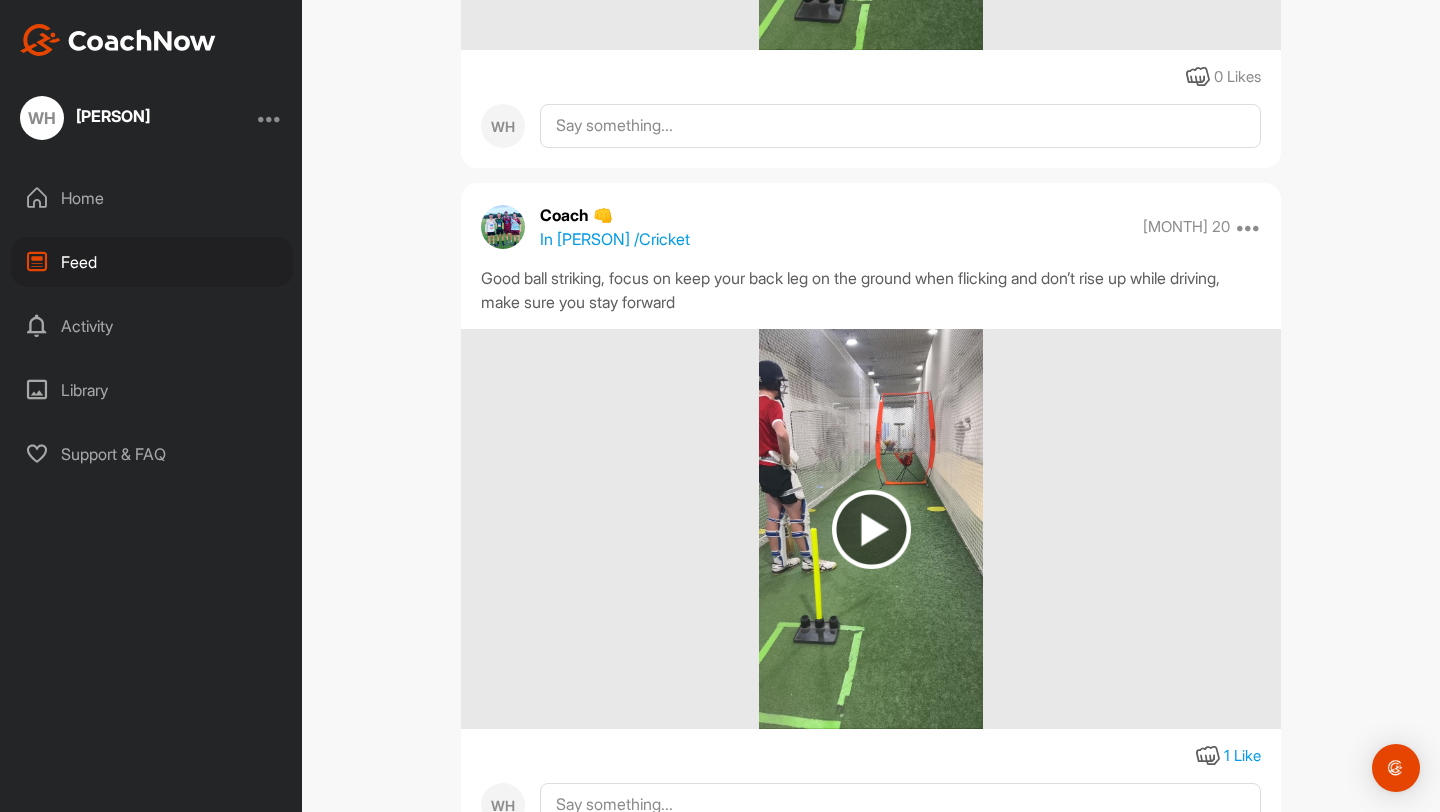 click at bounding box center (871, 529) 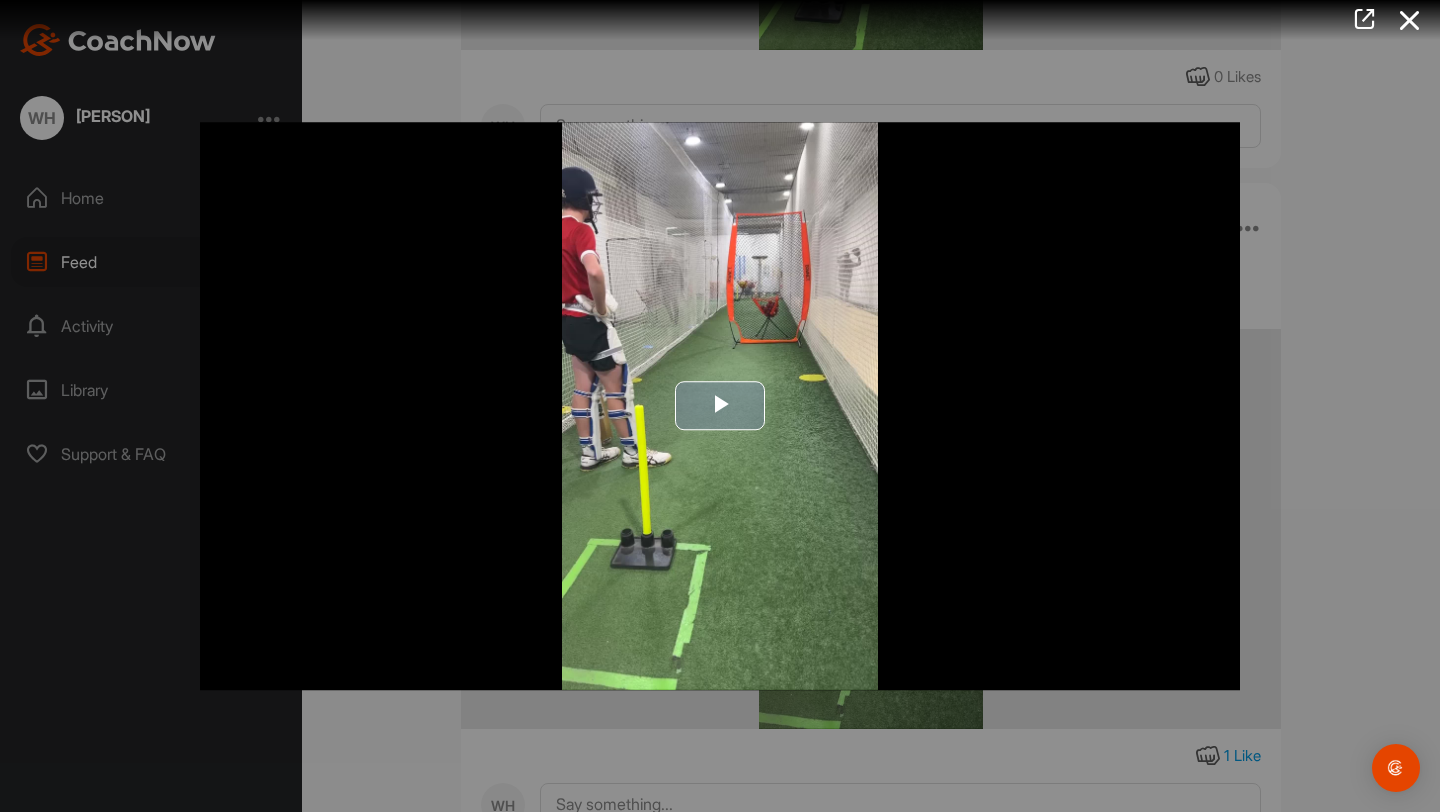 click at bounding box center [720, 406] 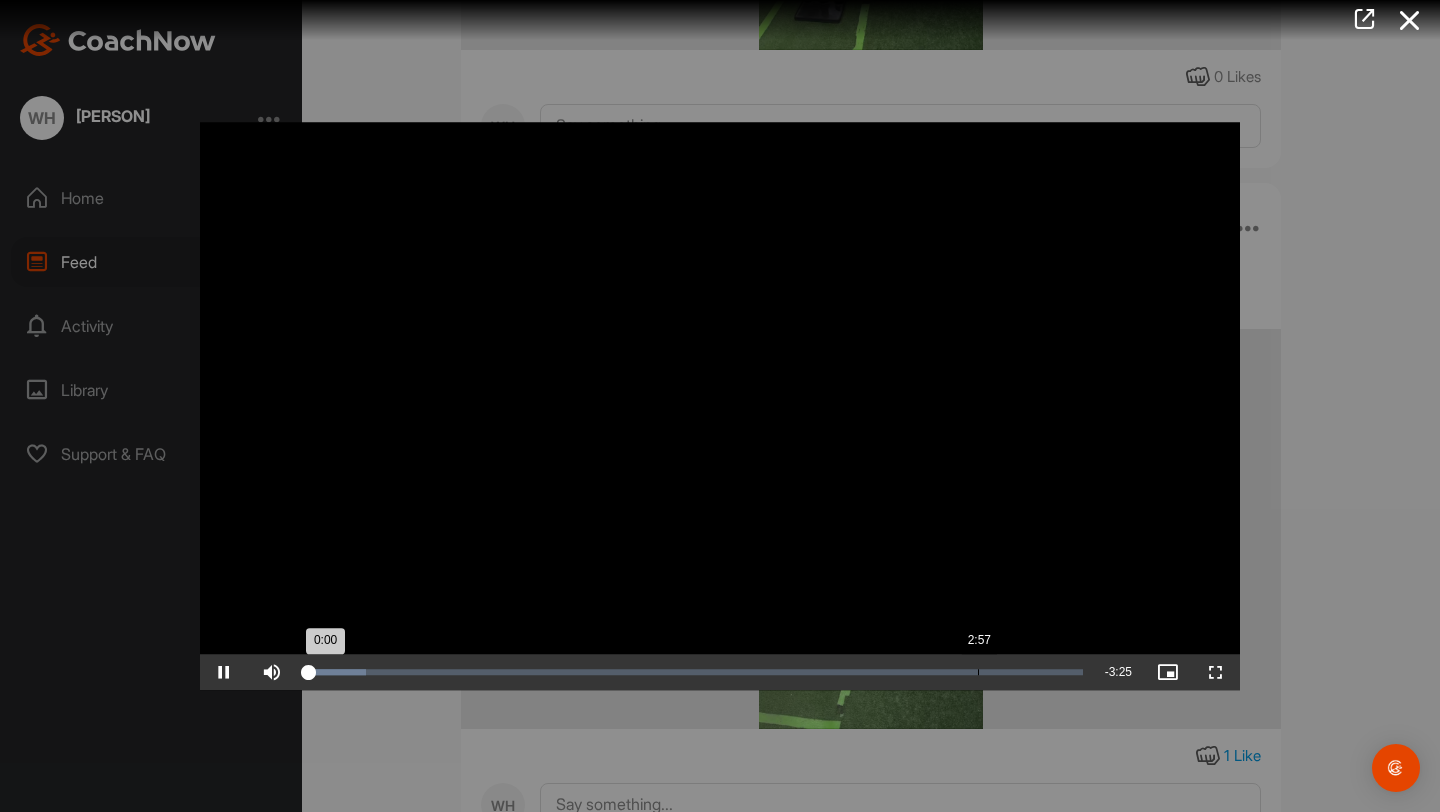 click on "Loaded :  7.70% 2:57 0:00" at bounding box center (694, 672) 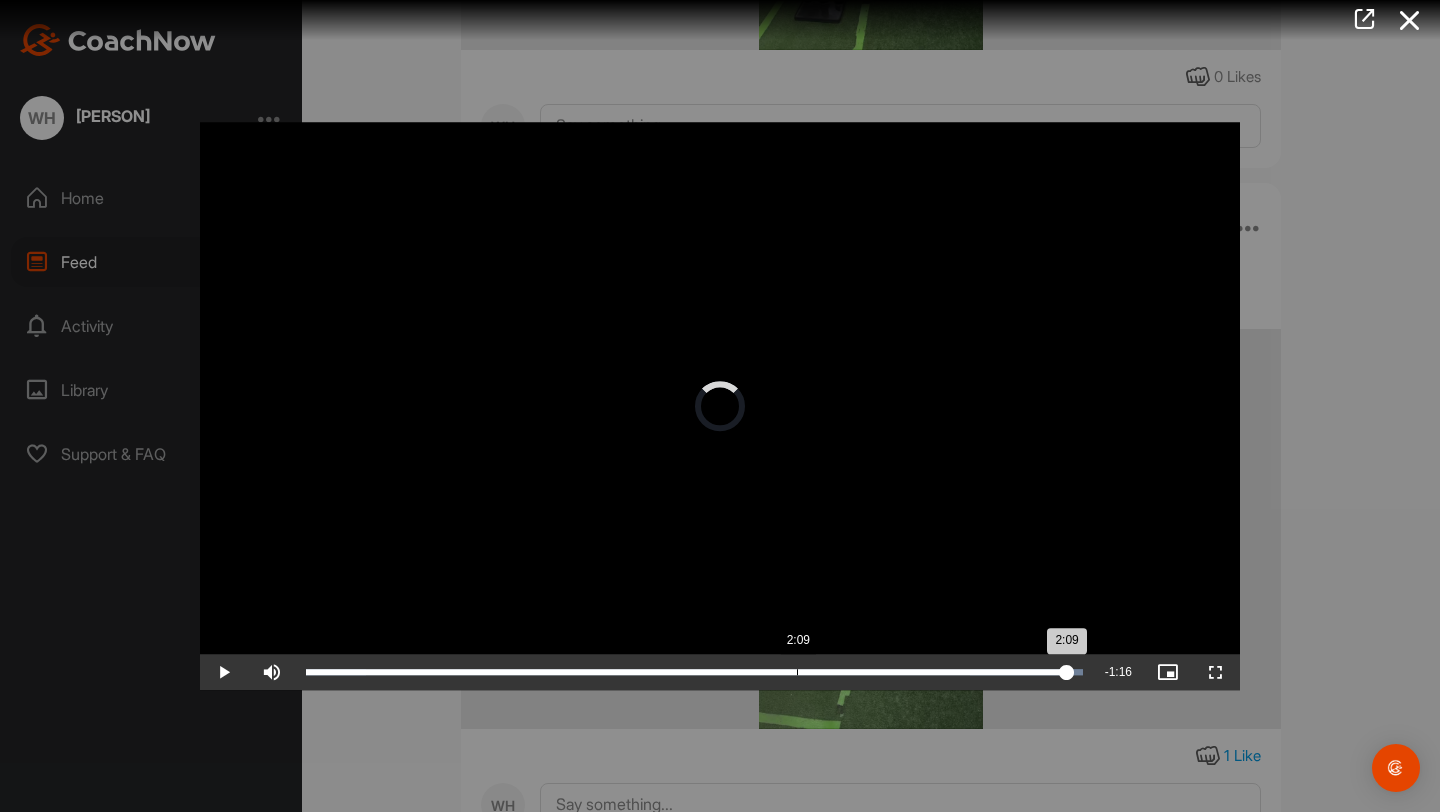 click on "Loaded :  100.00% 2:09 2:09" at bounding box center (694, 672) 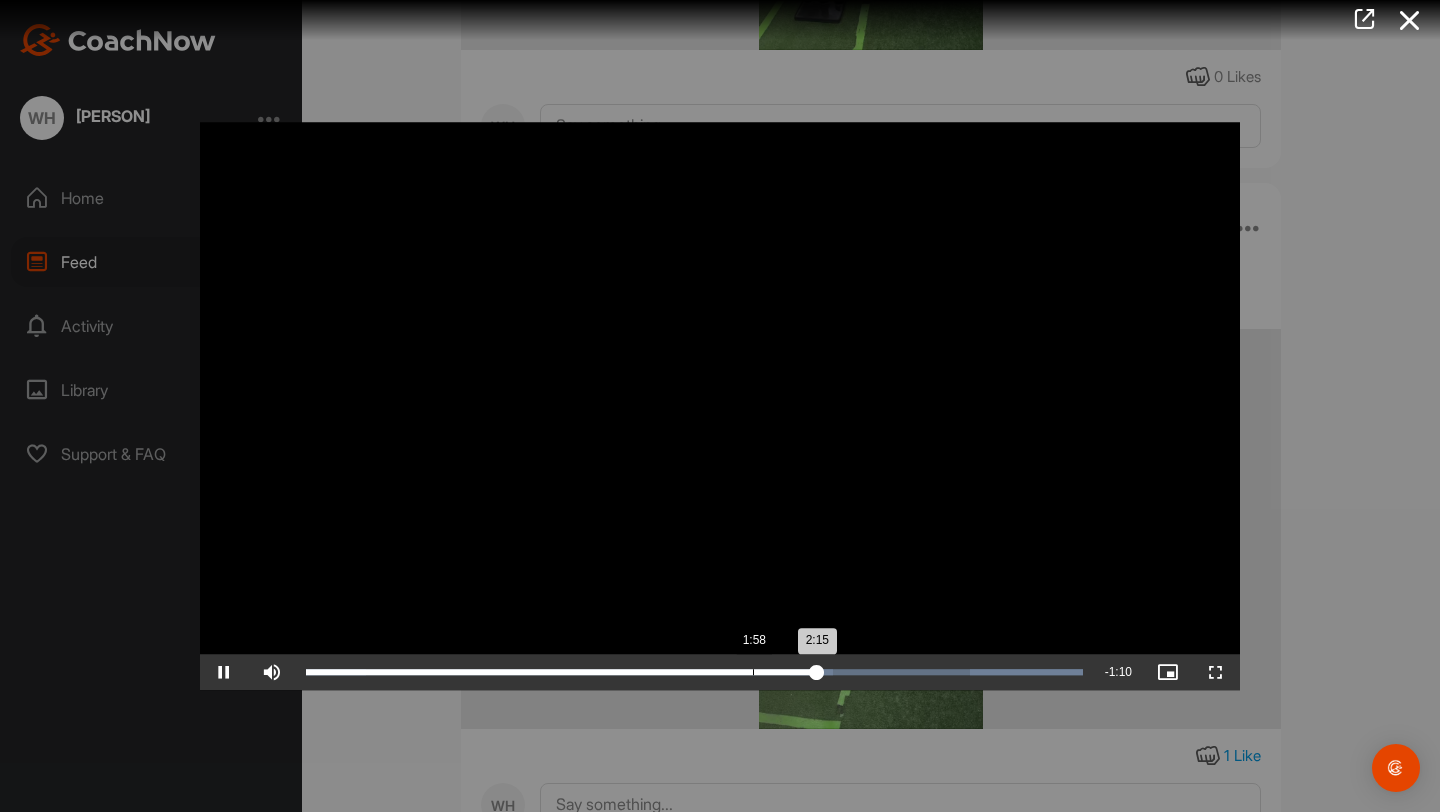 click on "Loaded :  100.00% 1:58 2:15" at bounding box center (694, 672) 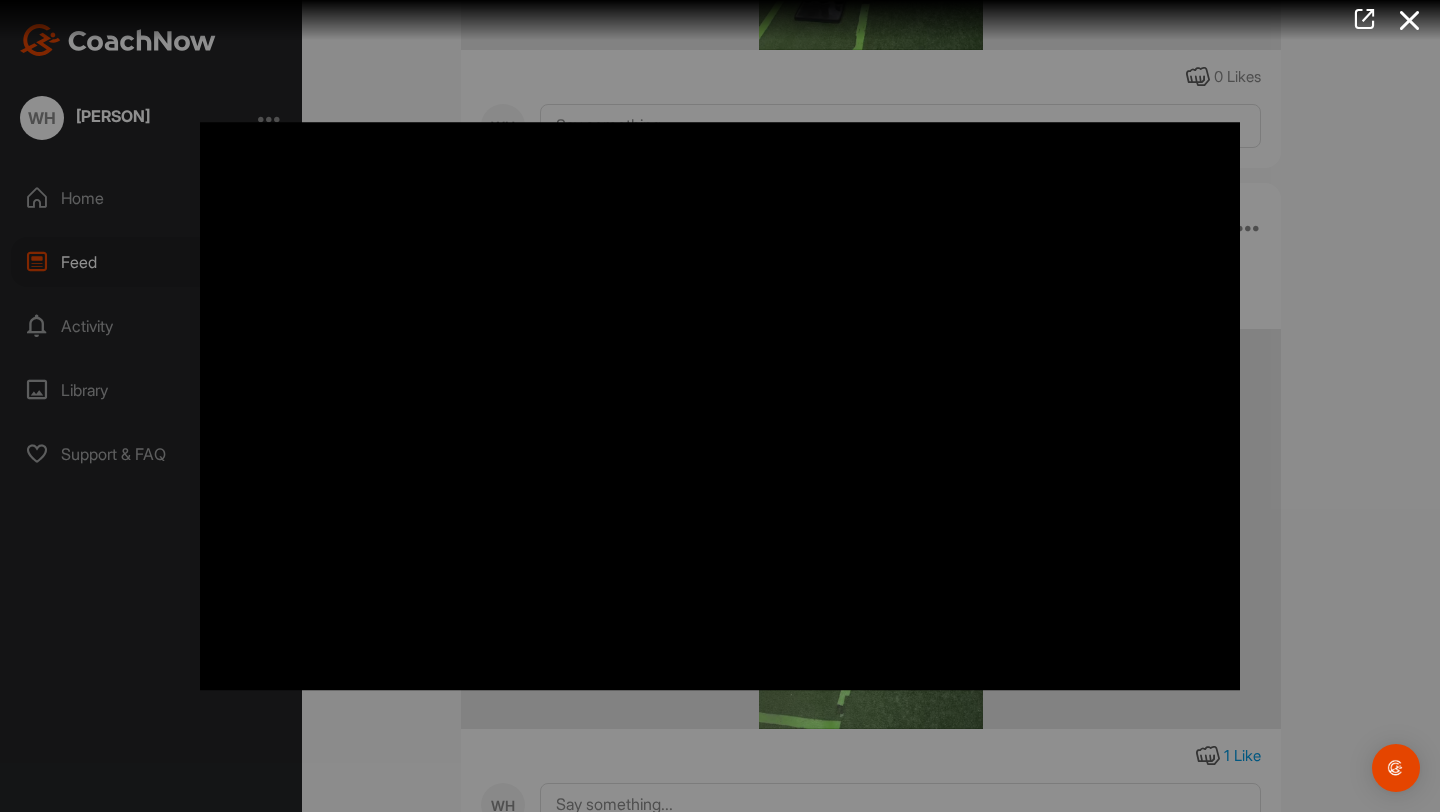 click at bounding box center (720, 406) 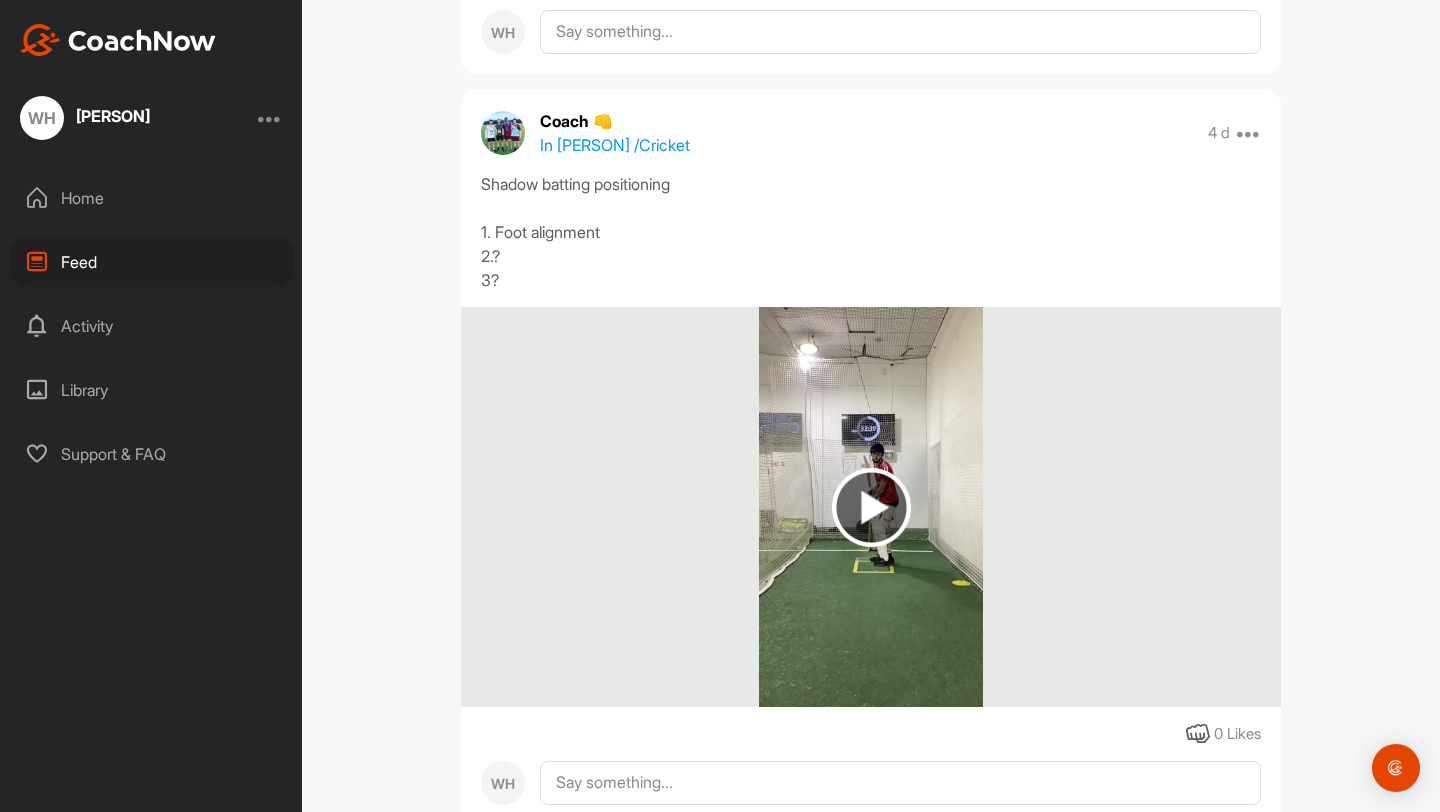 scroll, scrollTop: 0, scrollLeft: 0, axis: both 